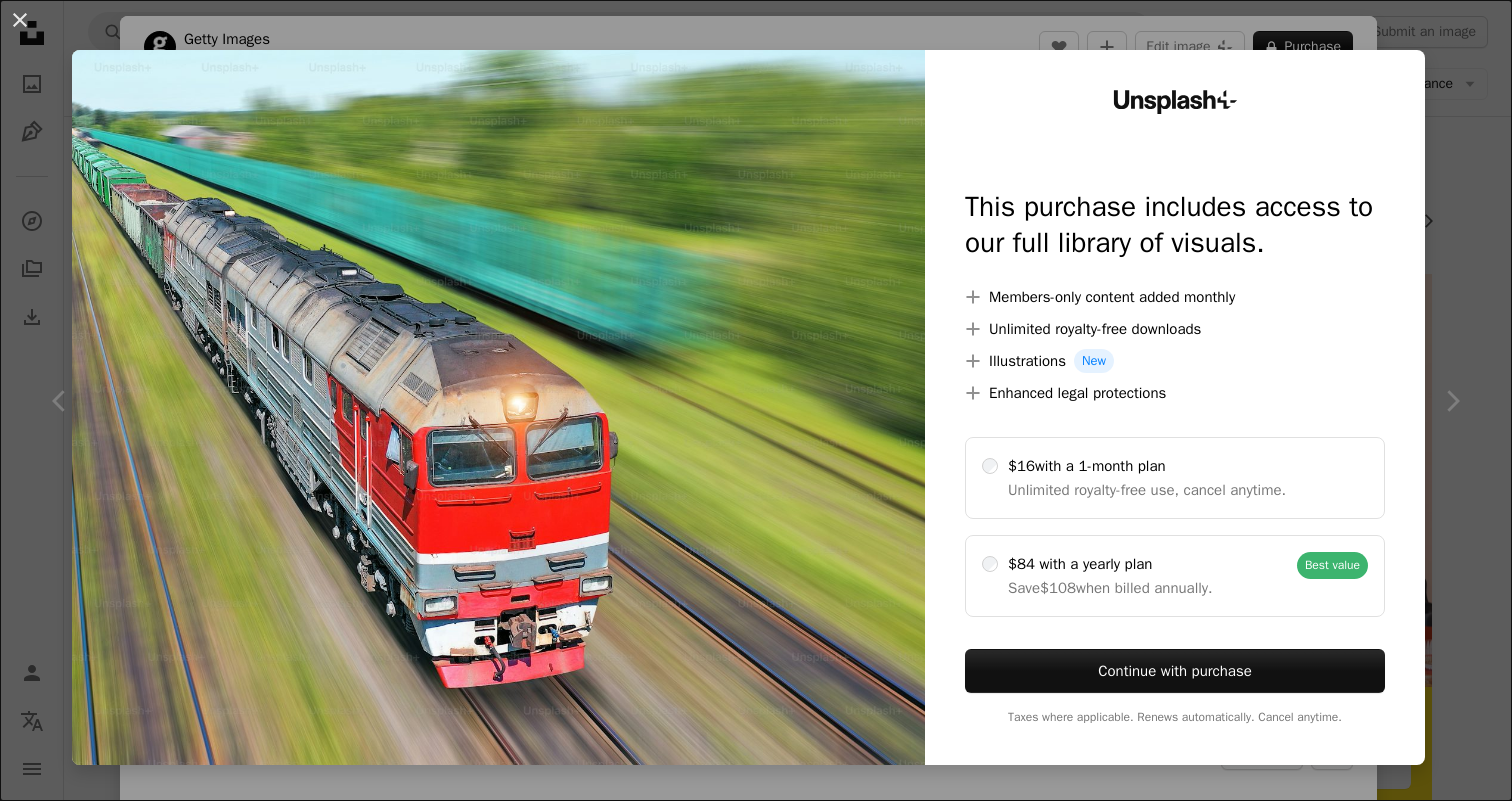 scroll, scrollTop: 268, scrollLeft: 0, axis: vertical 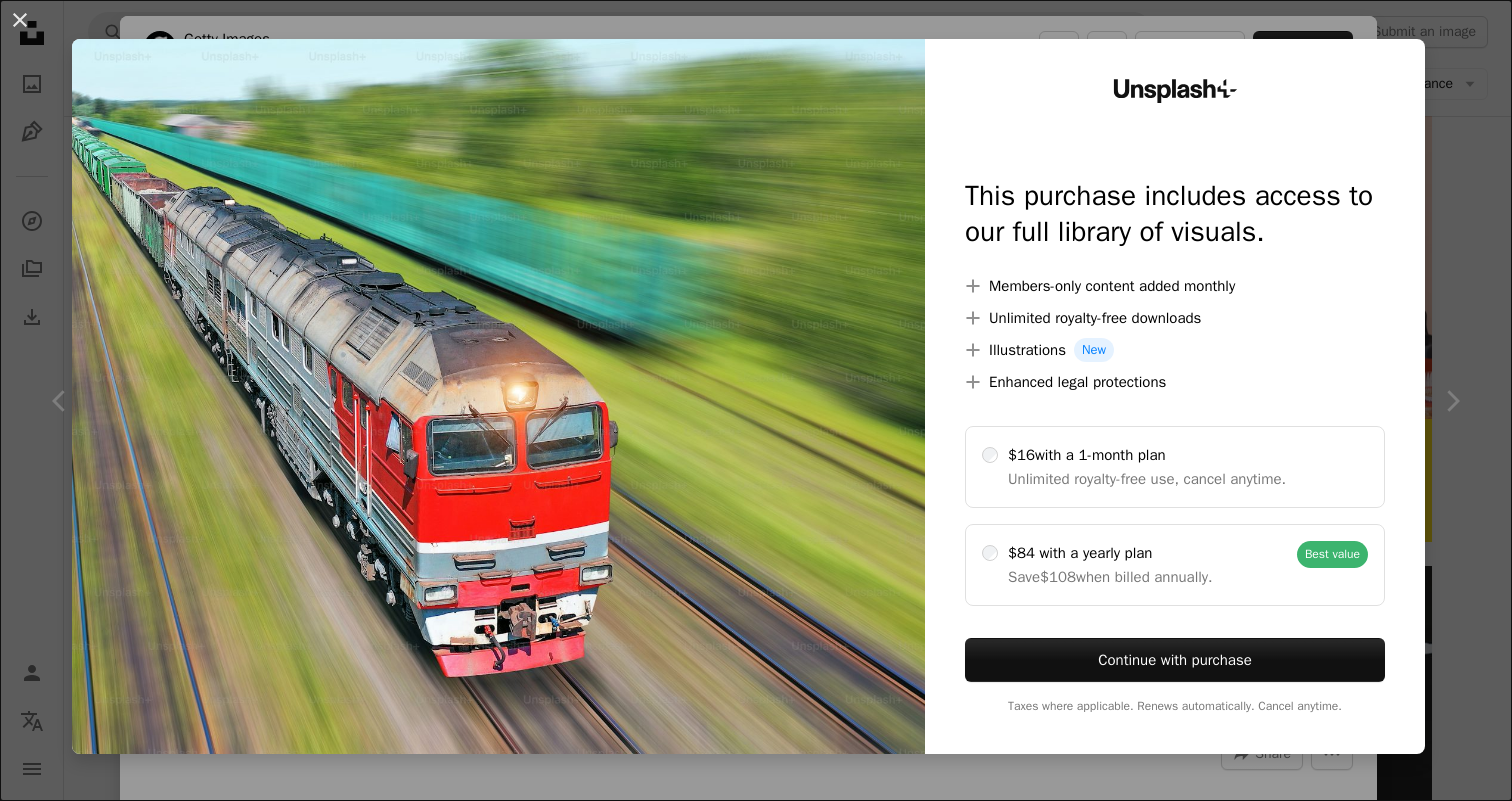 click on "Unsplash+ This purchase includes access to our full library of visuals. A plus sign Members-only content added monthly A plus sign Unlimited royalty-free downloads A plus sign Illustrations  New A plus sign Enhanced legal protections $16  with a 1-month plan Unlimited royalty-free use, cancel anytime. $84   with a yearly plan Save  $108  when billed annually. Best value Continue with purchase Taxes where applicable. Renews automatically. Cancel anytime." at bounding box center [1175, 396] 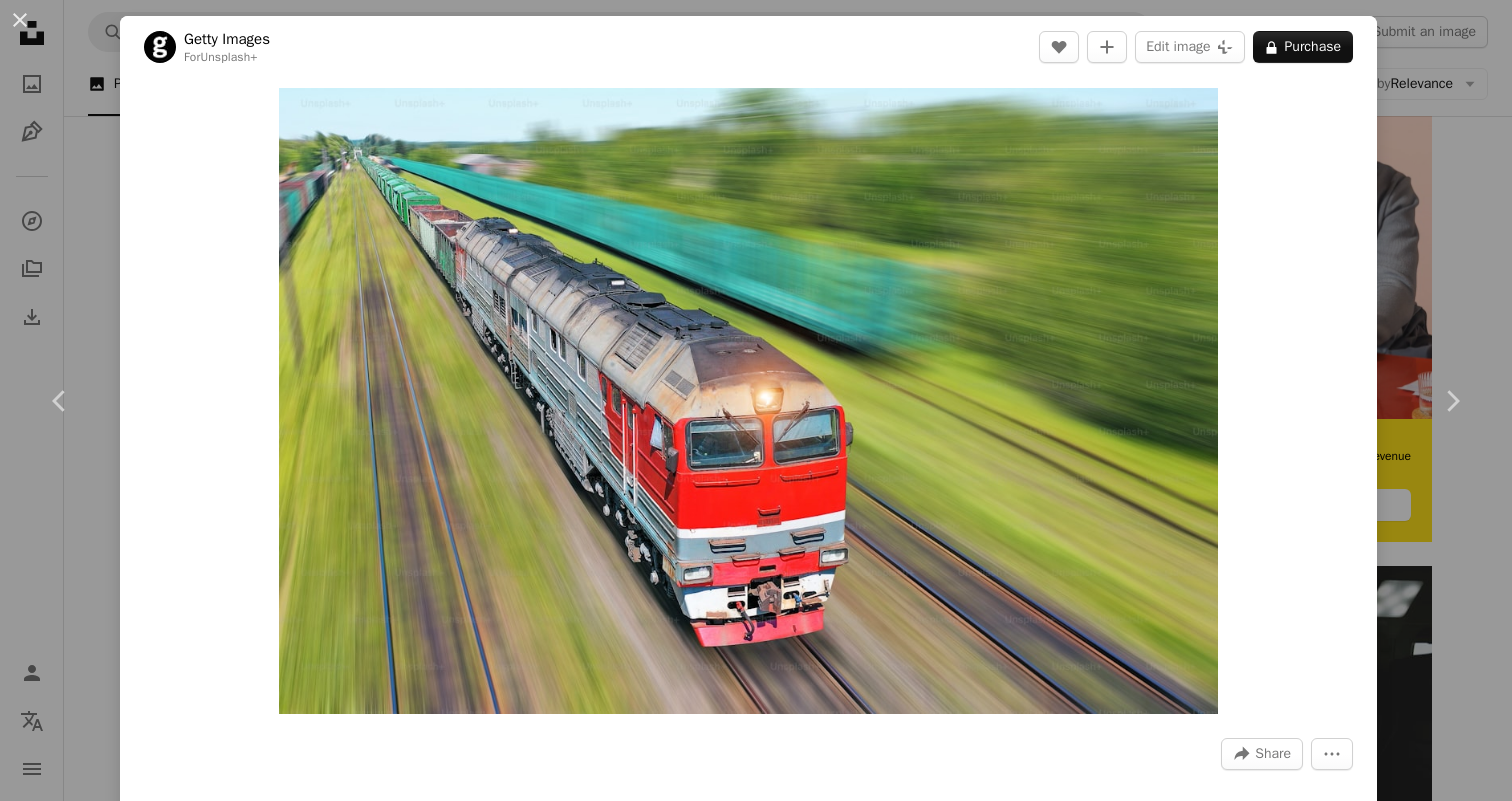 click on "An X shape Chevron left Chevron right Getty Images For  Unsplash+ A heart A plus sign Edit image   Plus sign for Unsplash+ A lock   Purchase Zoom in A forward-right arrow Share More Actions Calendar outlined Published on  August 30, 2022 Safety Licensed under the  Unsplash+ License business travel transportation industry container strength dusk running track power line authority heavy railing delivering fuel and power generation diving platform road intersection Backgrounds Related images Plus sign for Unsplash+ A heart A plus sign Getty Images For  Unsplash+ A lock   Purchase Plus sign for Unsplash+ A heart A plus sign Getty Images For  Unsplash+ A lock   Purchase Plus sign for Unsplash+ A heart A plus sign Getty Images For  Unsplash+ A lock   Purchase Plus sign for Unsplash+ A heart A plus sign Getty Images For  Unsplash+ A lock   Purchase Plus sign for Unsplash+ A heart A plus sign Getty Images For  Unsplash+ A lock   Purchase Plus sign for Unsplash+ A heart A plus sign Getty Images For  Unsplash+ A lock" at bounding box center (756, 400) 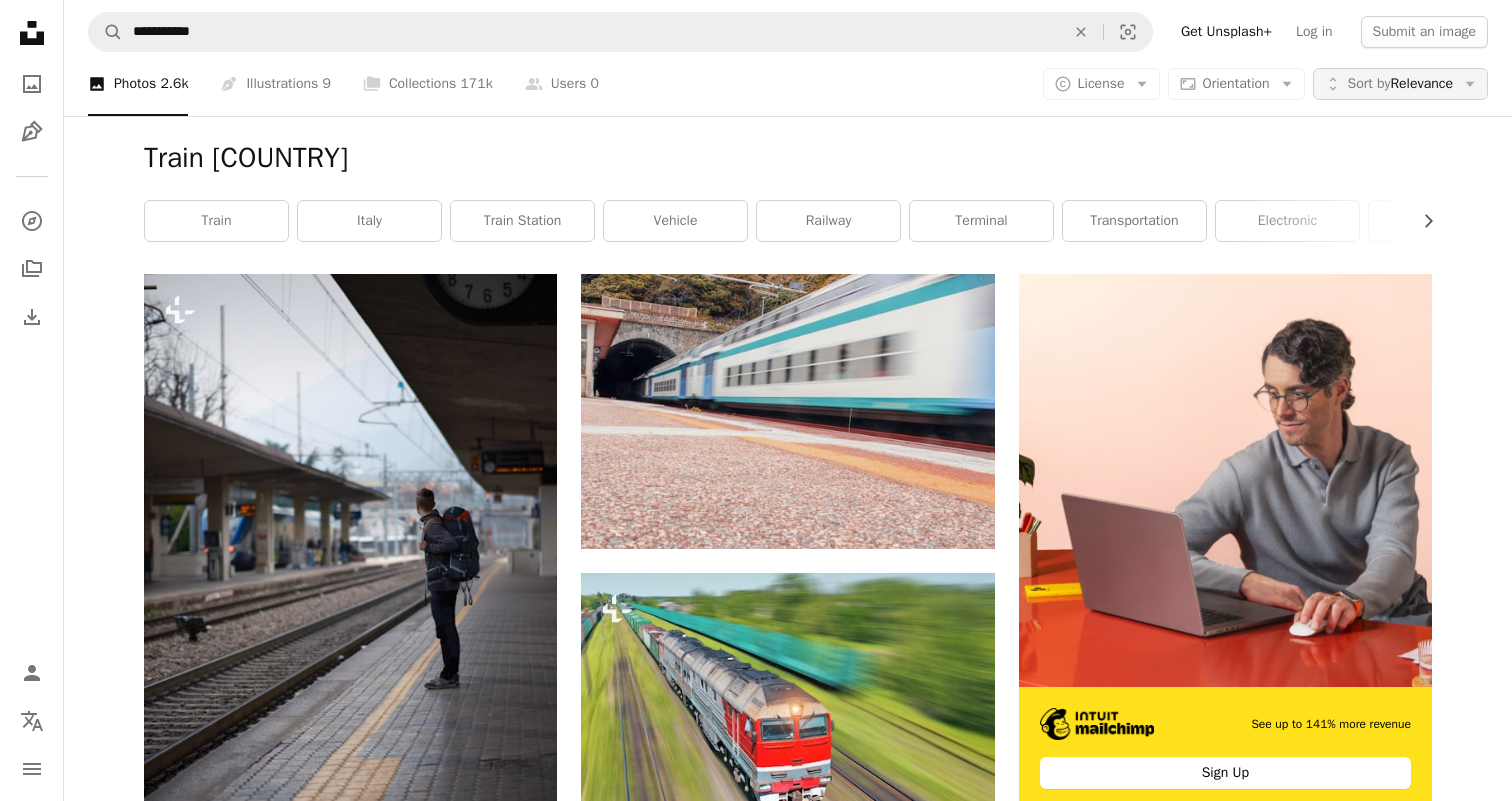 scroll, scrollTop: 0, scrollLeft: 0, axis: both 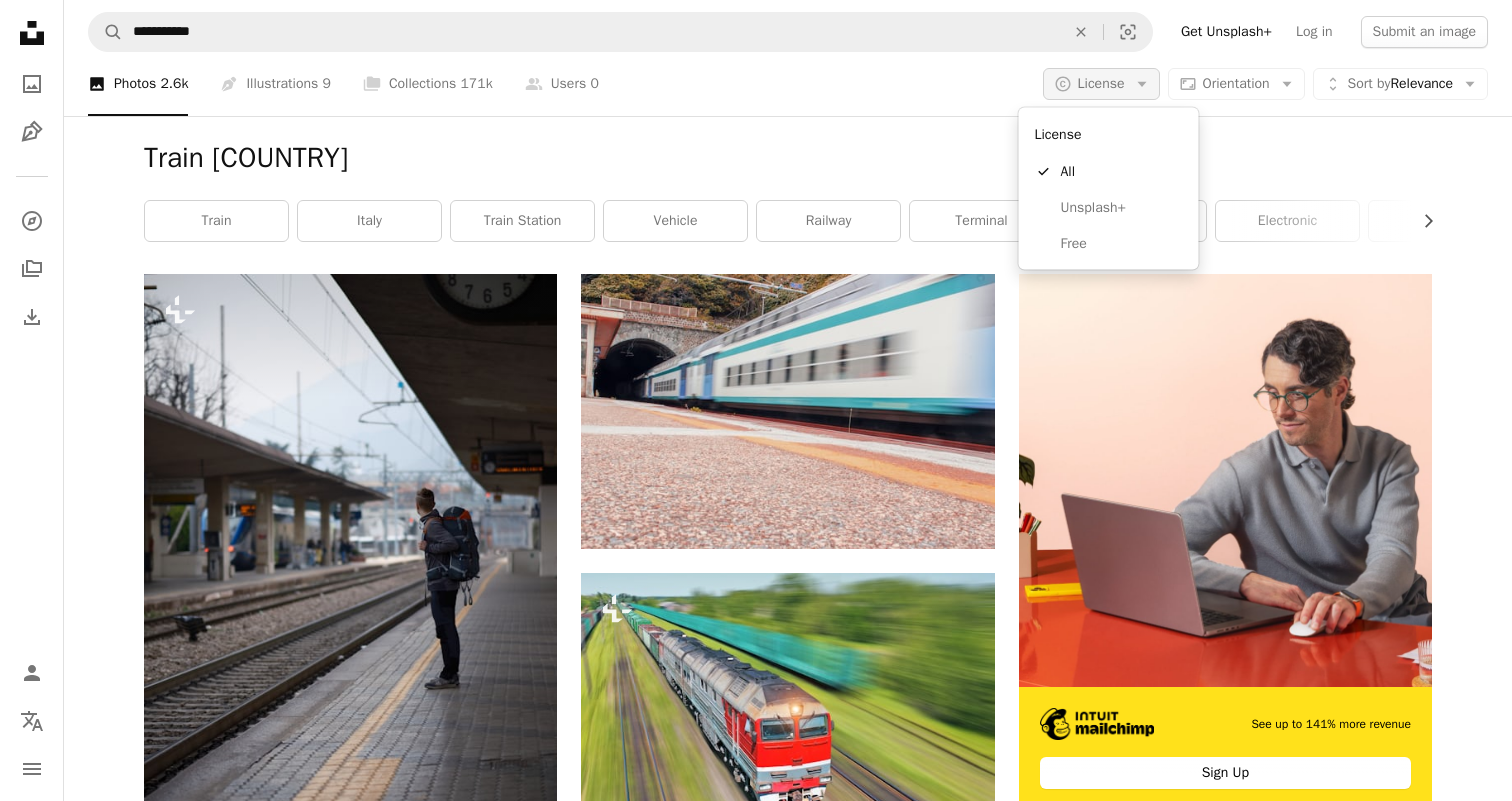 click on "A copyright icon © License Arrow down" at bounding box center [1101, 84] 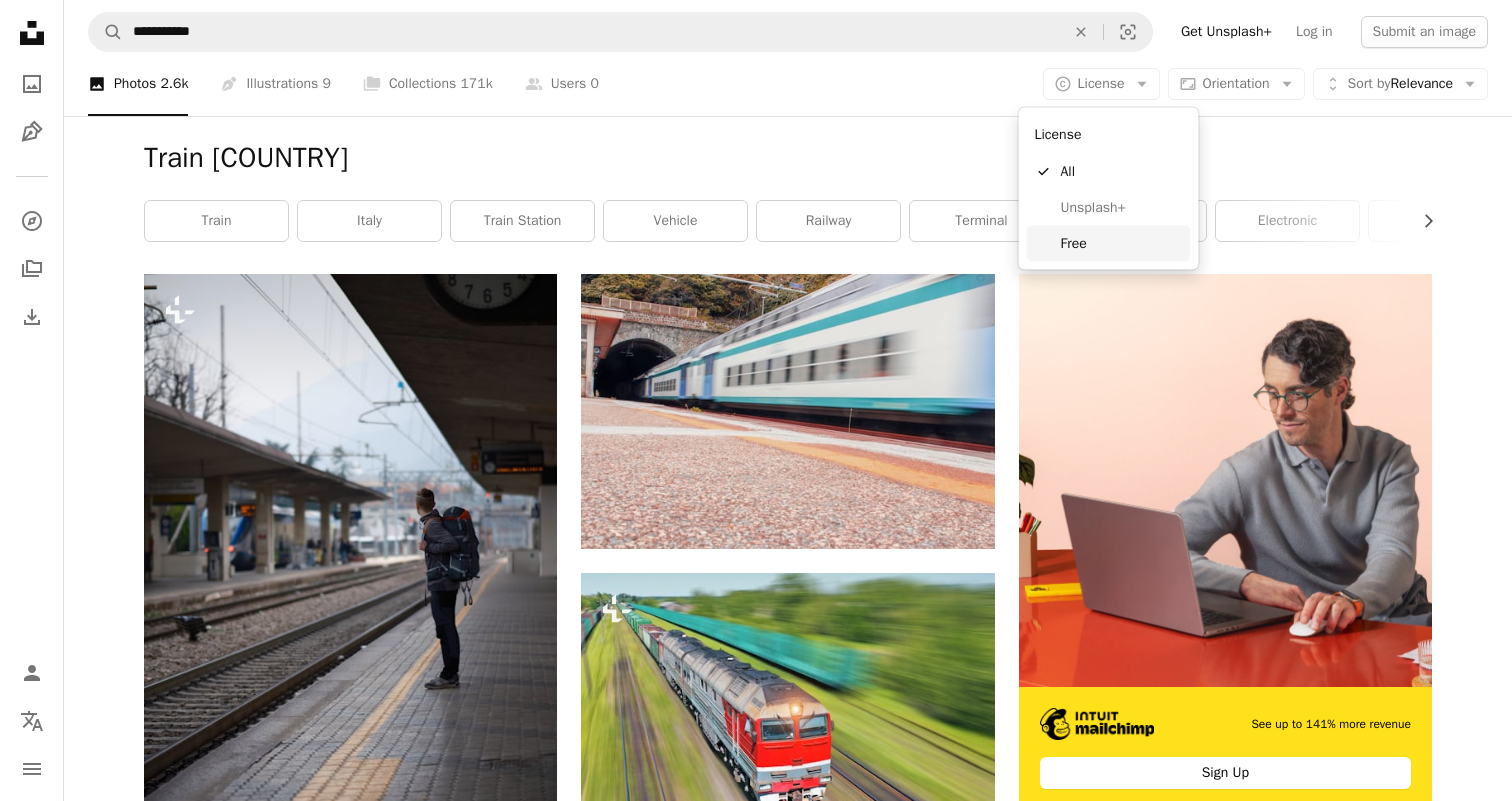 click on "Free" at bounding box center (1122, 243) 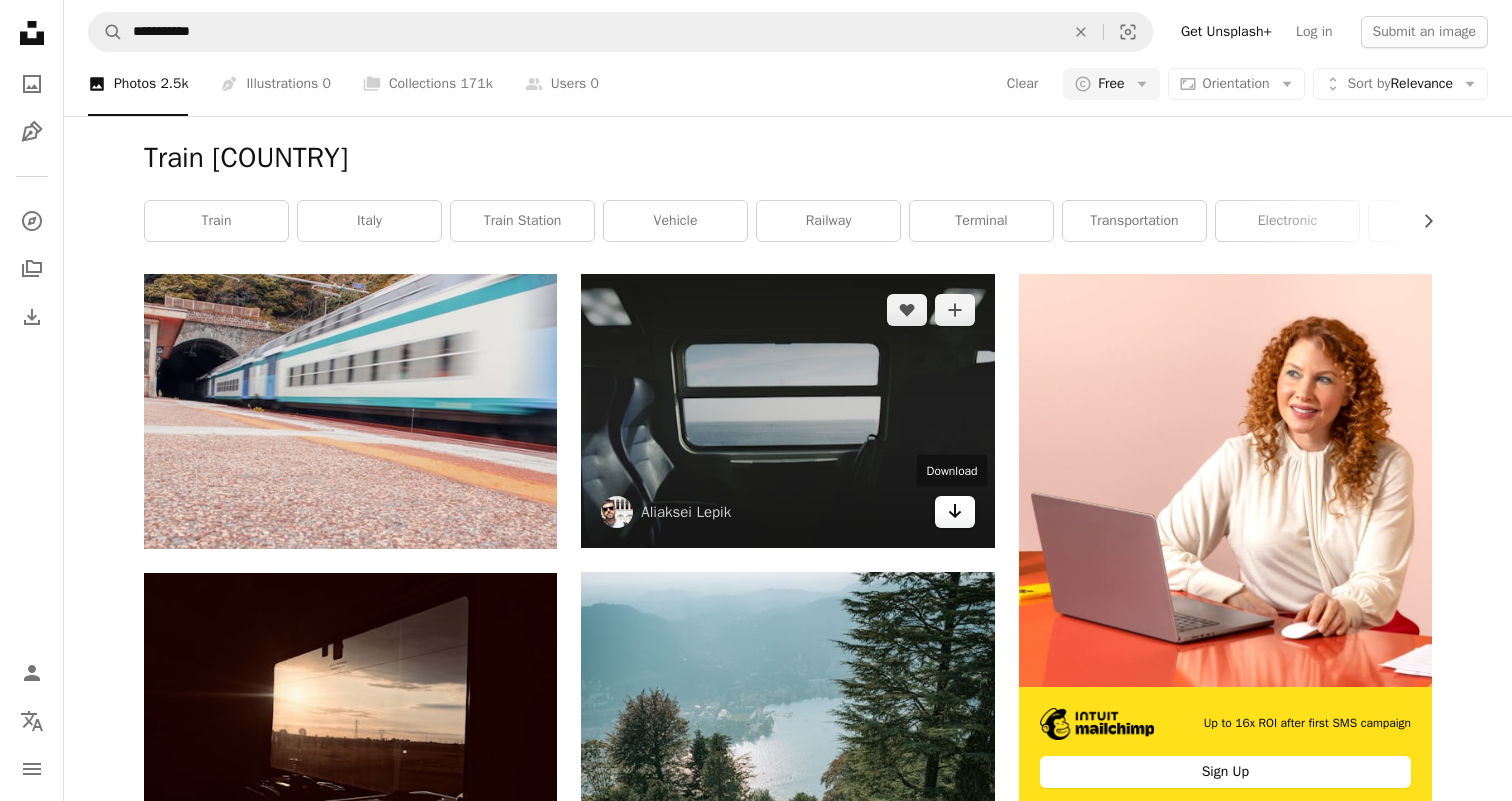 scroll, scrollTop: 0, scrollLeft: 0, axis: both 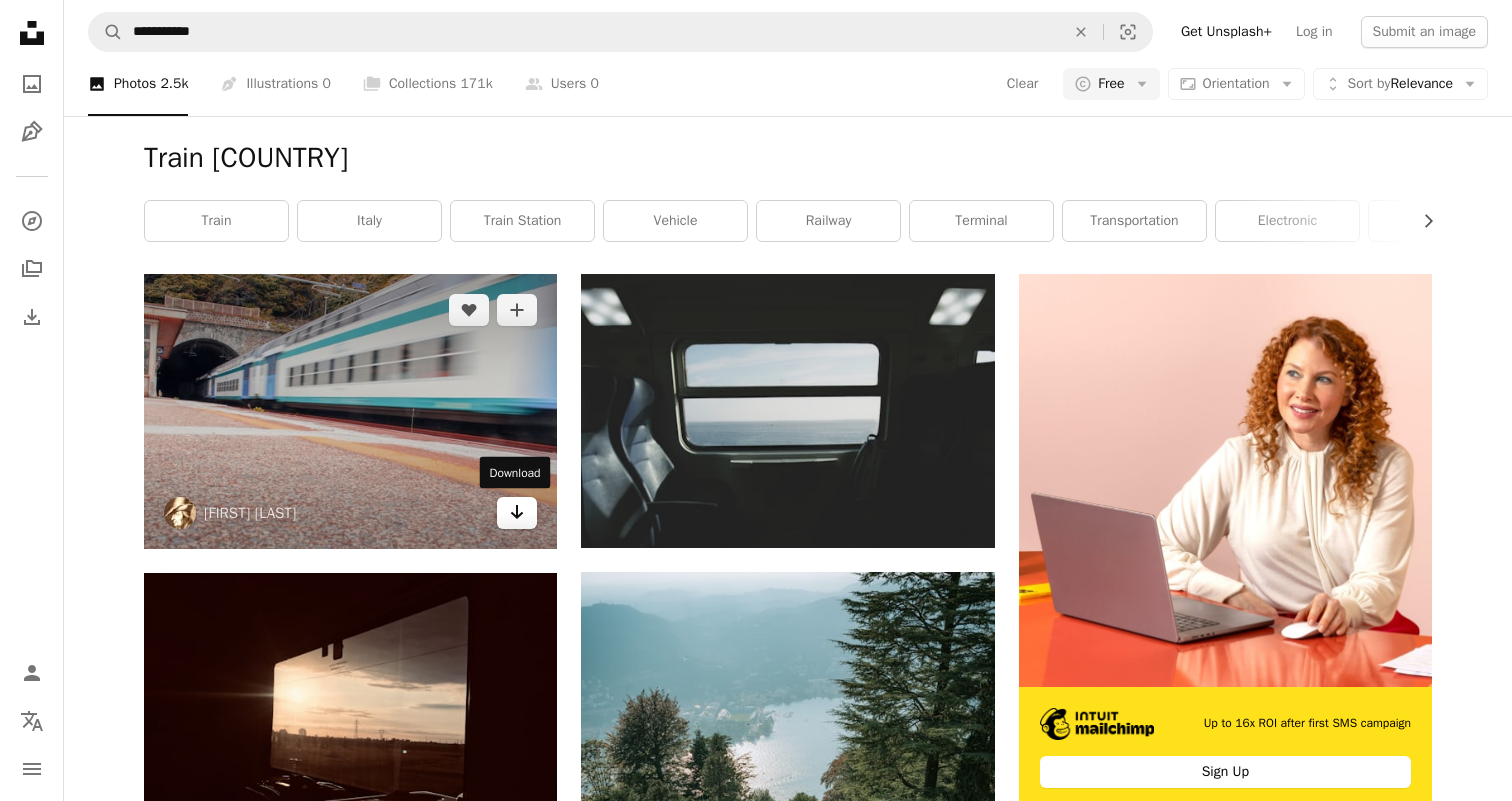 click 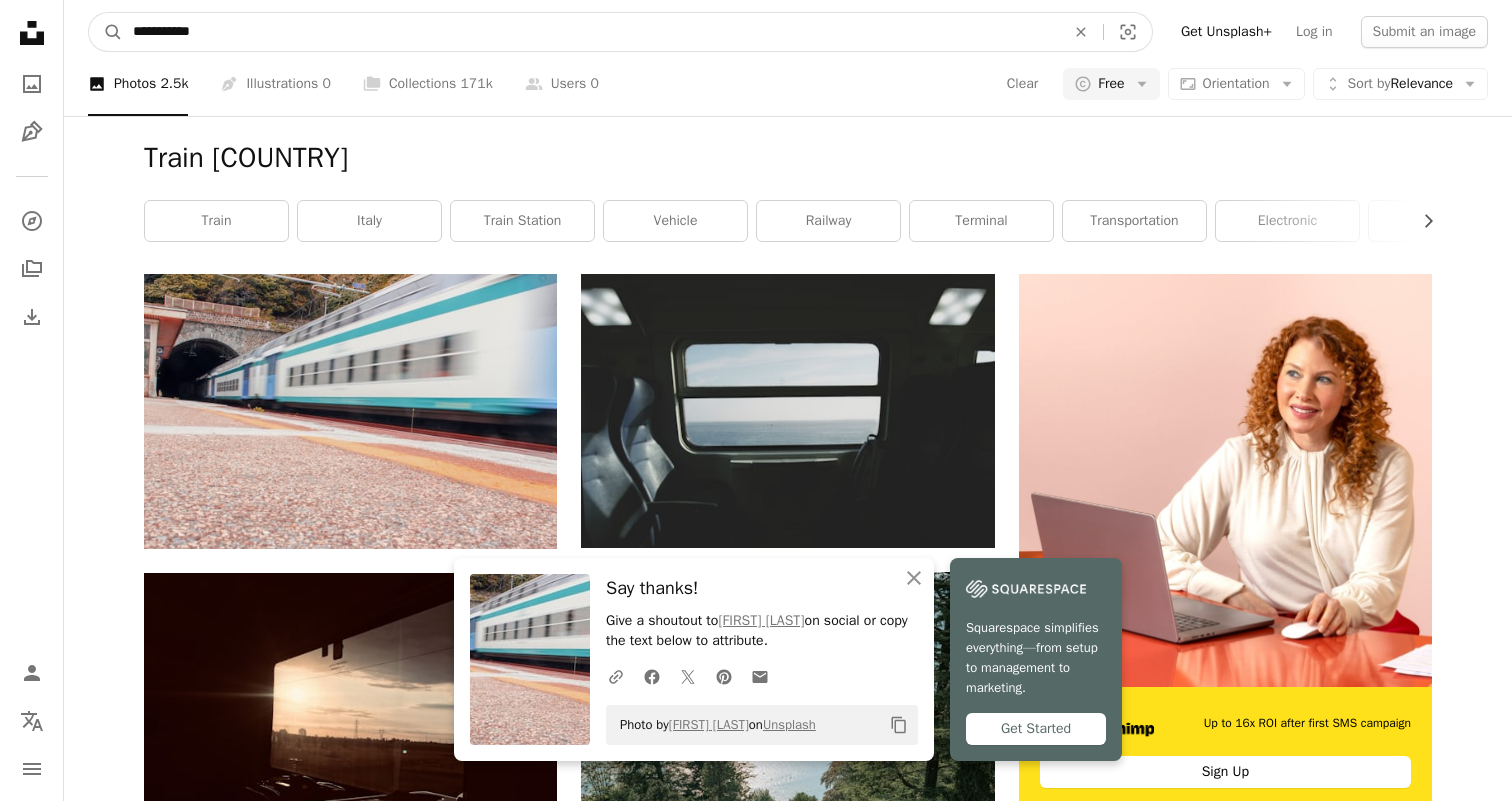 click on "**********" at bounding box center (591, 32) 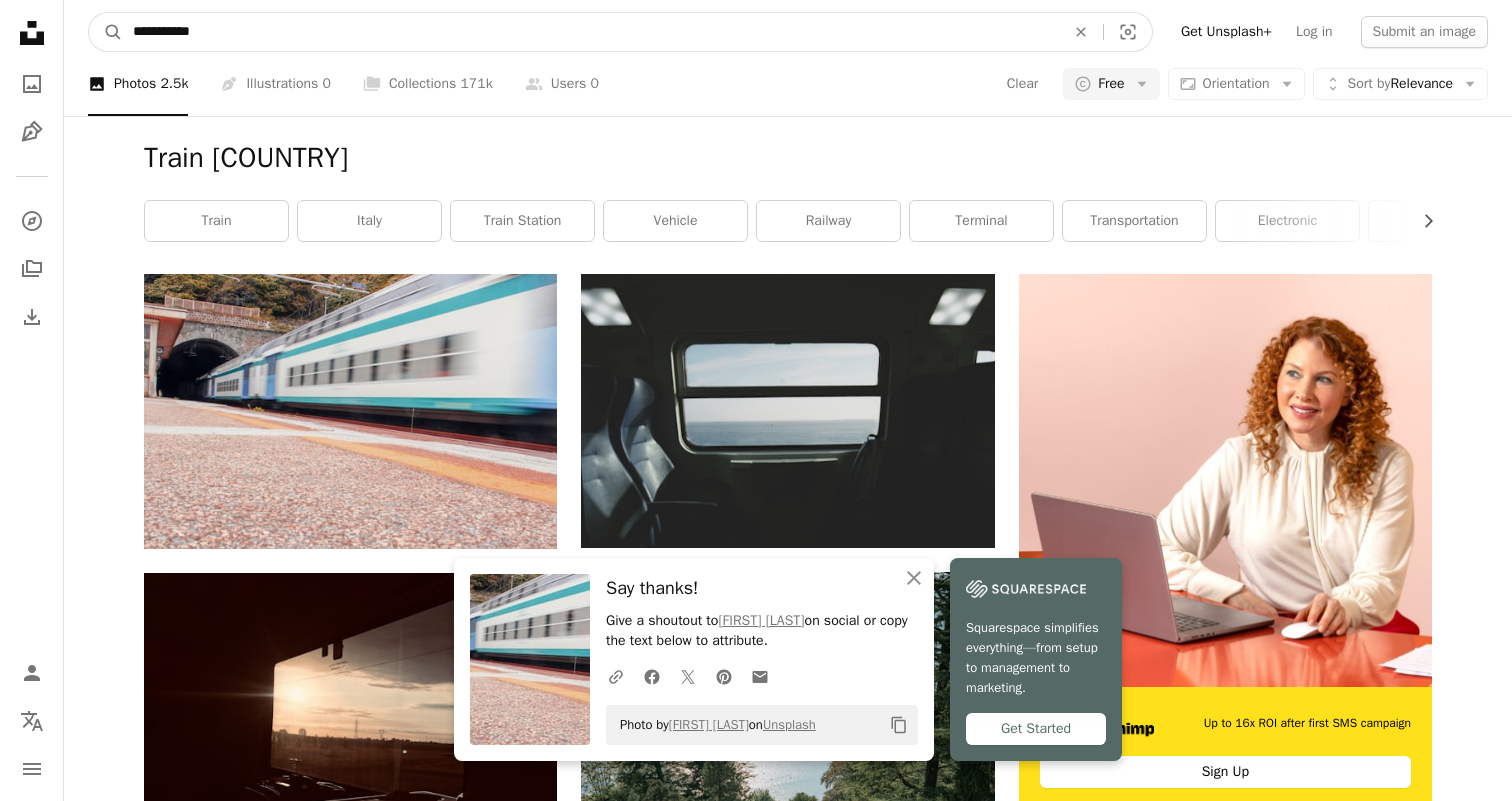 type on "**********" 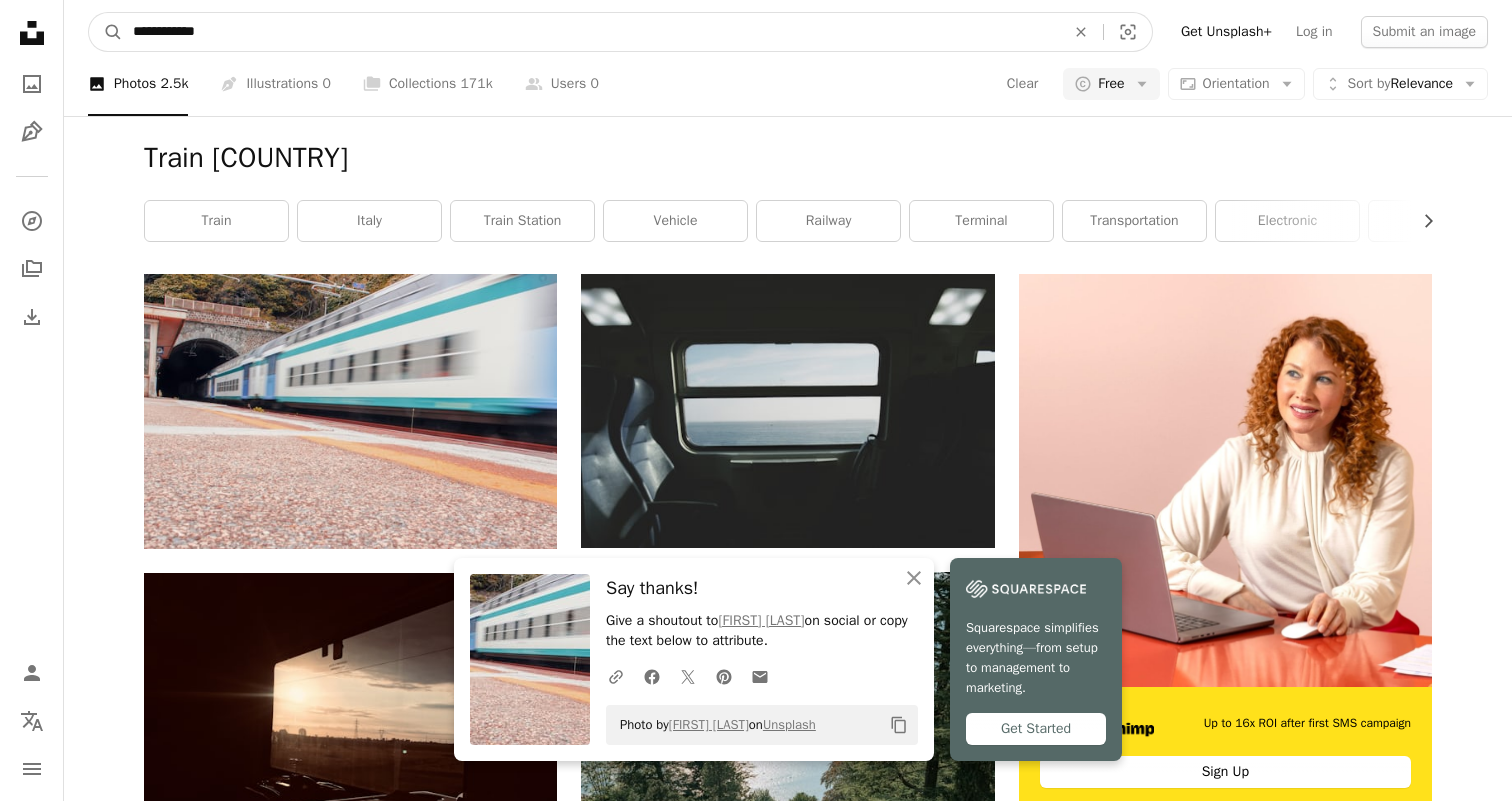 click on "A magnifying glass" at bounding box center [106, 32] 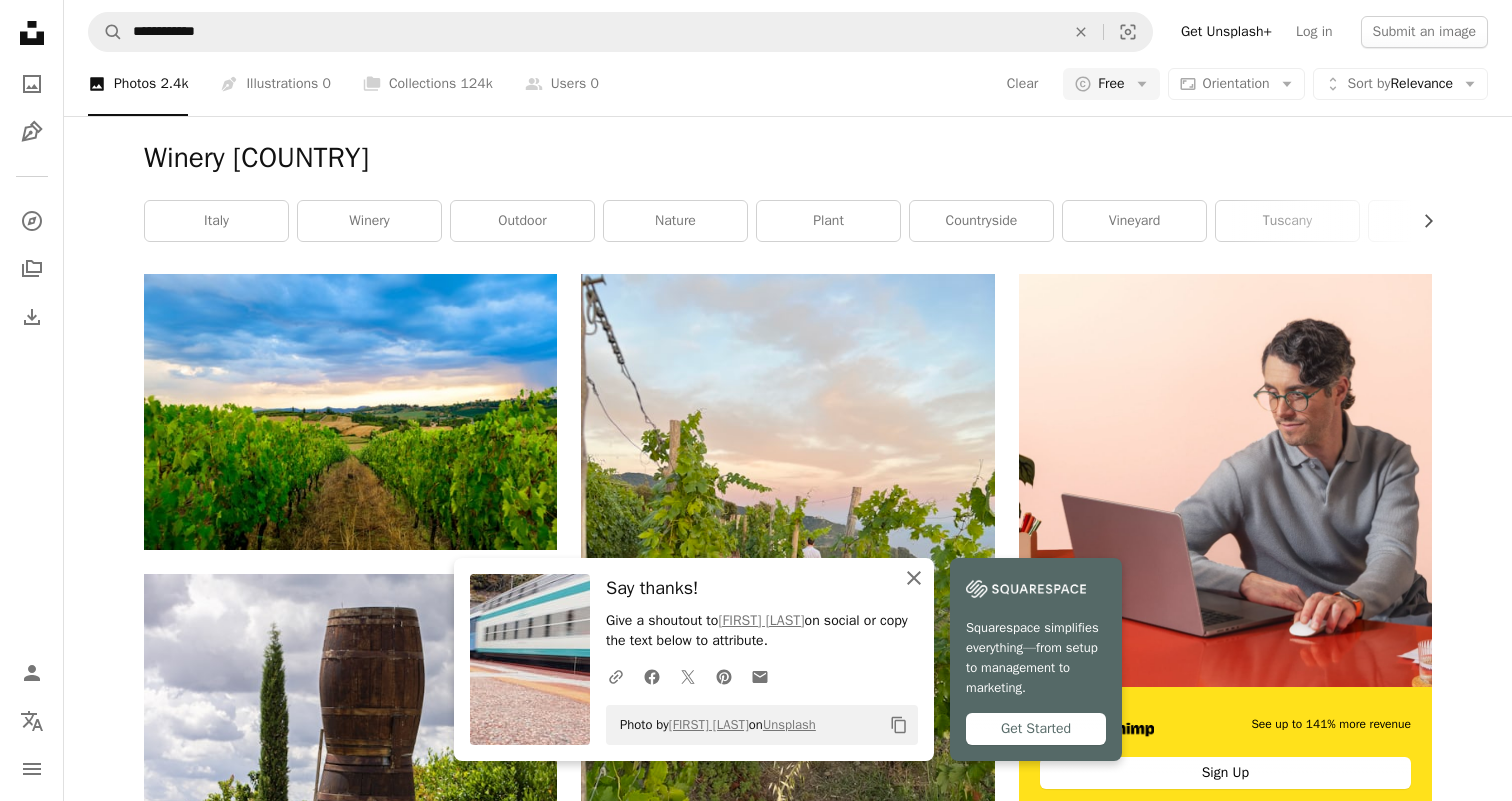 click 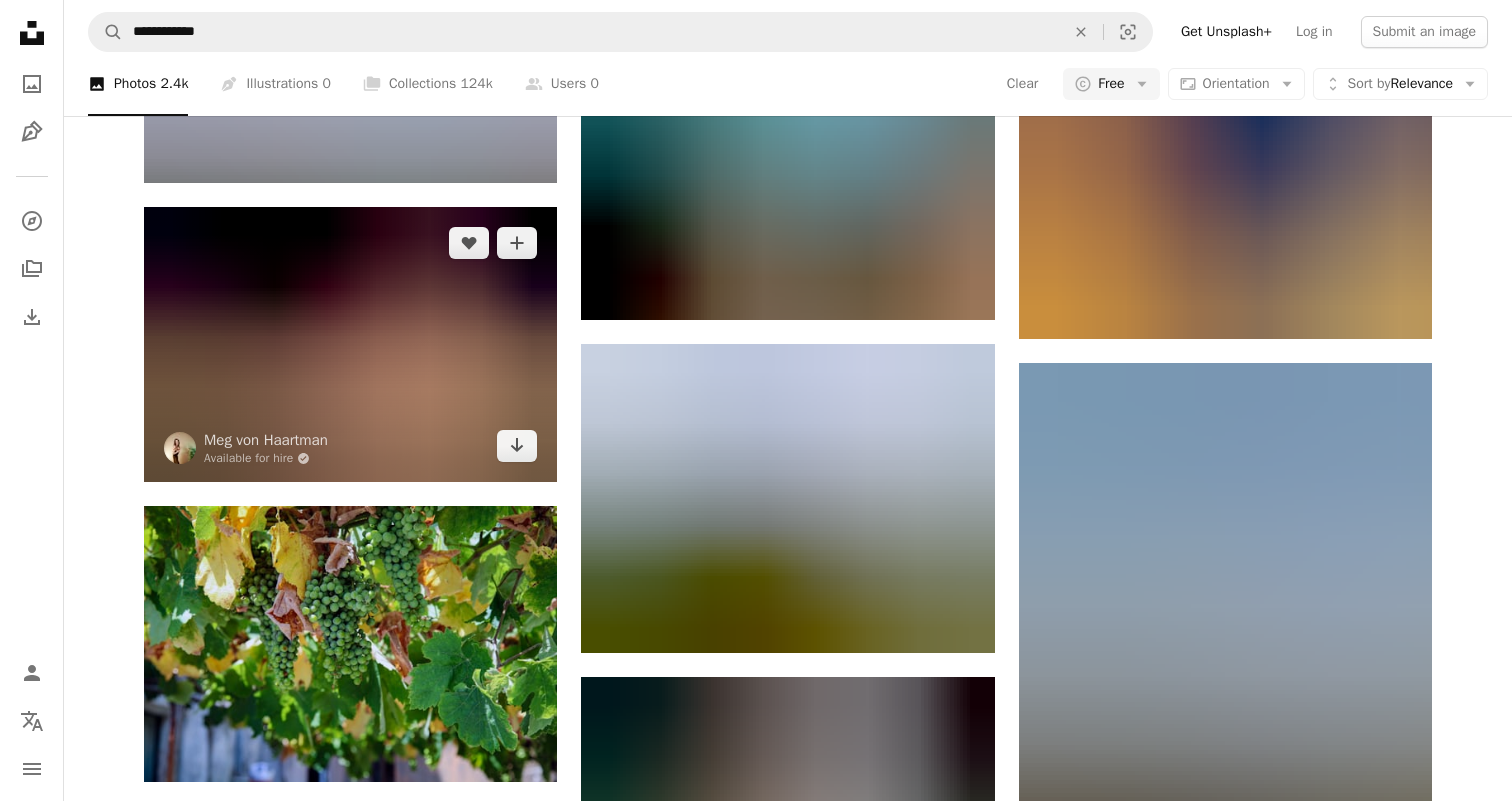 scroll, scrollTop: 2059, scrollLeft: 0, axis: vertical 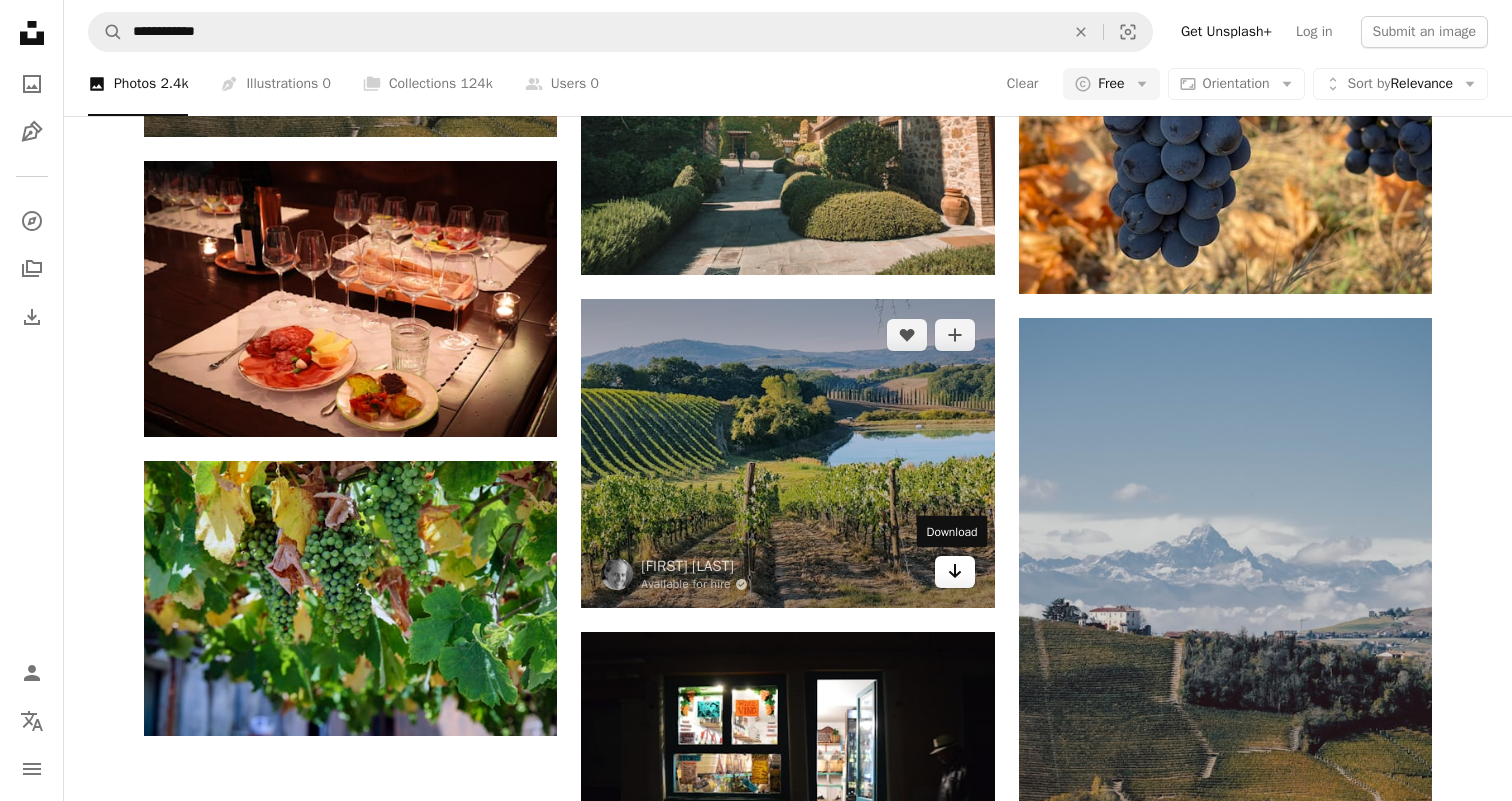 click 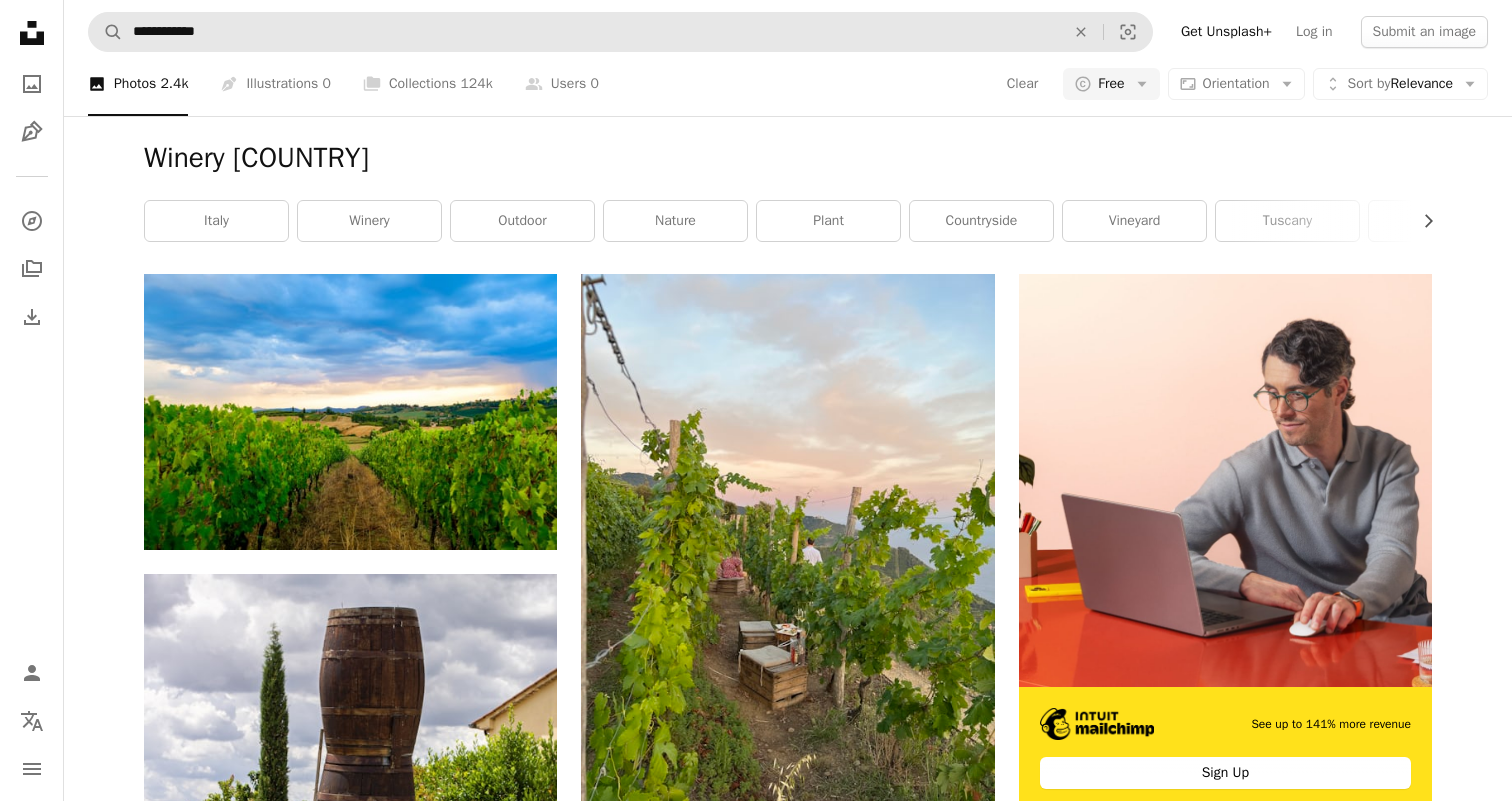 scroll, scrollTop: -1, scrollLeft: 0, axis: vertical 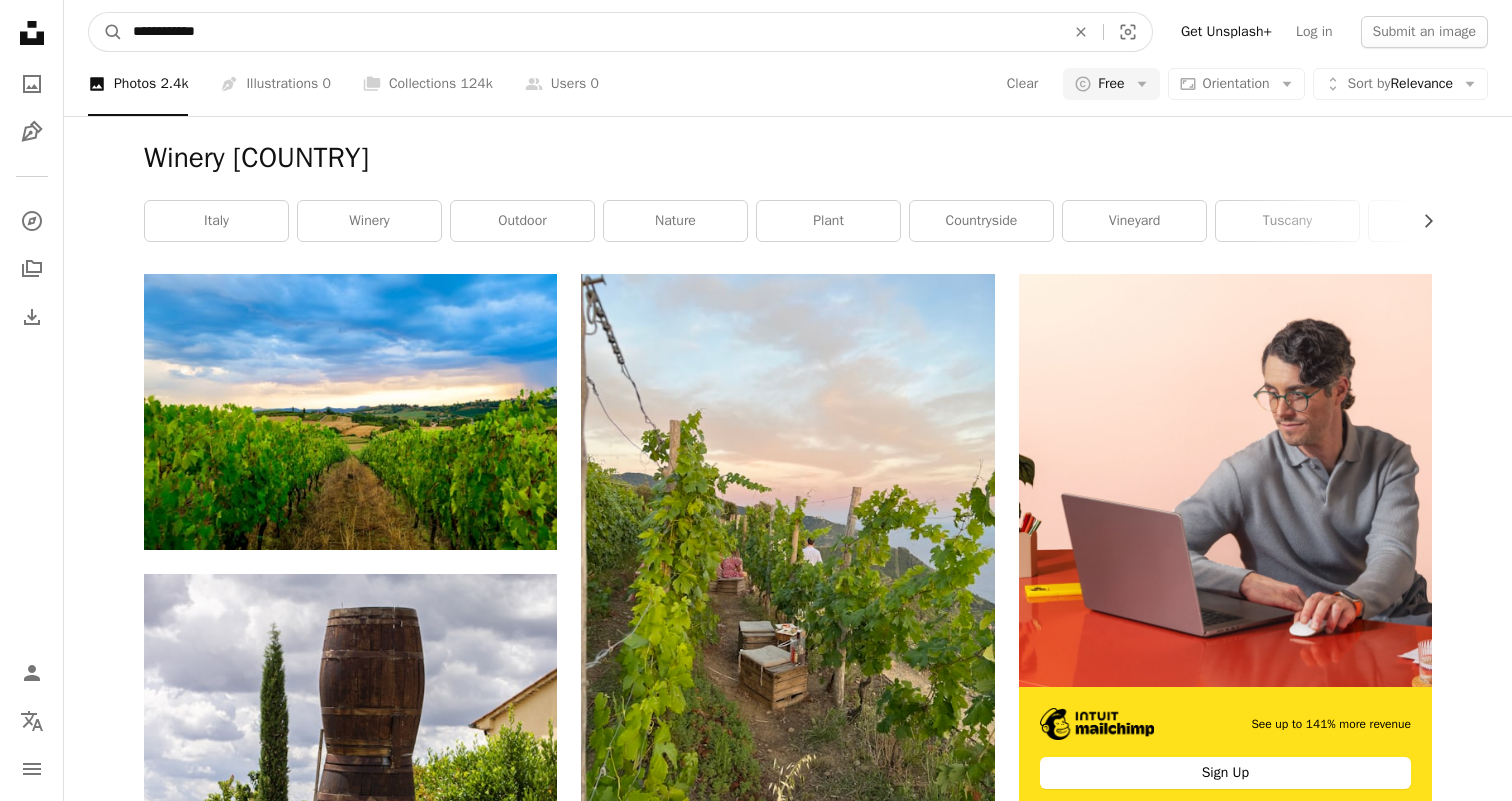 click on "**********" at bounding box center (591, 32) 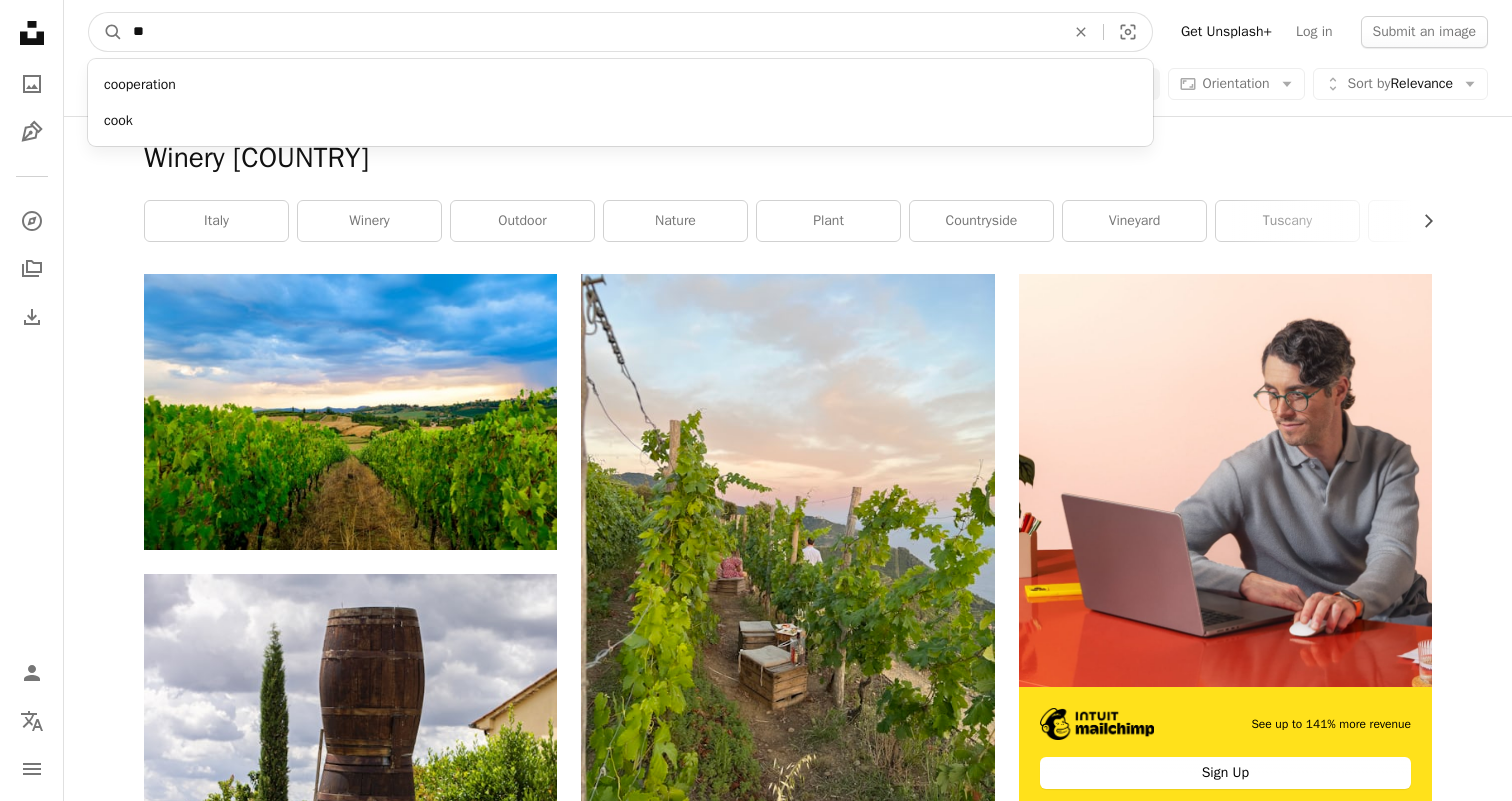 type on "*" 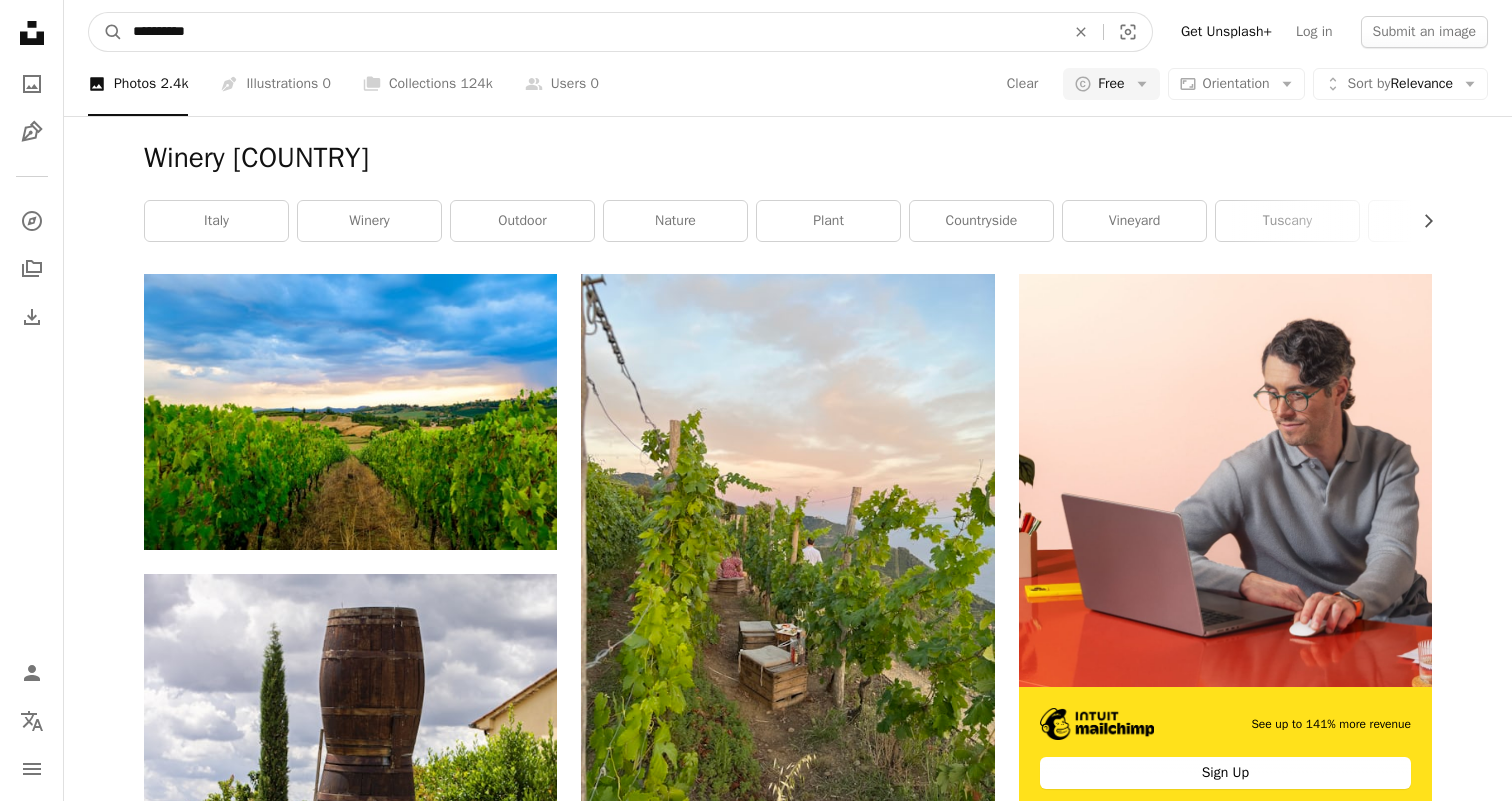 type on "**********" 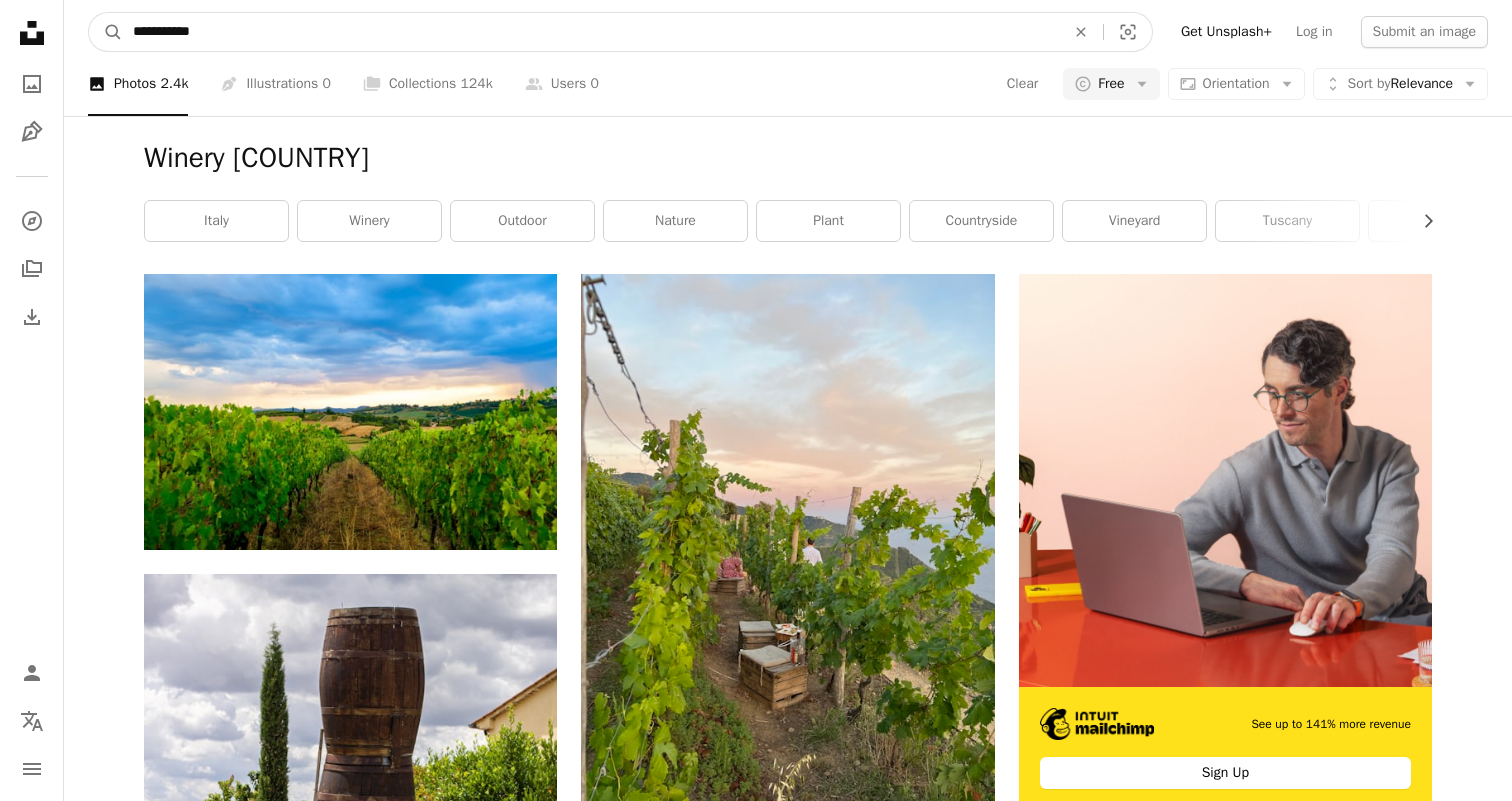 click on "A magnifying glass" at bounding box center [106, 32] 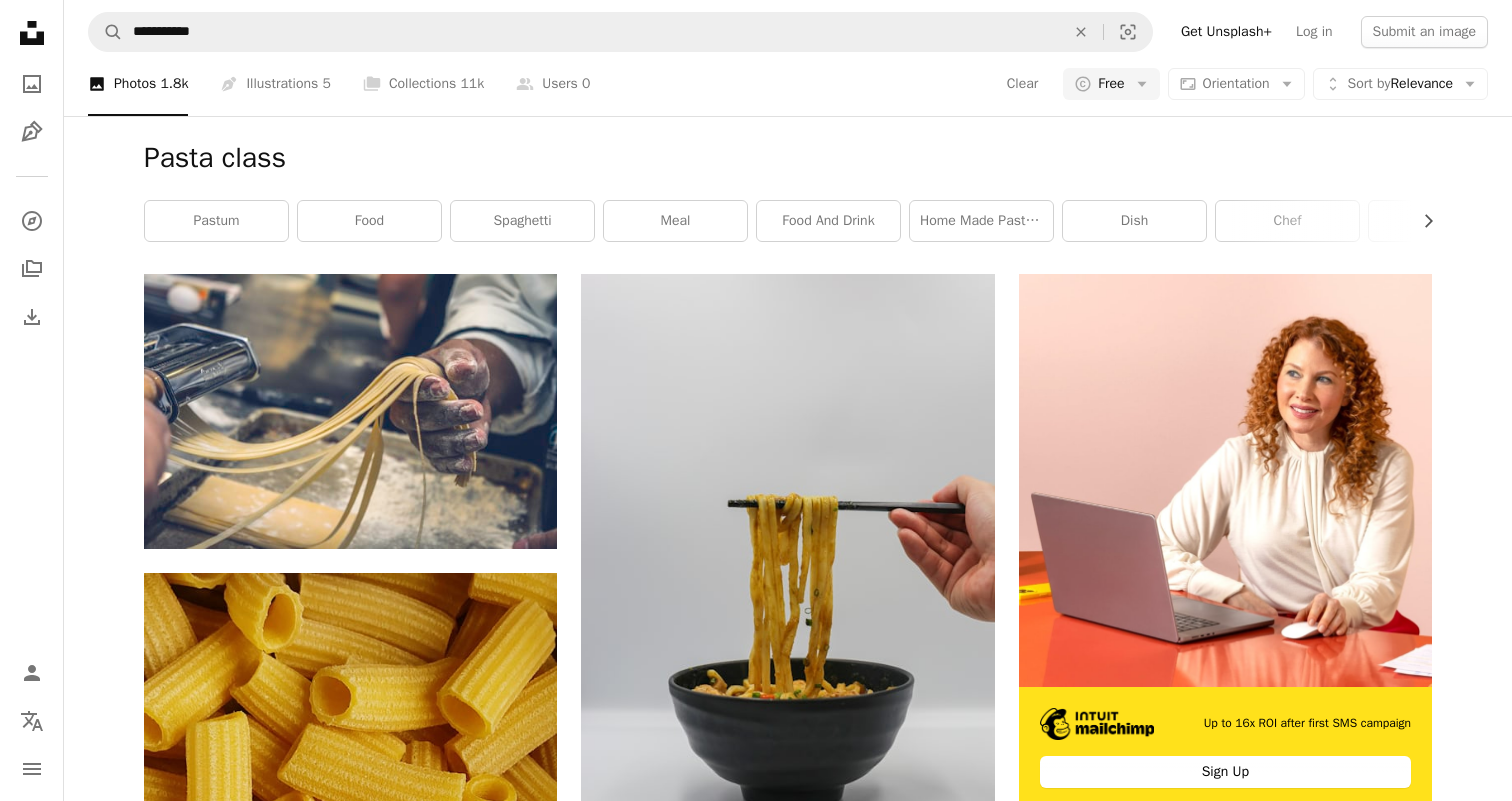 scroll, scrollTop: 0, scrollLeft: 0, axis: both 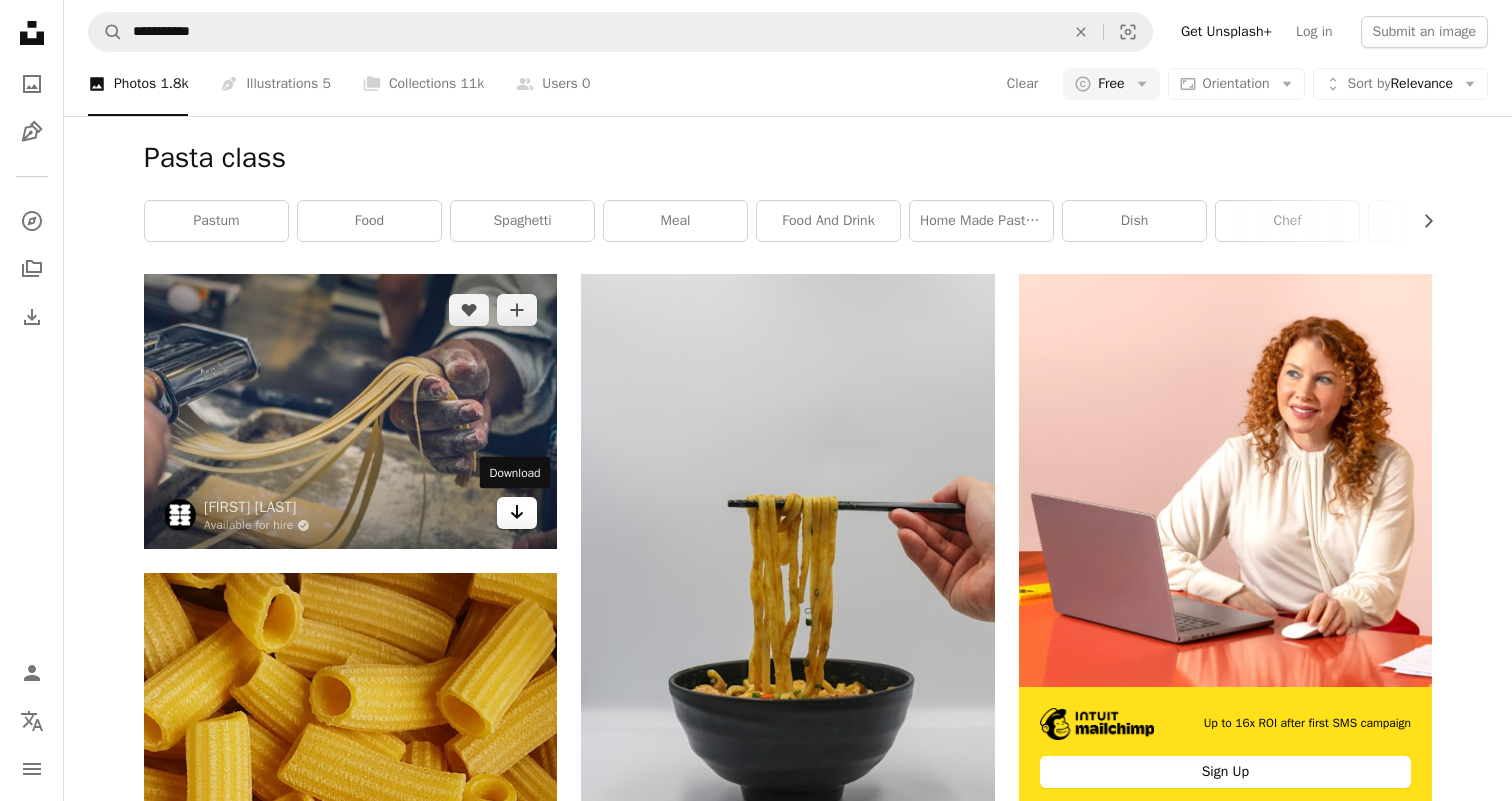 click on "Arrow pointing down" at bounding box center [517, 513] 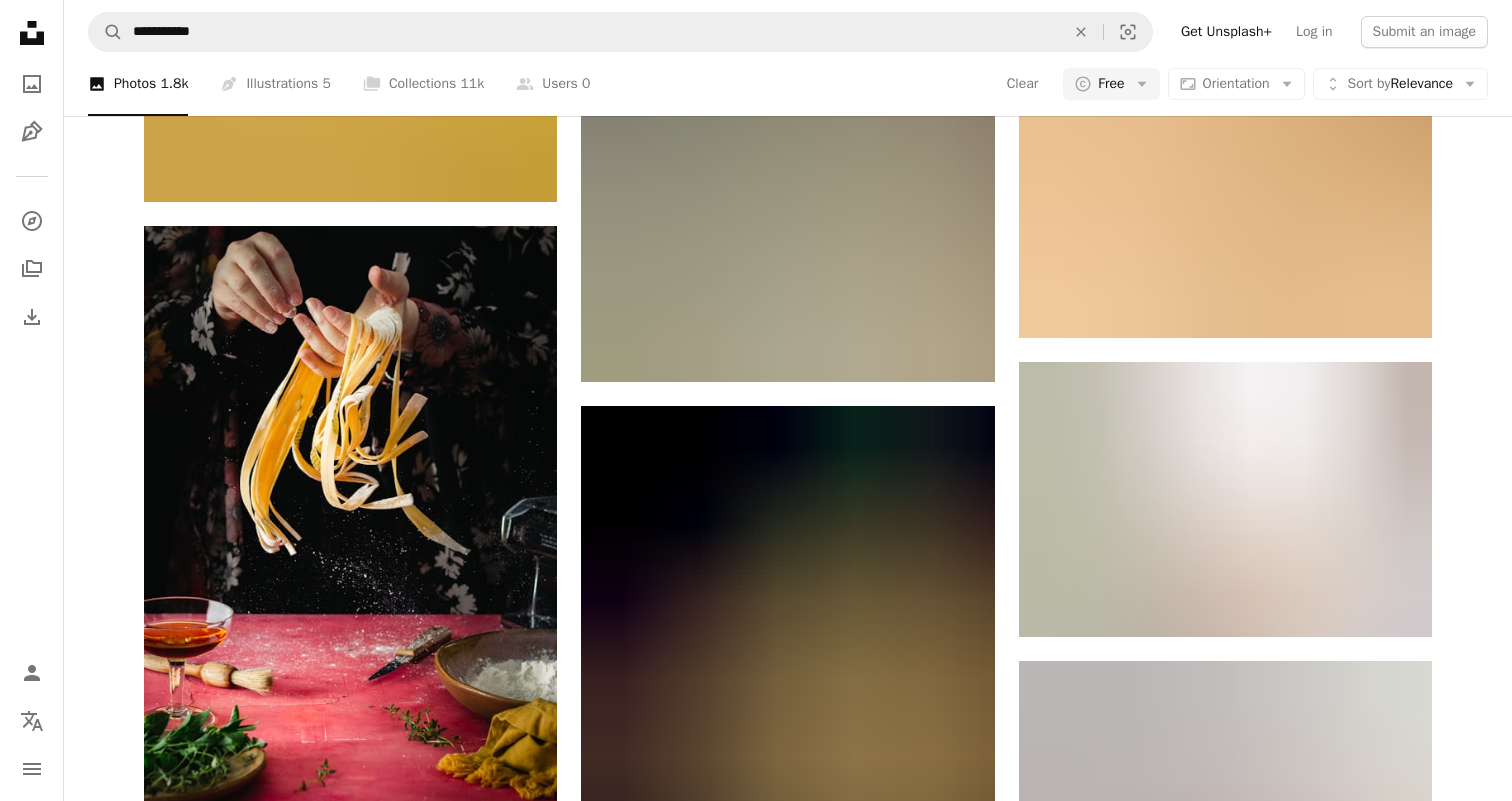 scroll, scrollTop: 2538, scrollLeft: 0, axis: vertical 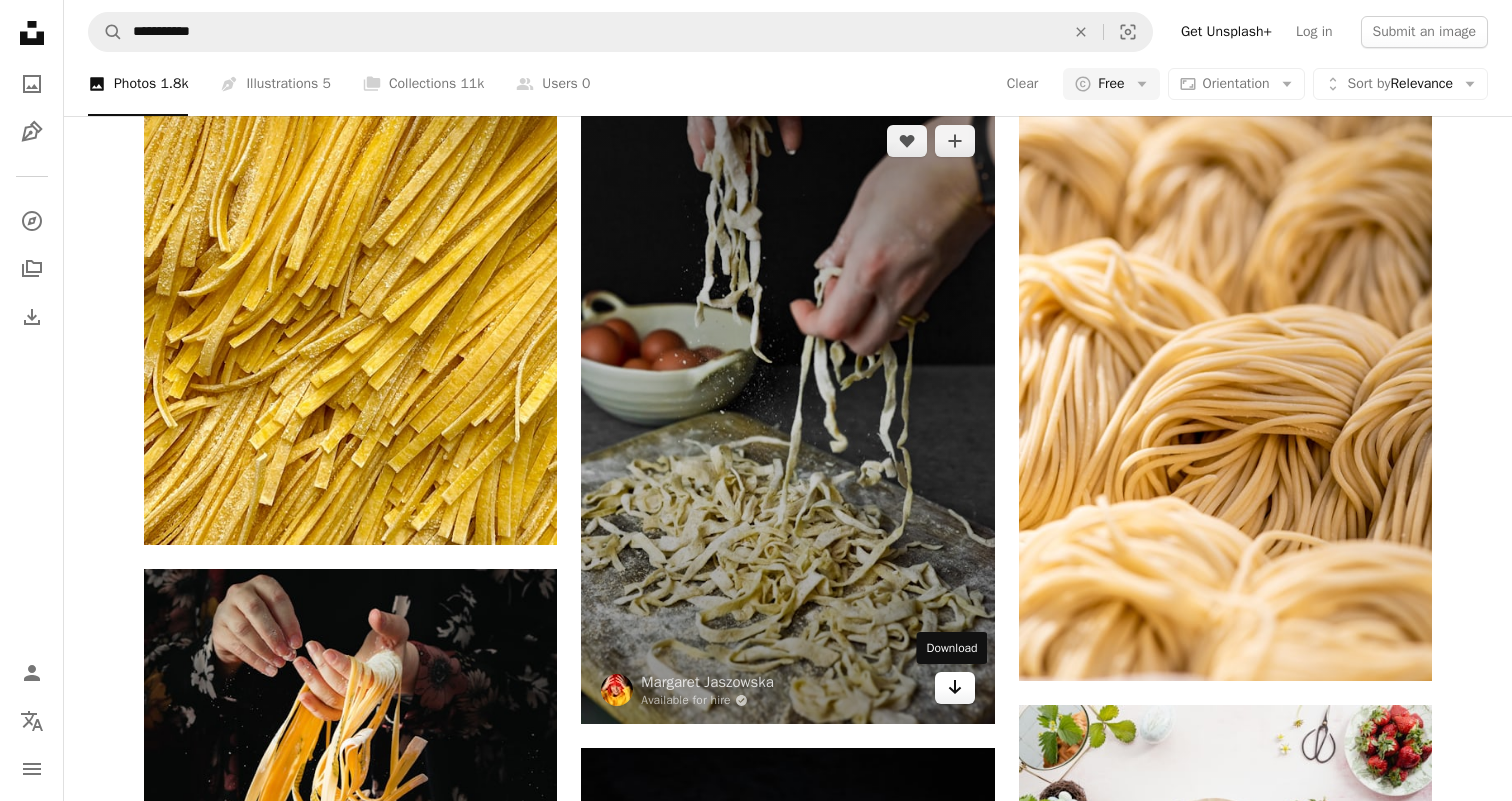 click on "Arrow pointing down" 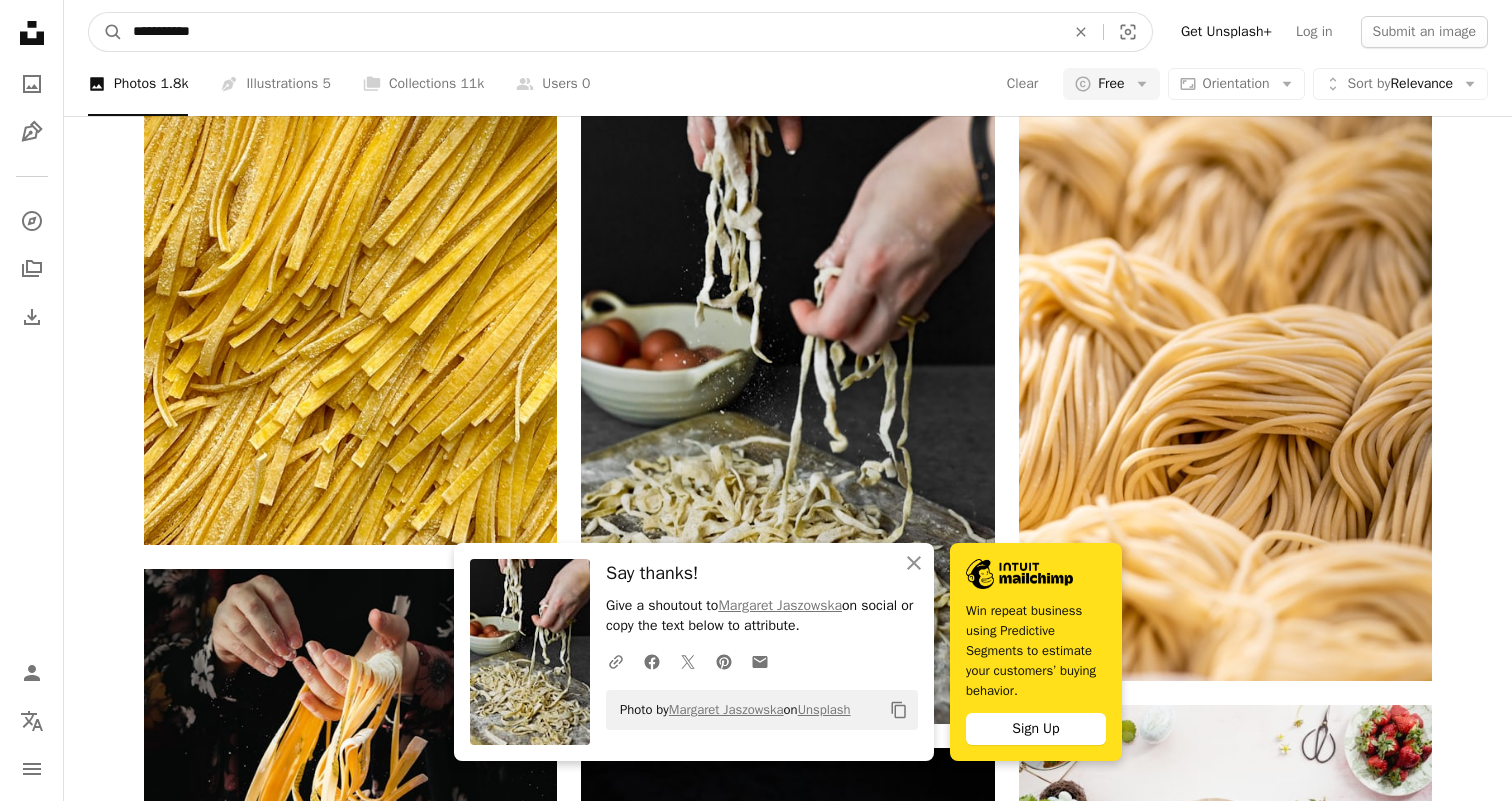 click on "**********" at bounding box center [591, 32] 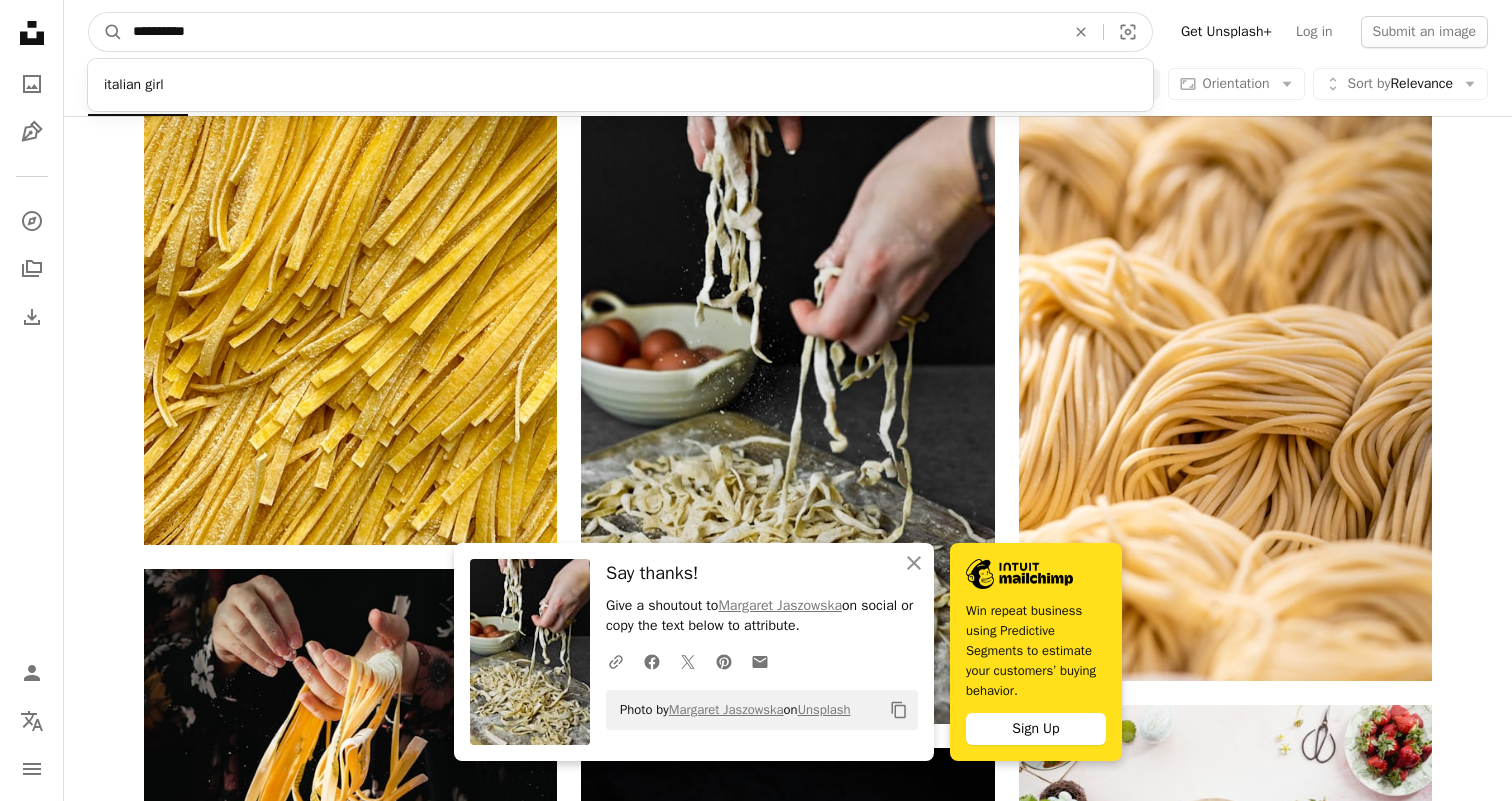 type on "**********" 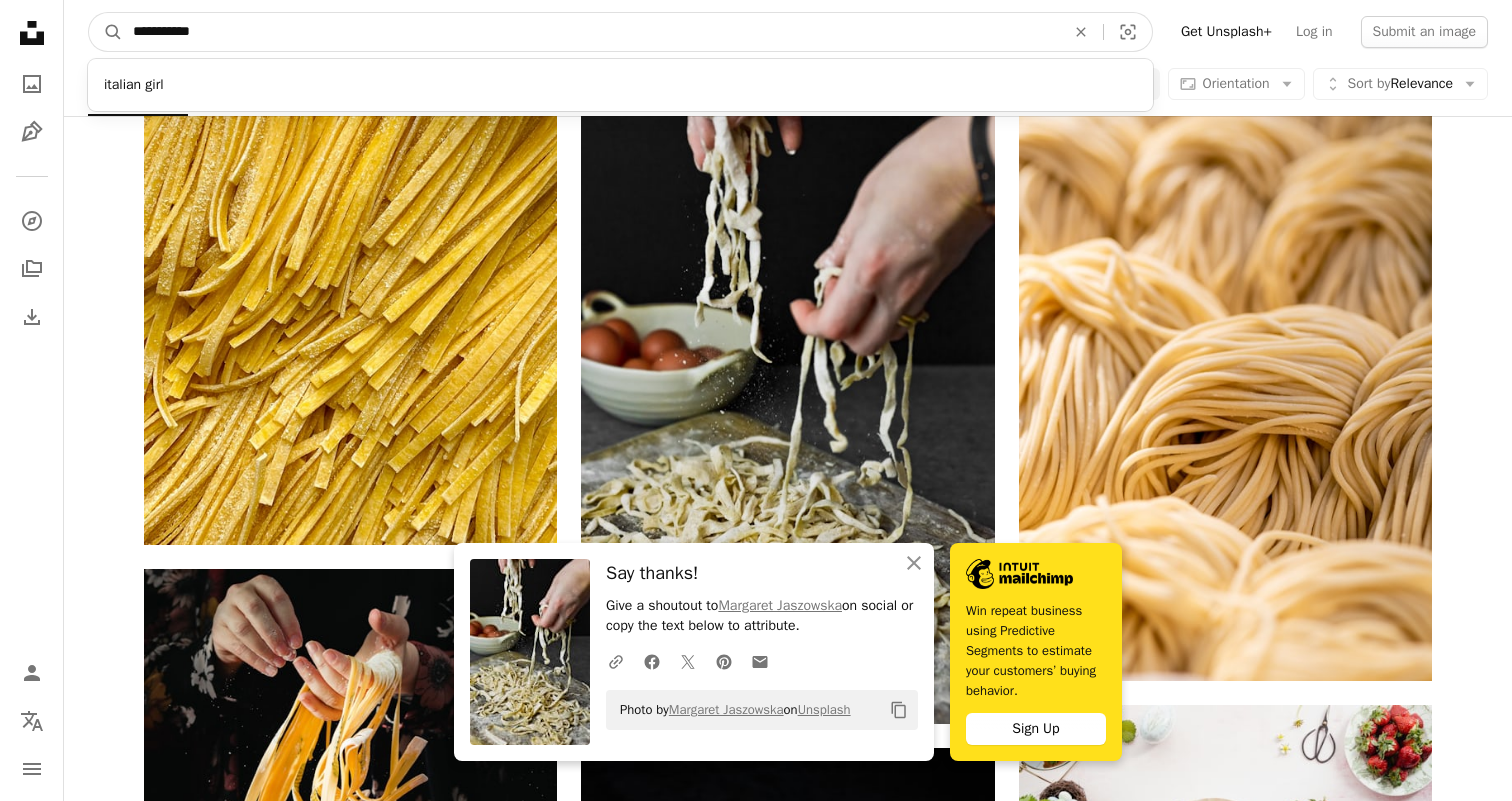click on "A magnifying glass" at bounding box center (106, 32) 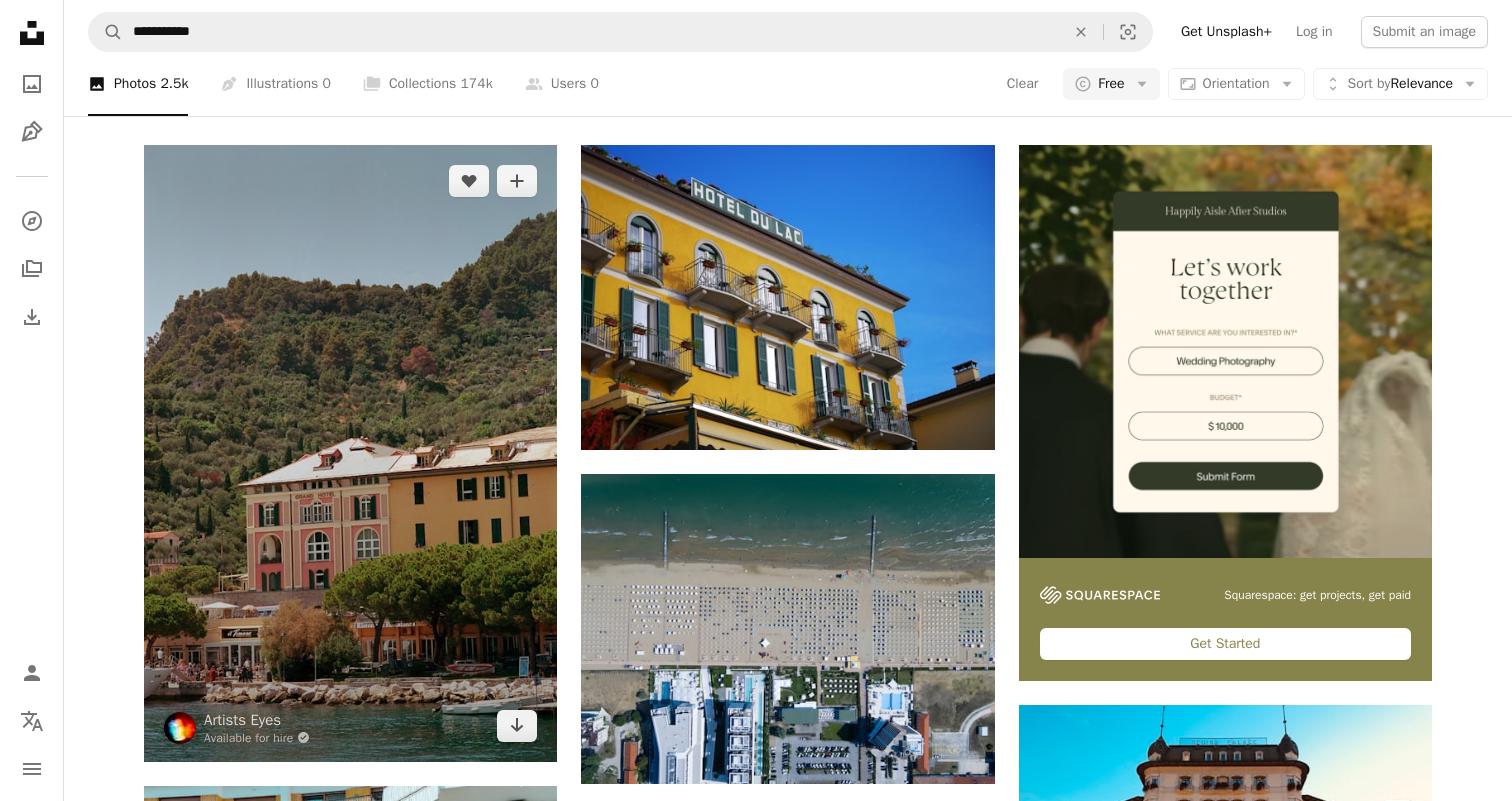 scroll, scrollTop: 148, scrollLeft: 0, axis: vertical 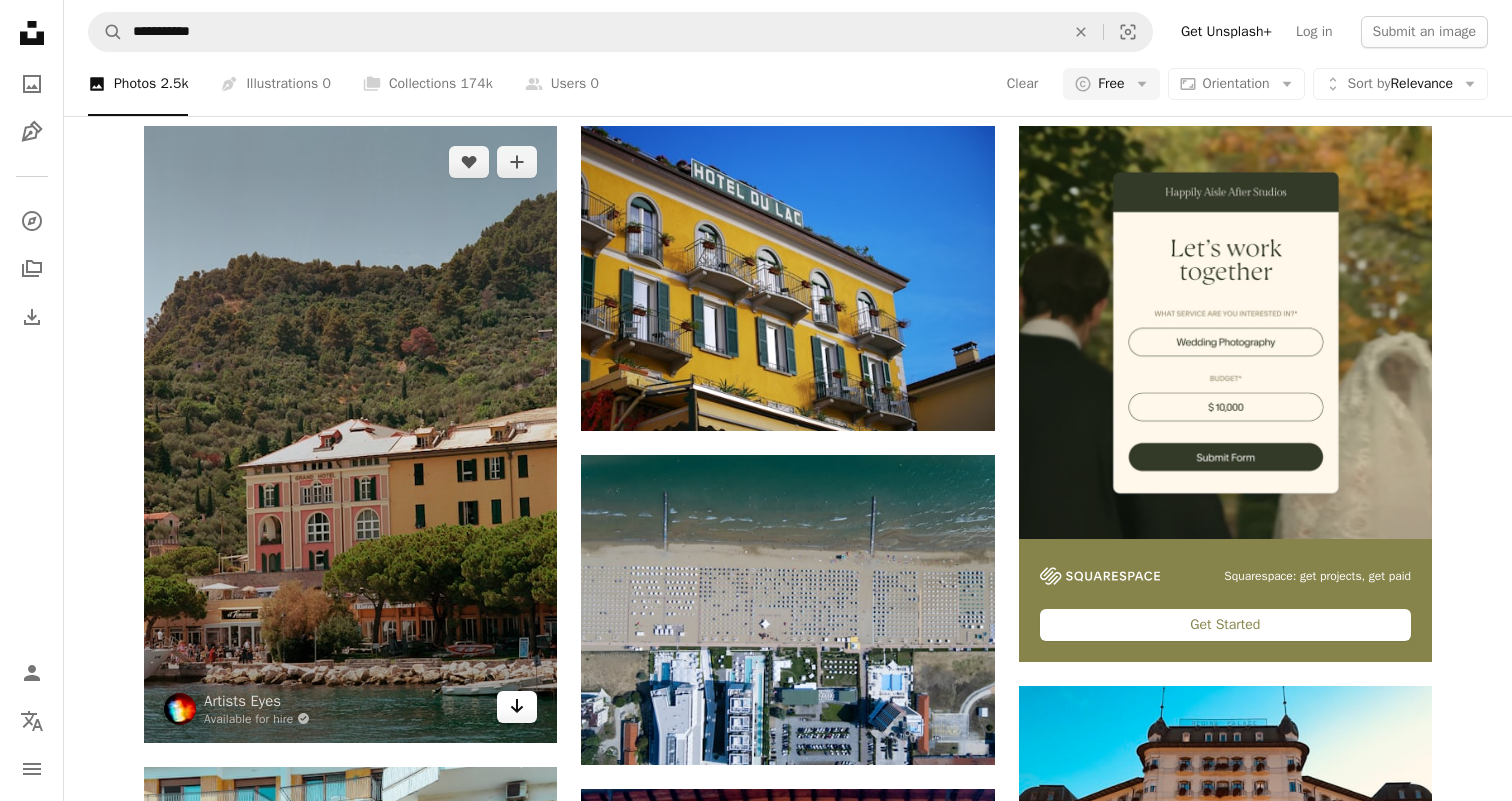 click on "Arrow pointing down" 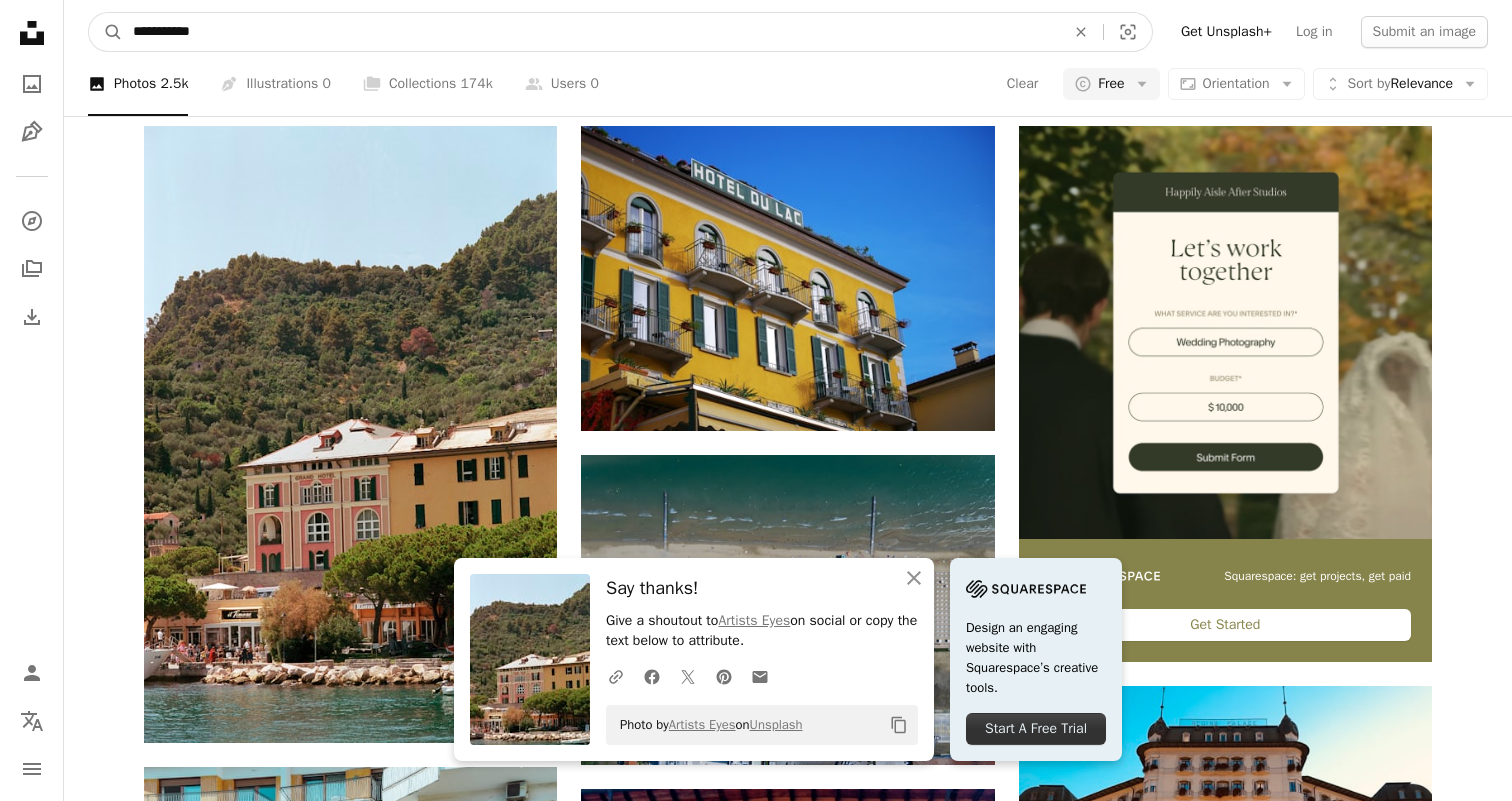 click on "**********" at bounding box center [591, 32] 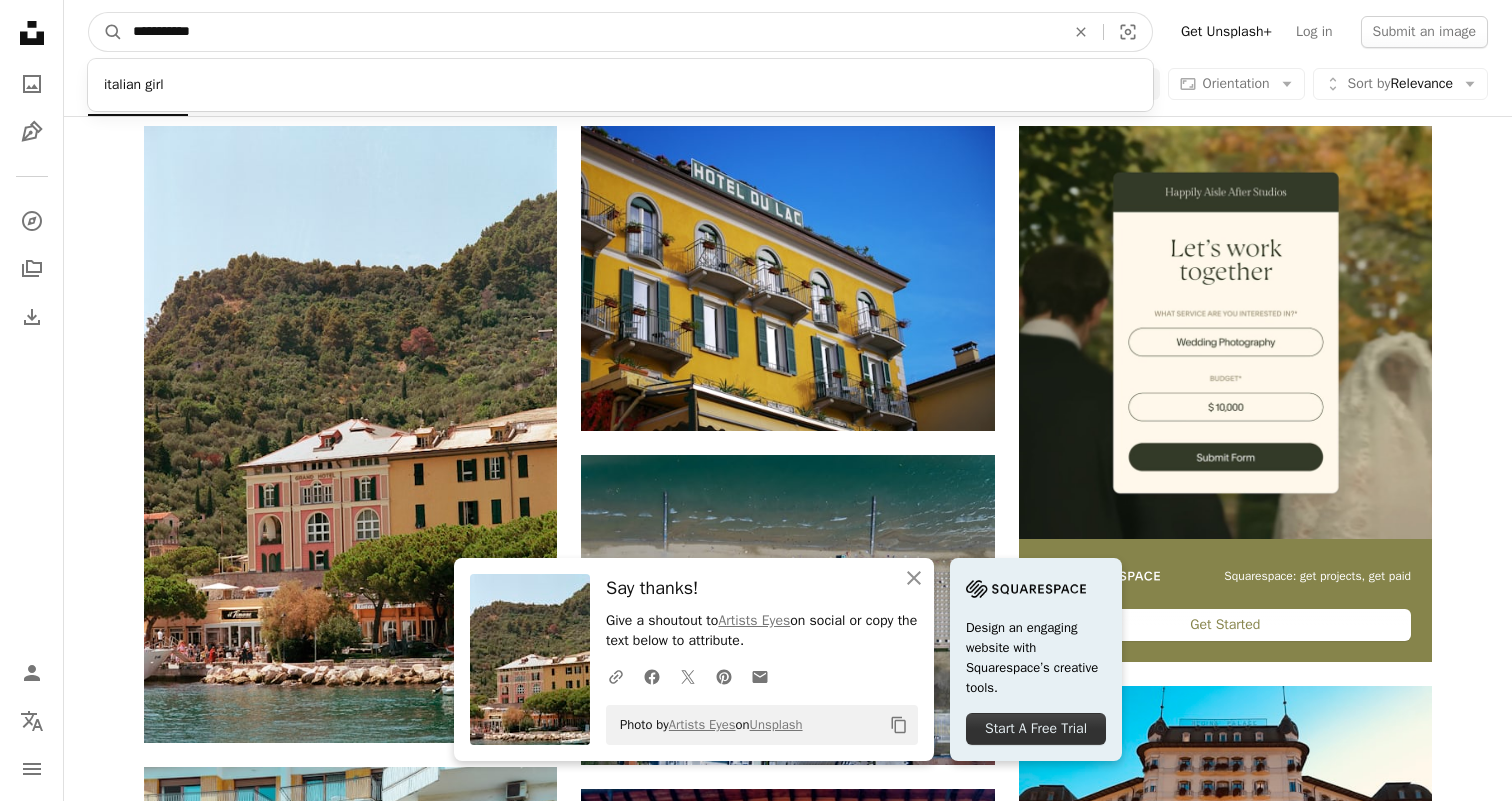 type on "**********" 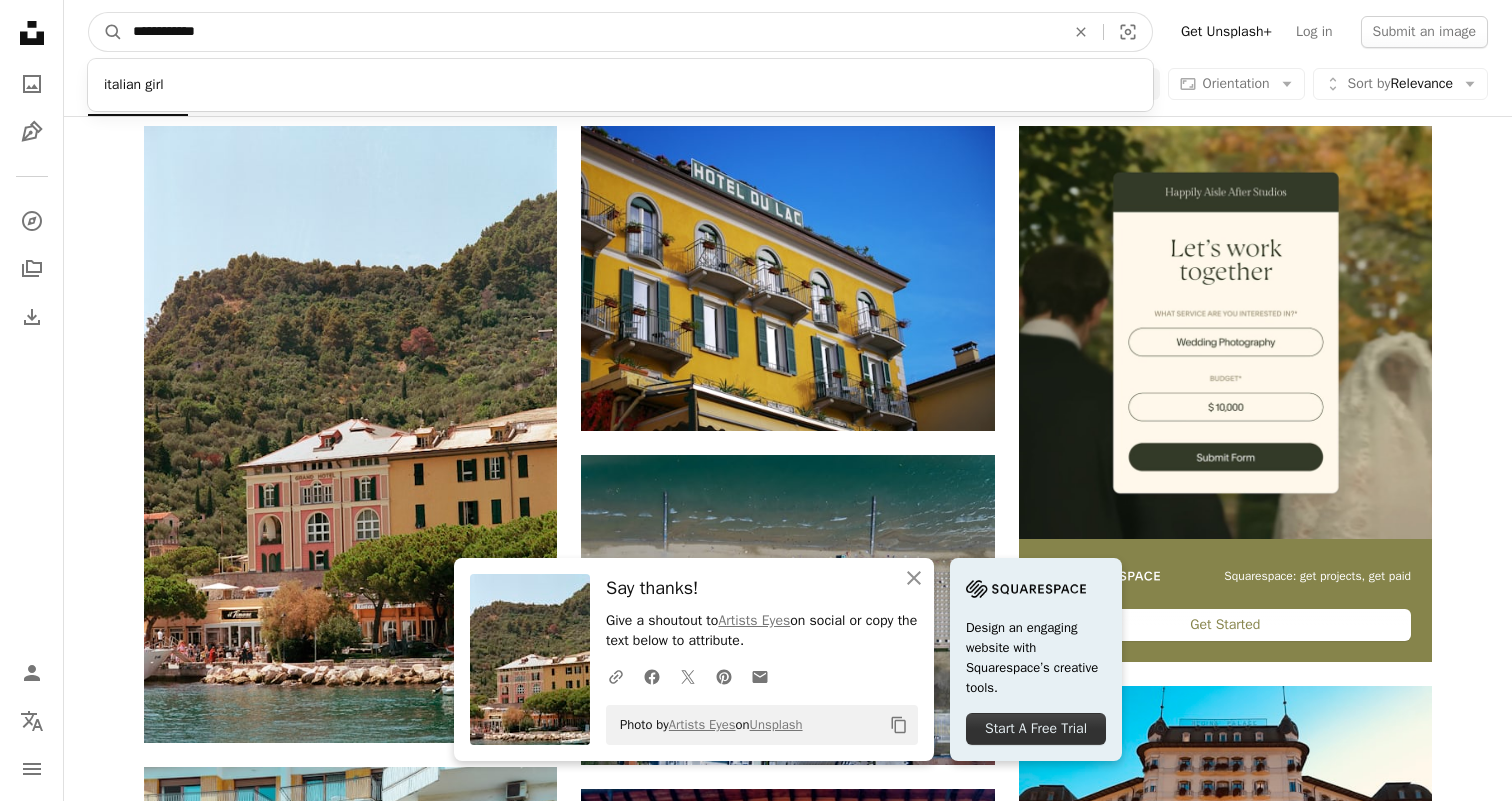 click on "A magnifying glass" at bounding box center [106, 32] 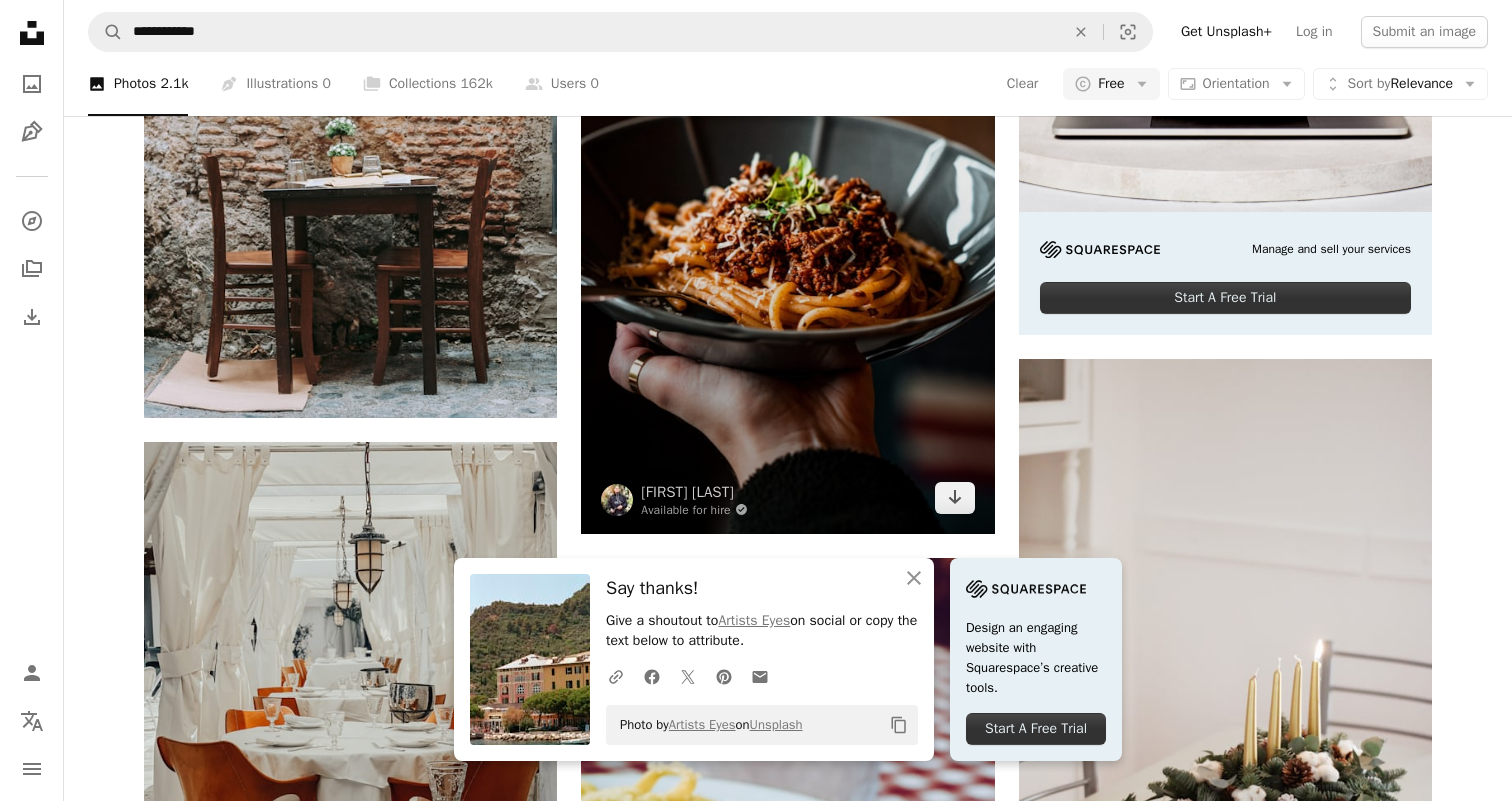 scroll, scrollTop: 625, scrollLeft: 0, axis: vertical 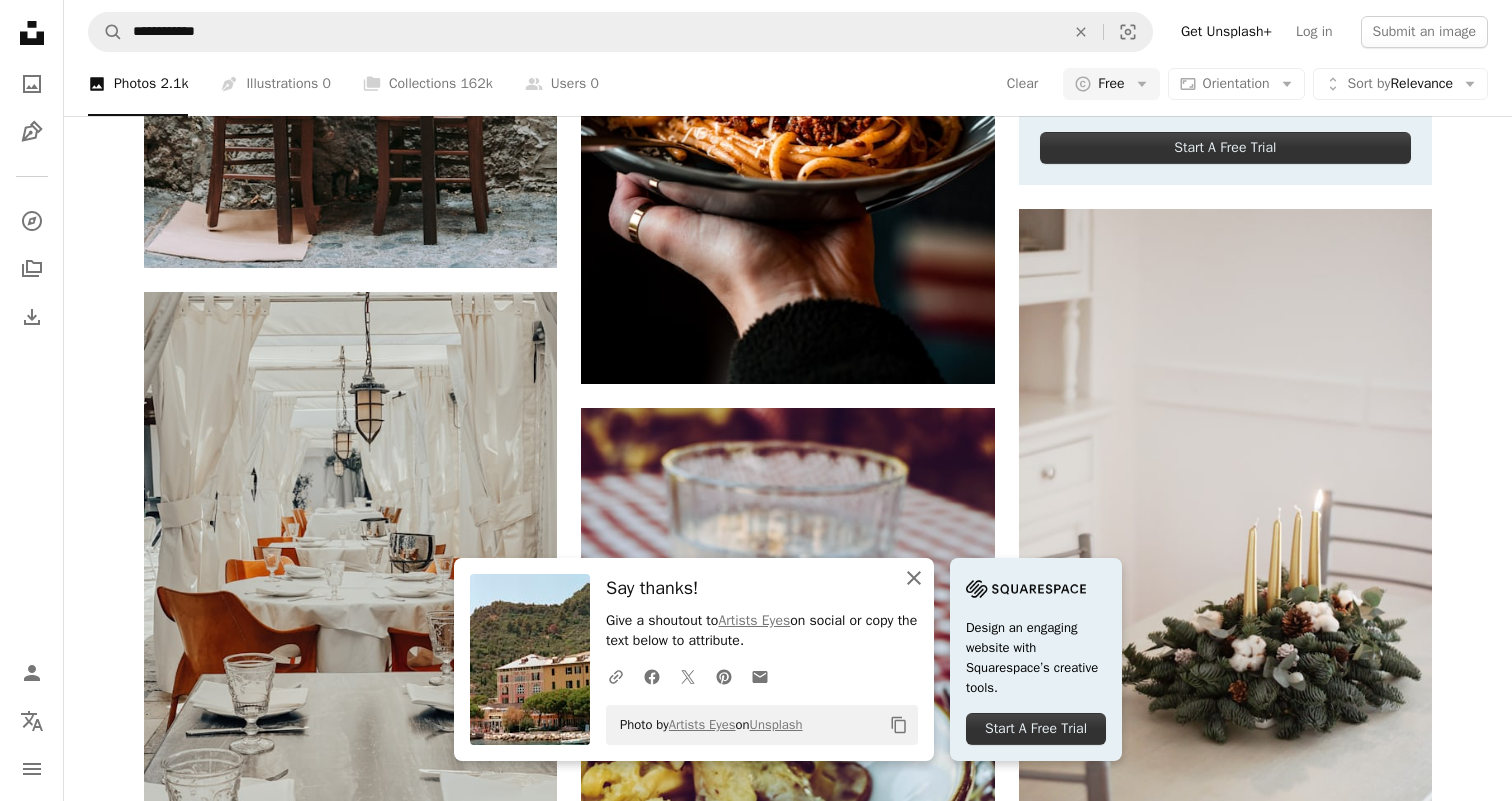 click on "An X shape" 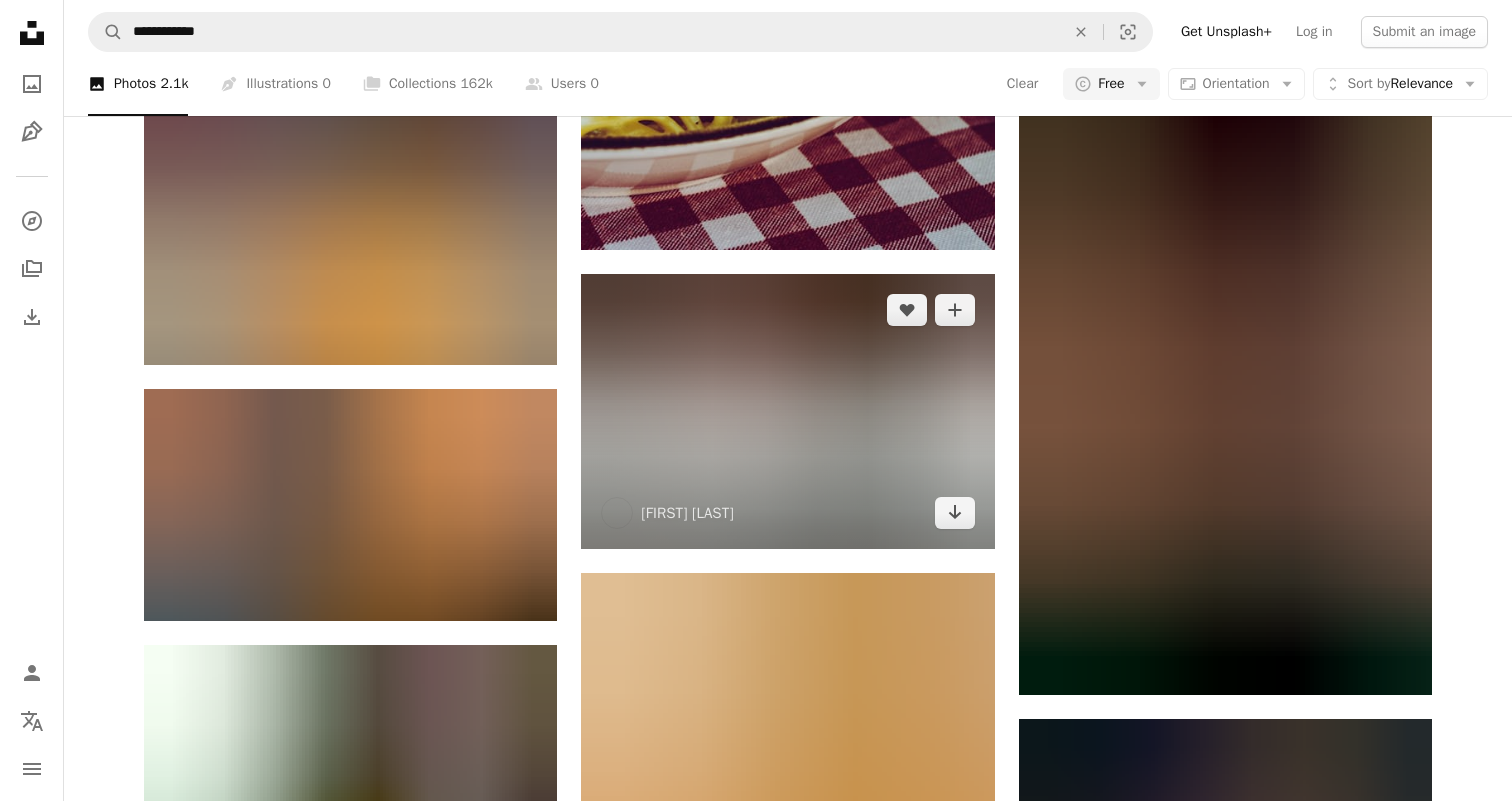 scroll, scrollTop: 1377, scrollLeft: 0, axis: vertical 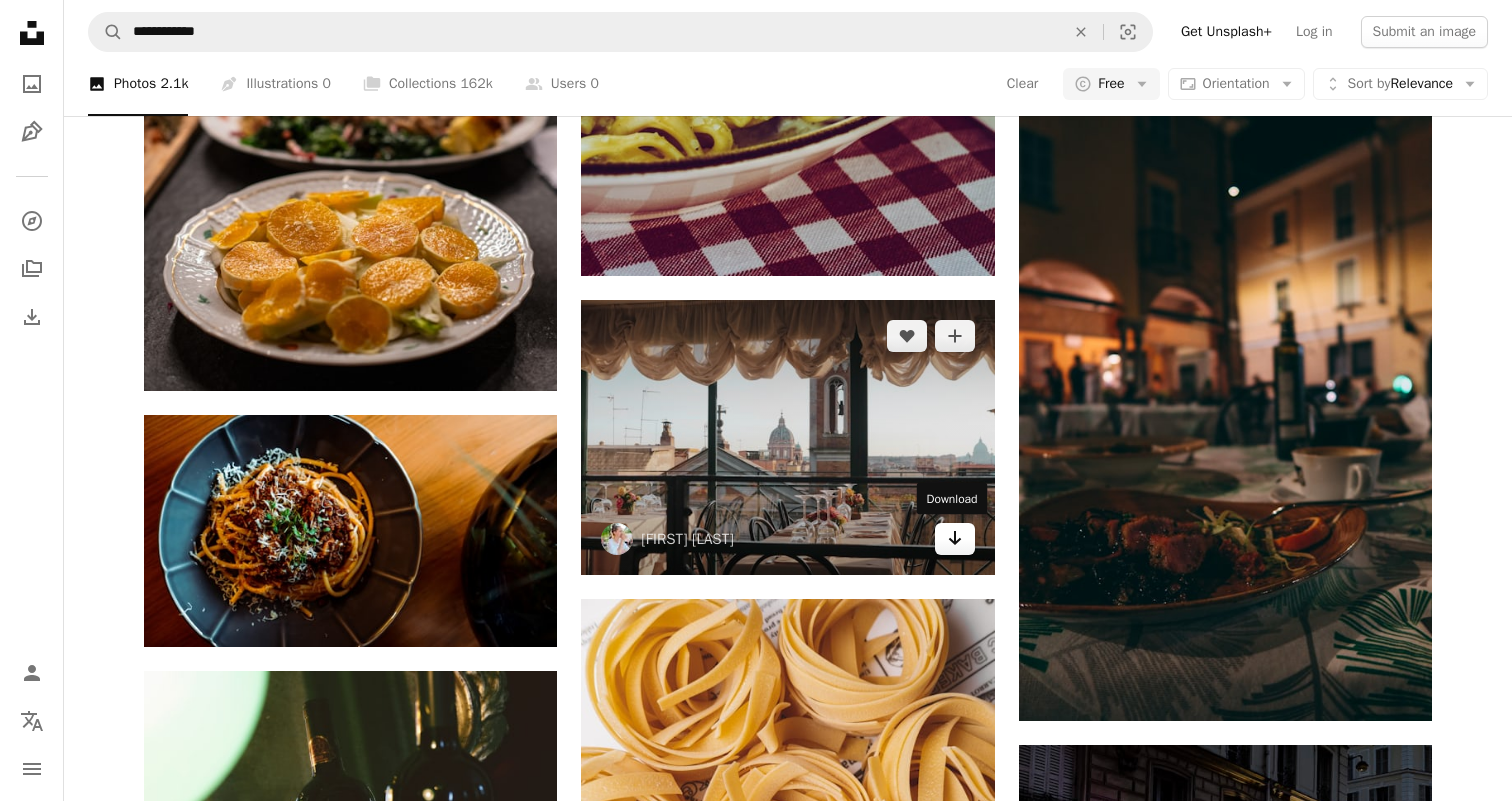 click on "Arrow pointing down" 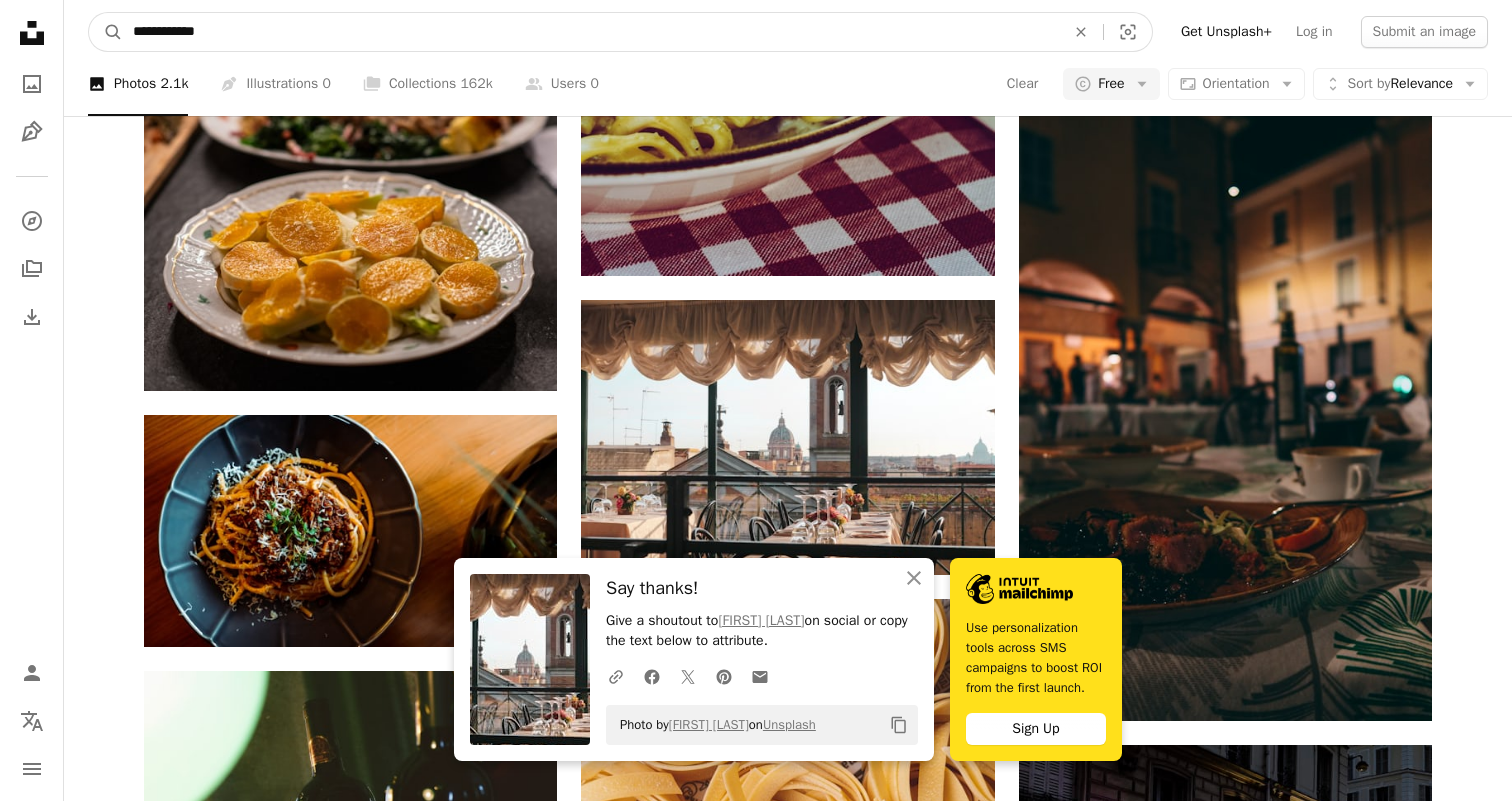 click on "**********" at bounding box center (591, 32) 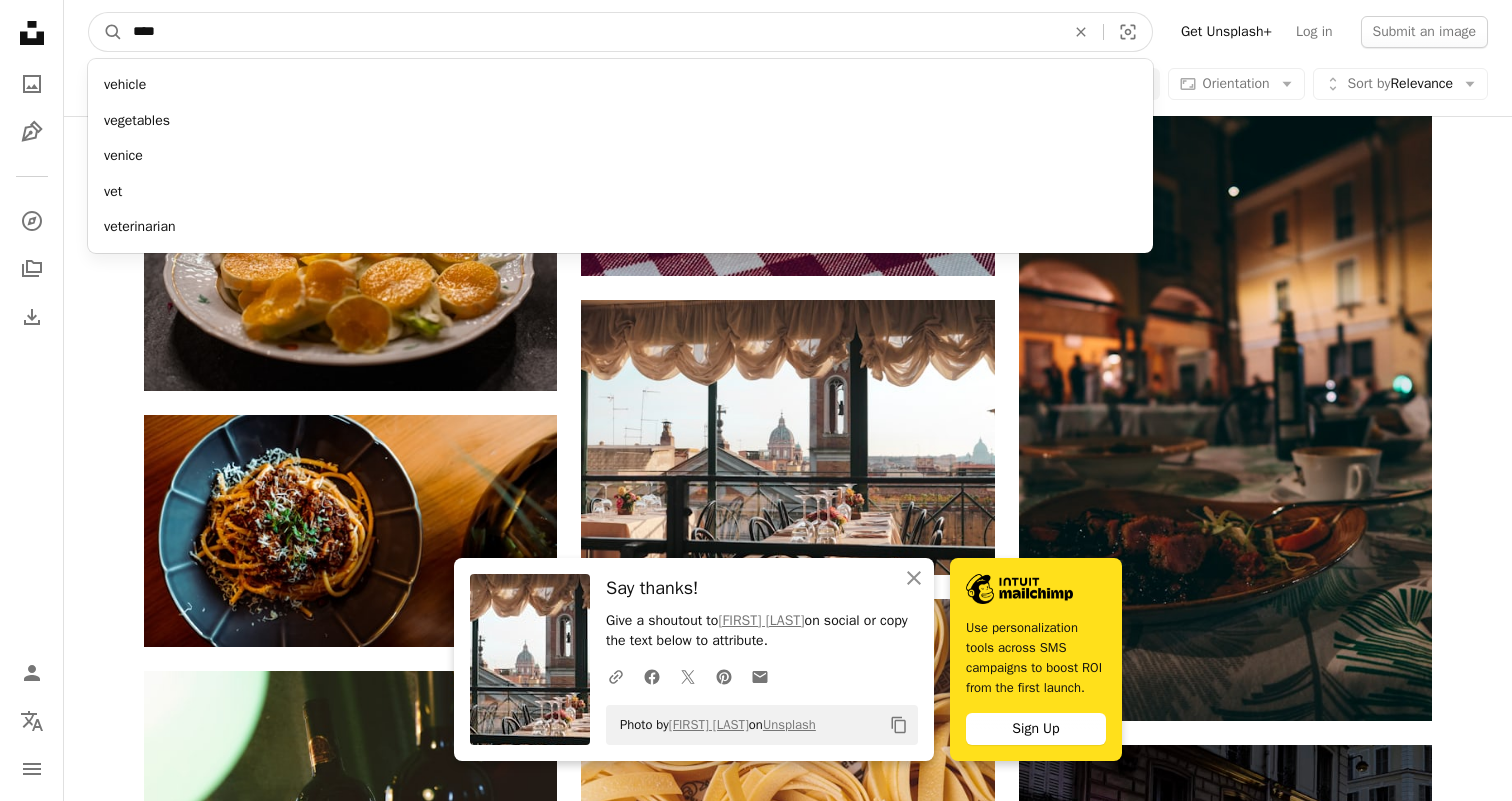 type on "*****" 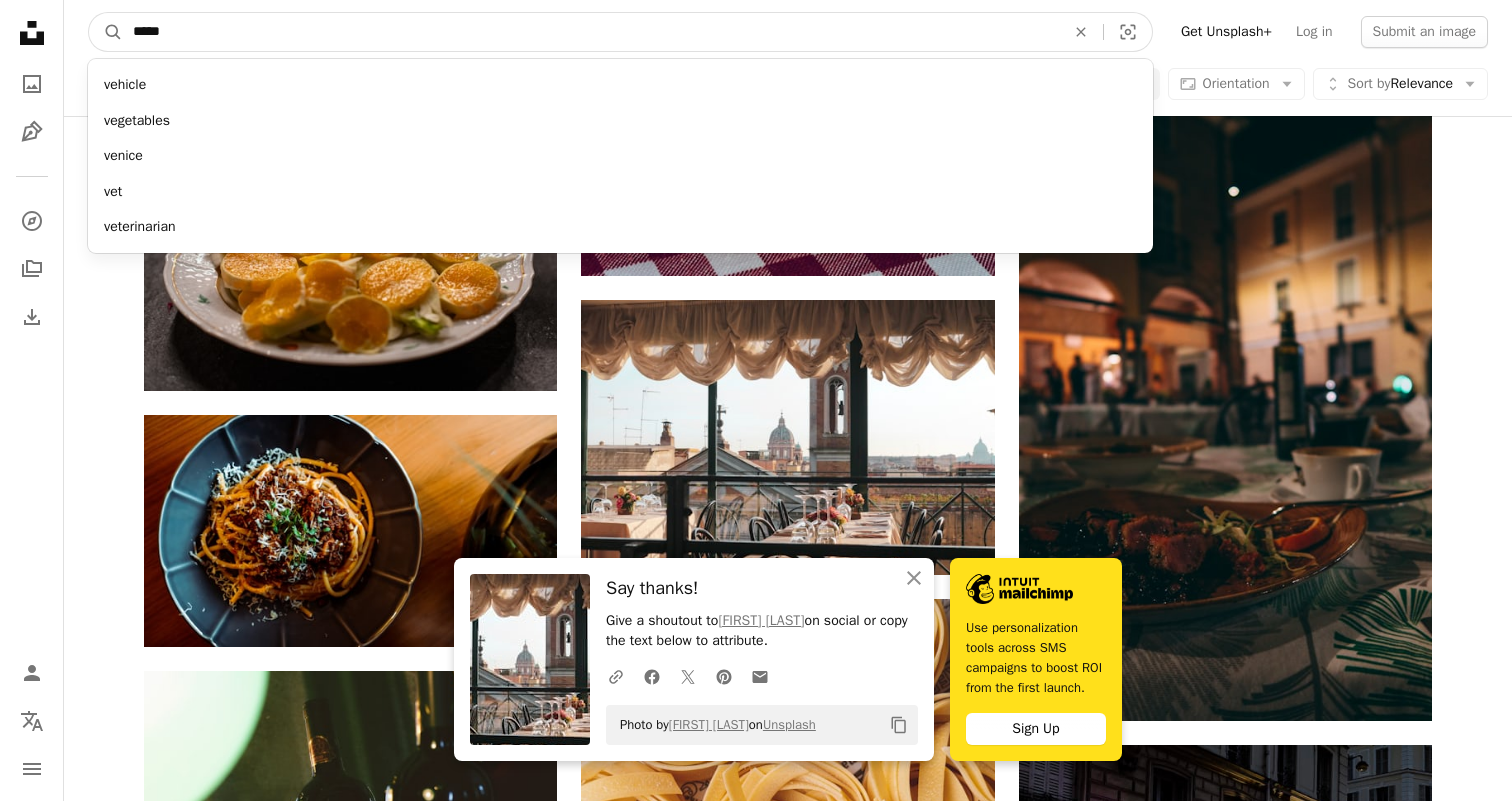 click on "A magnifying glass" at bounding box center (106, 32) 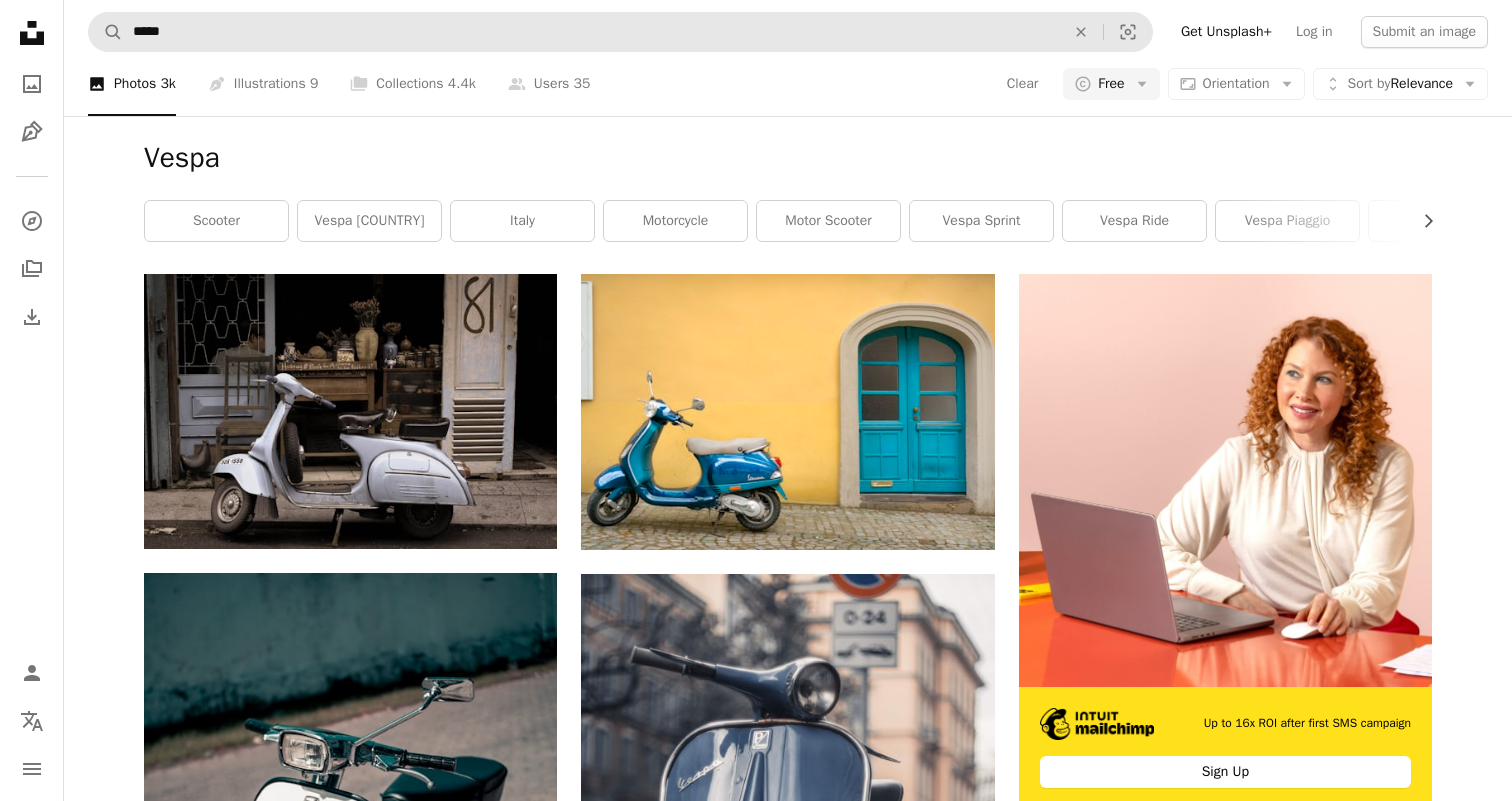 scroll, scrollTop: 0, scrollLeft: 0, axis: both 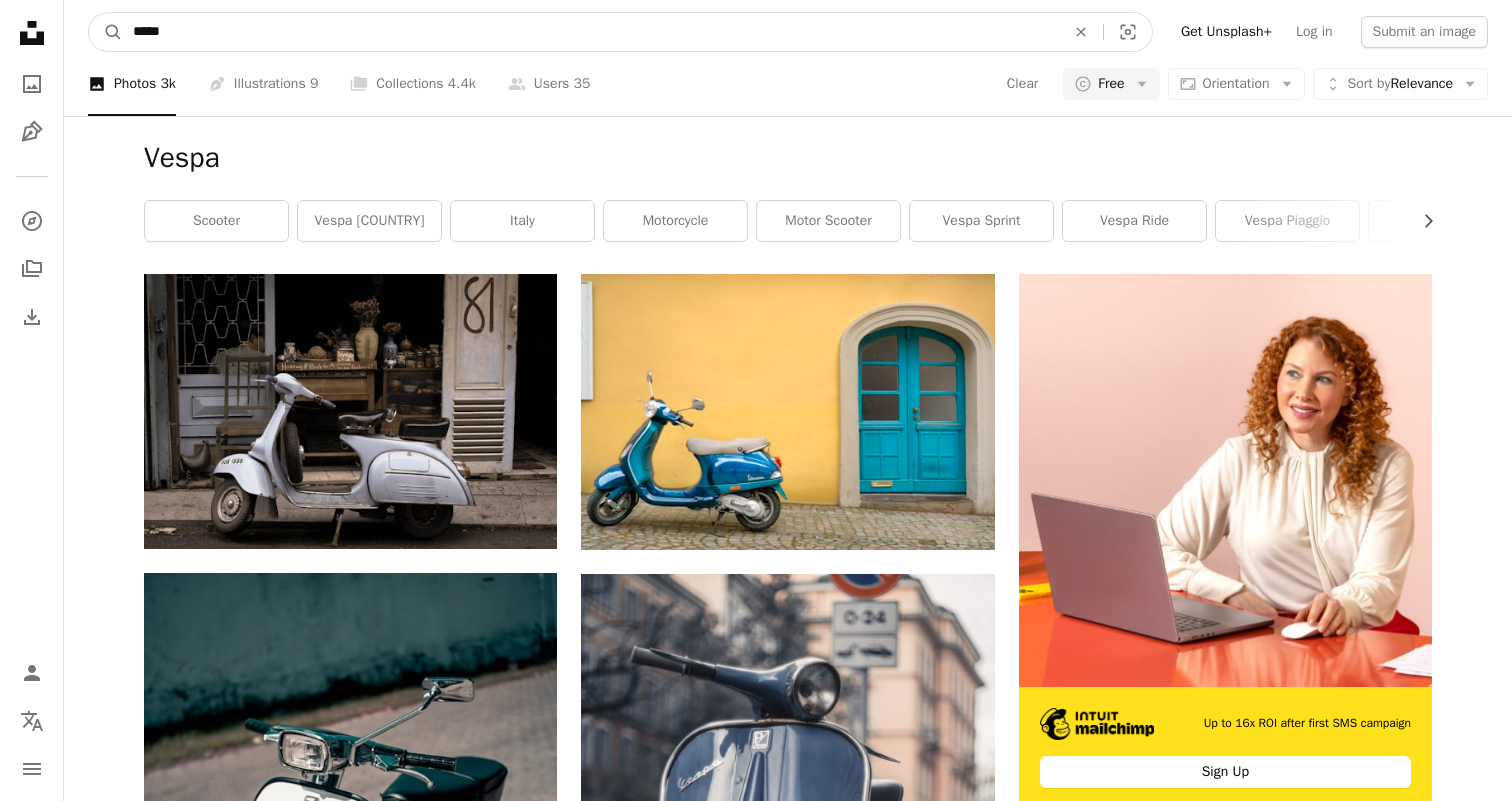 click on "*****" at bounding box center [591, 32] 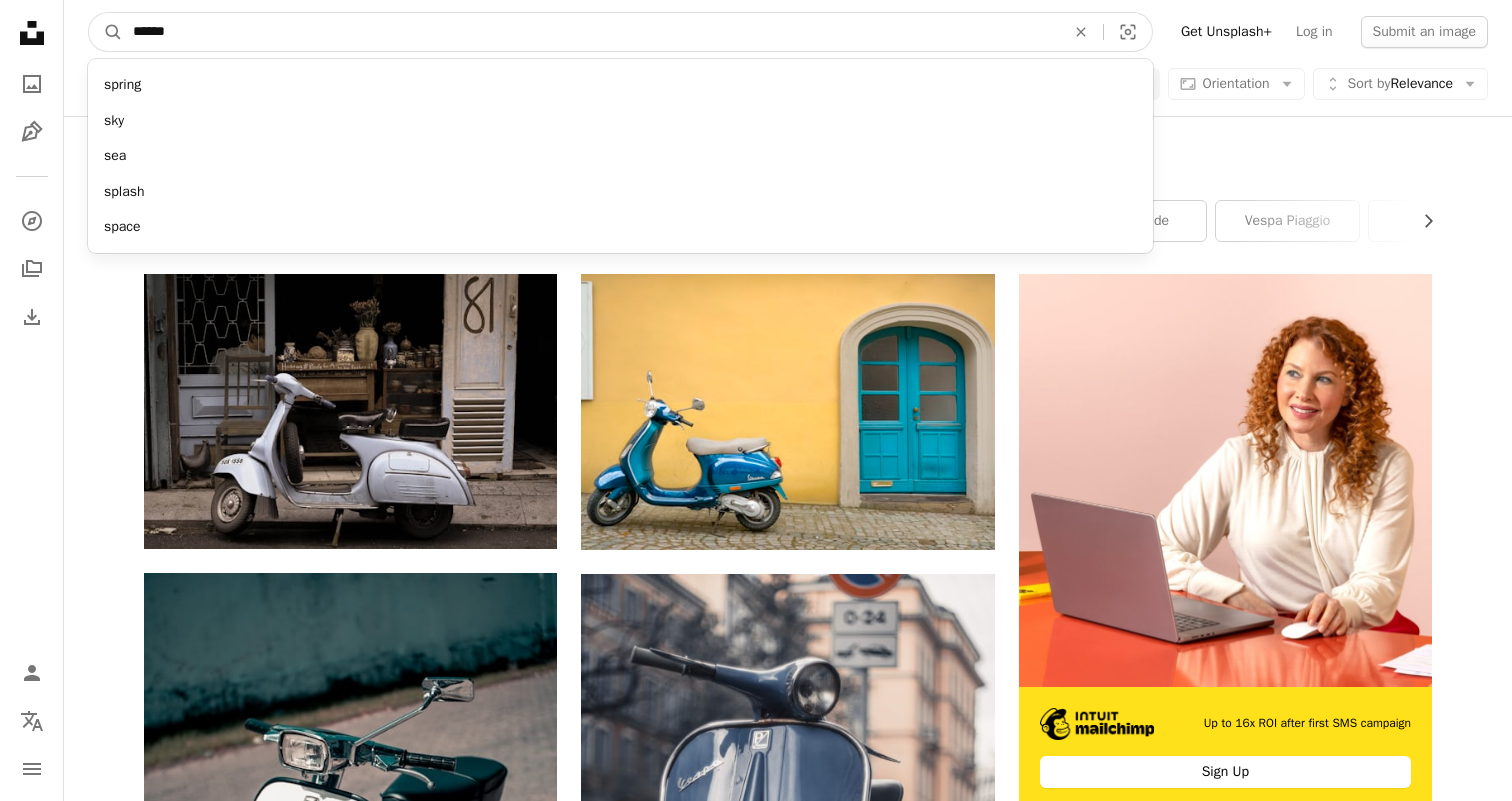 type on "*******" 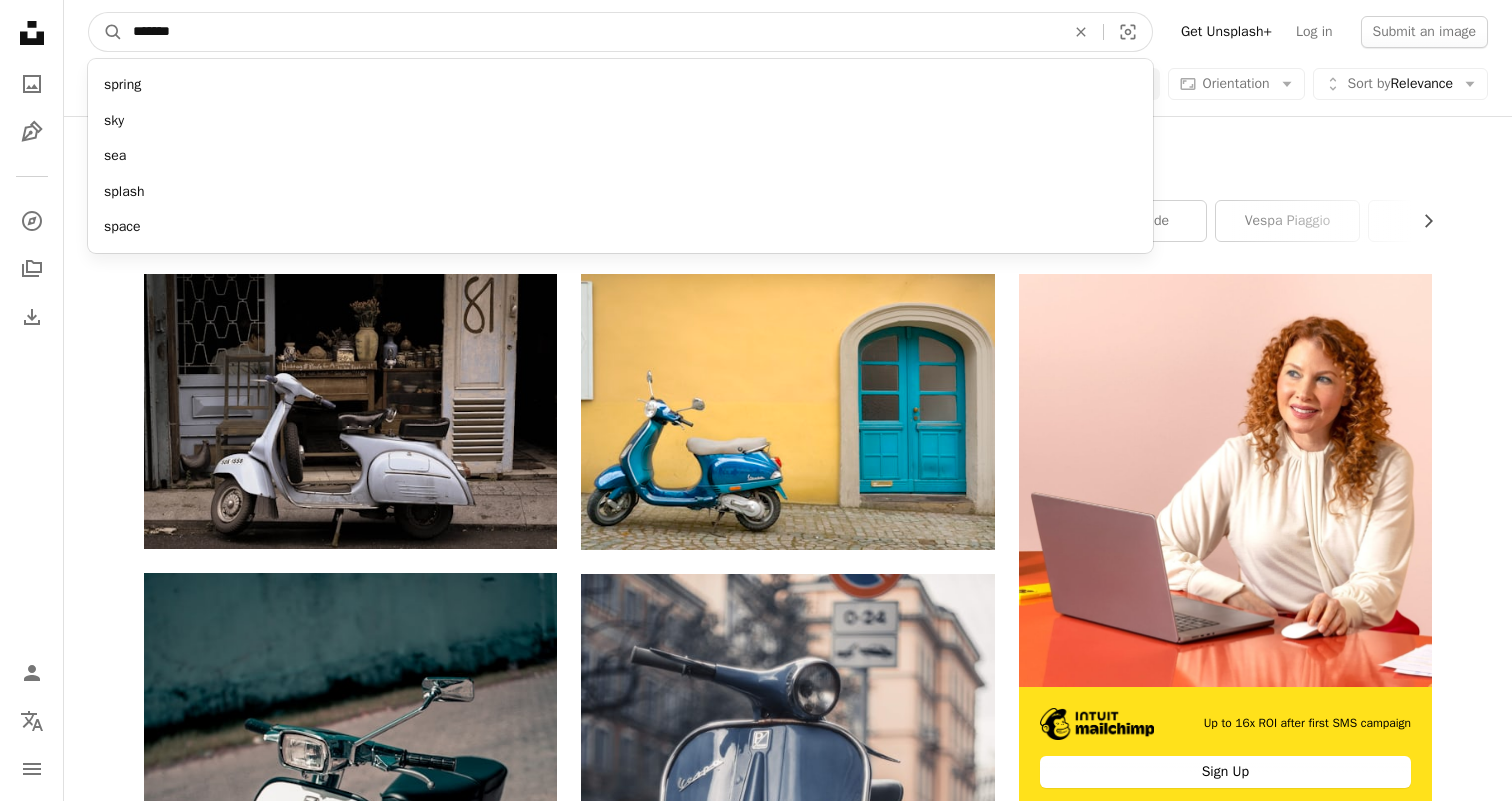click on "A magnifying glass" at bounding box center [106, 32] 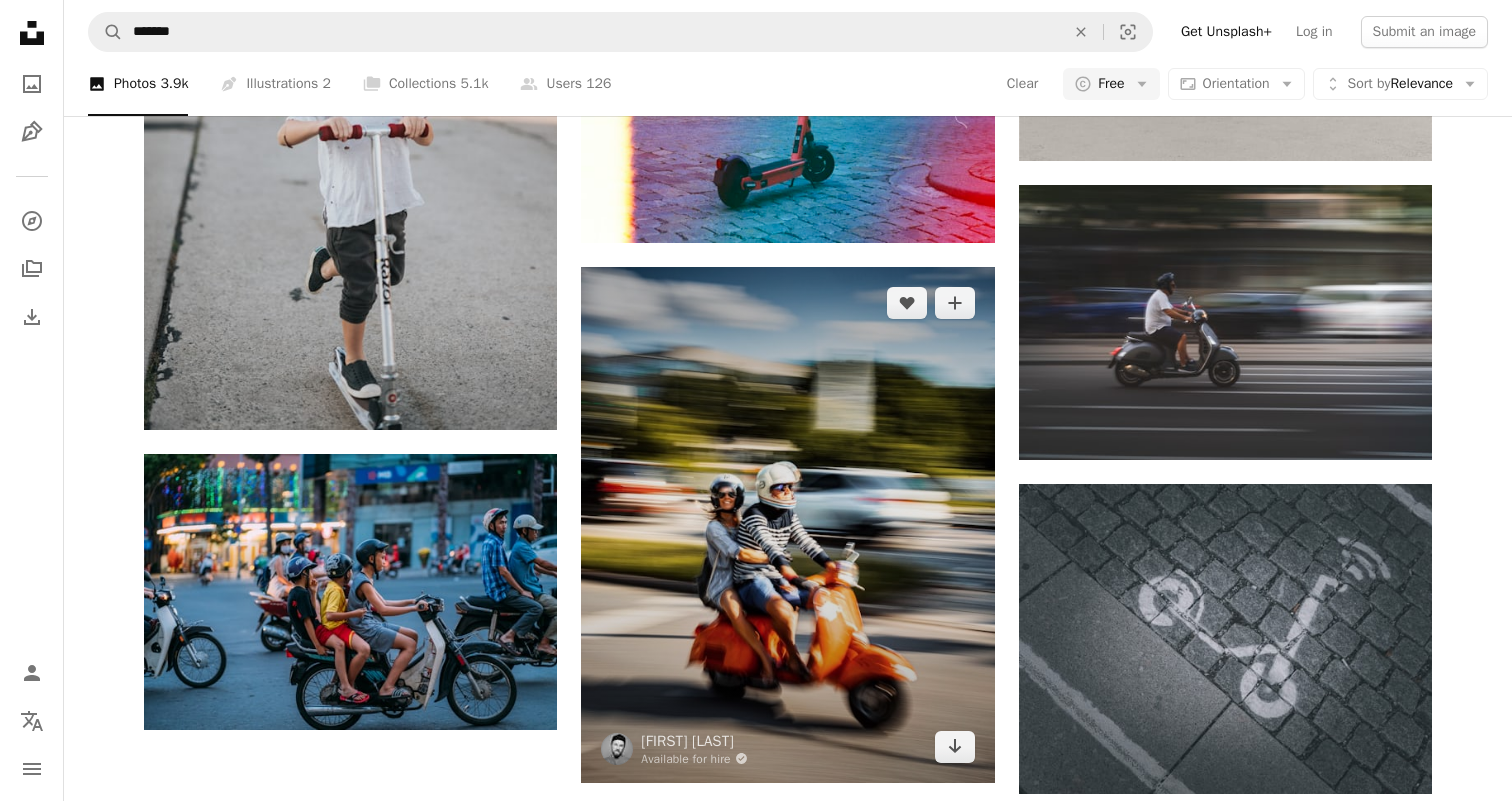 scroll, scrollTop: 2413, scrollLeft: 0, axis: vertical 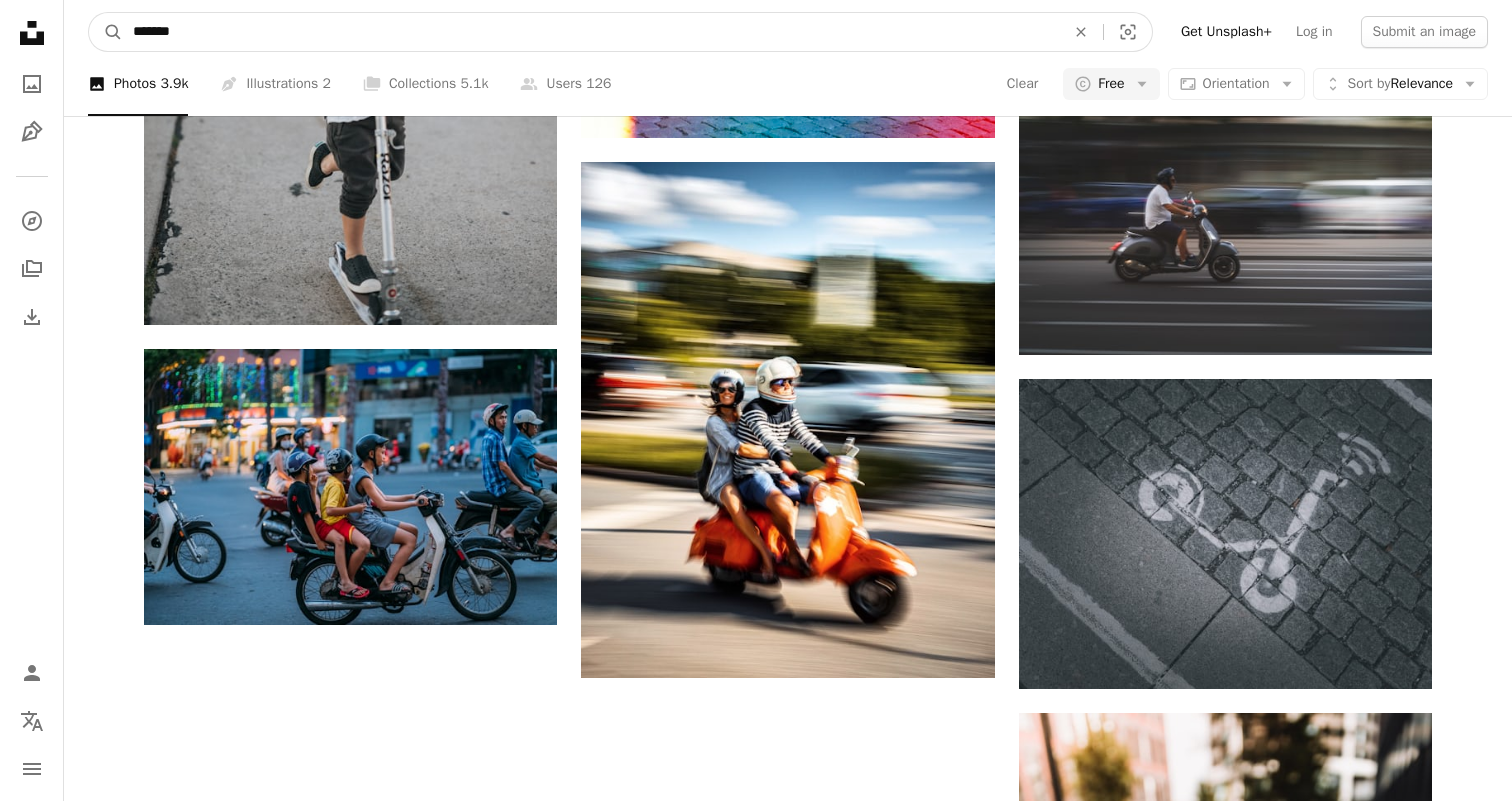 click on "*******" at bounding box center (591, 32) 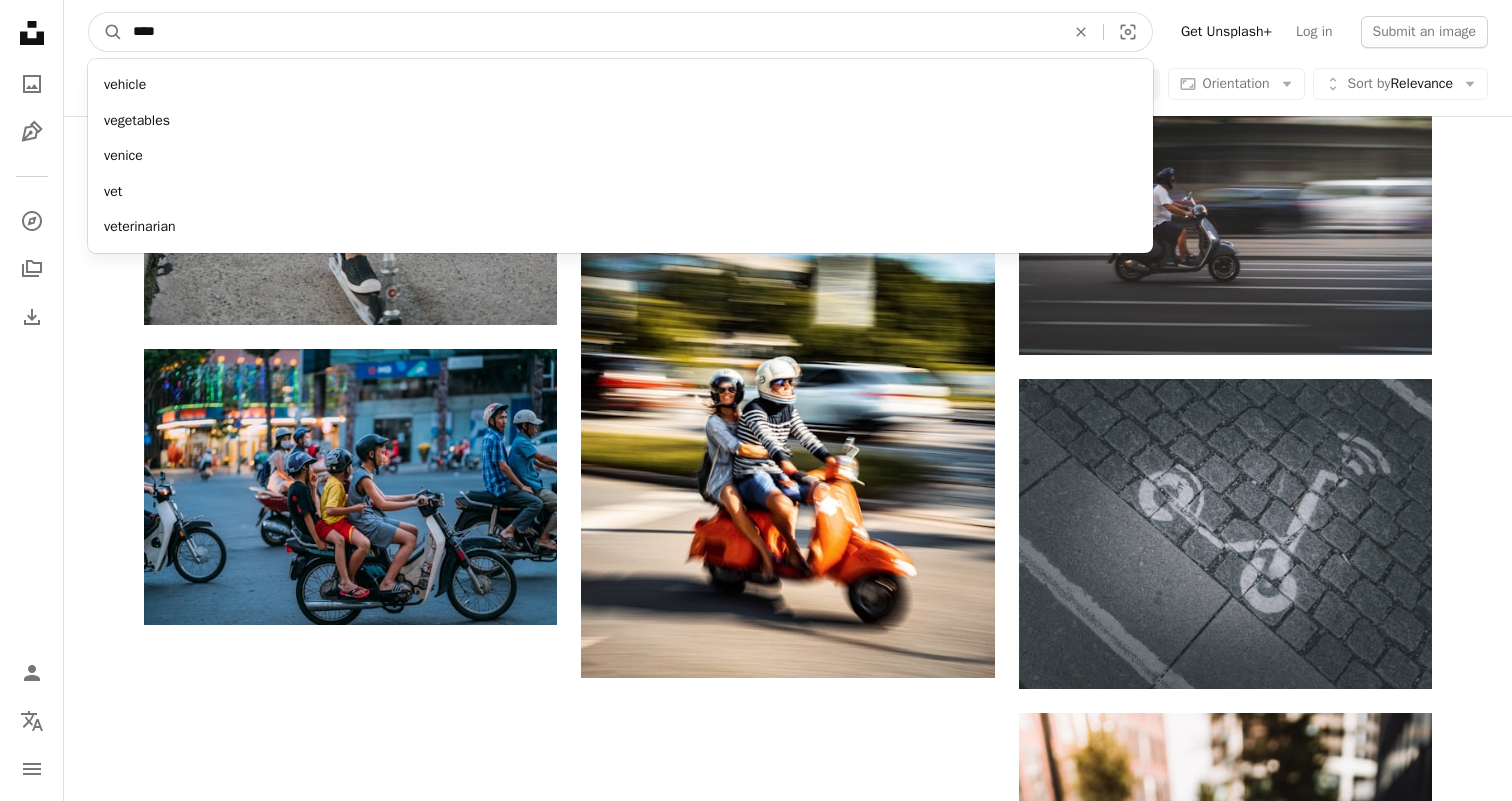 type on "*****" 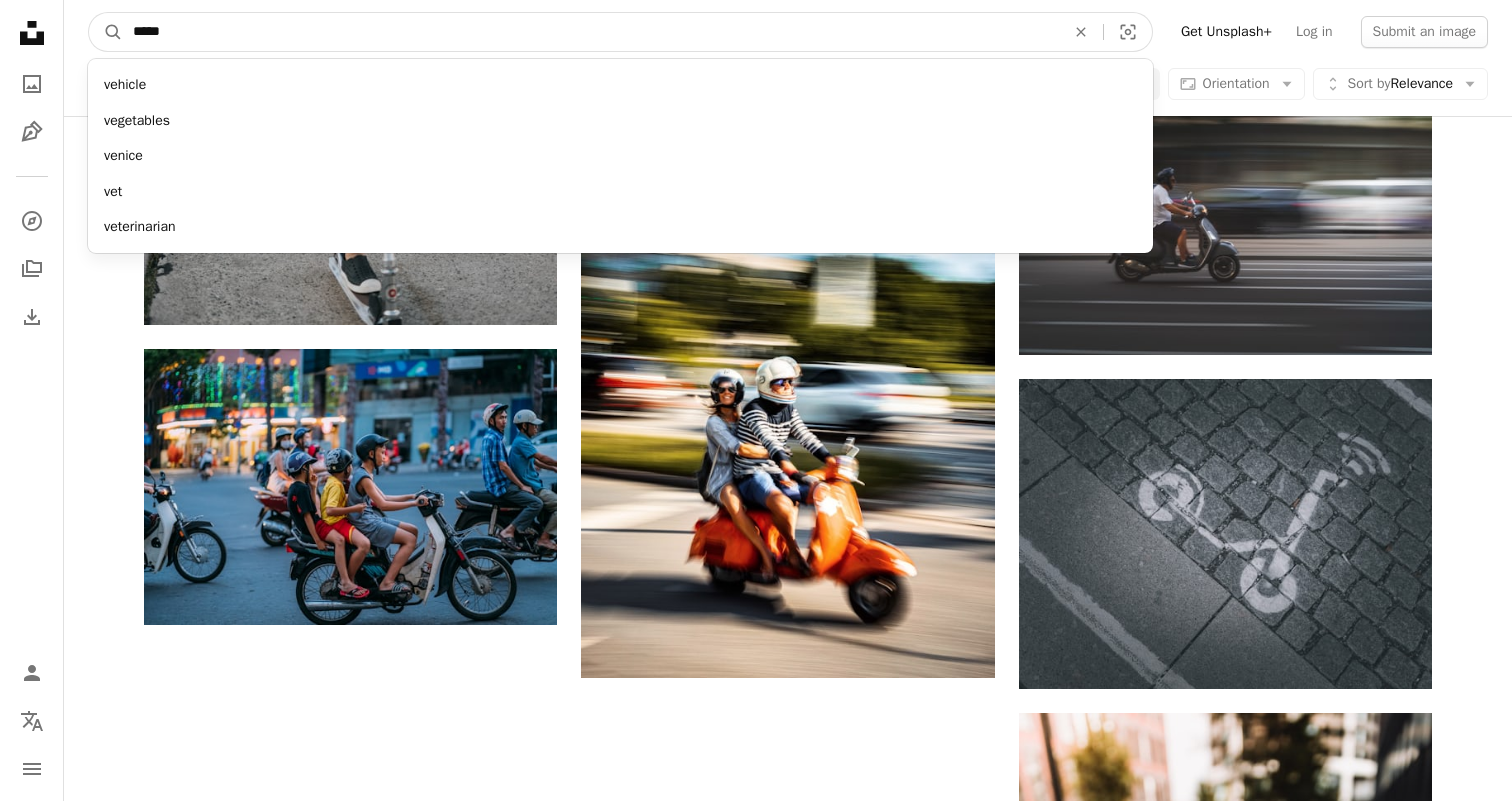 click on "A magnifying glass" at bounding box center (106, 32) 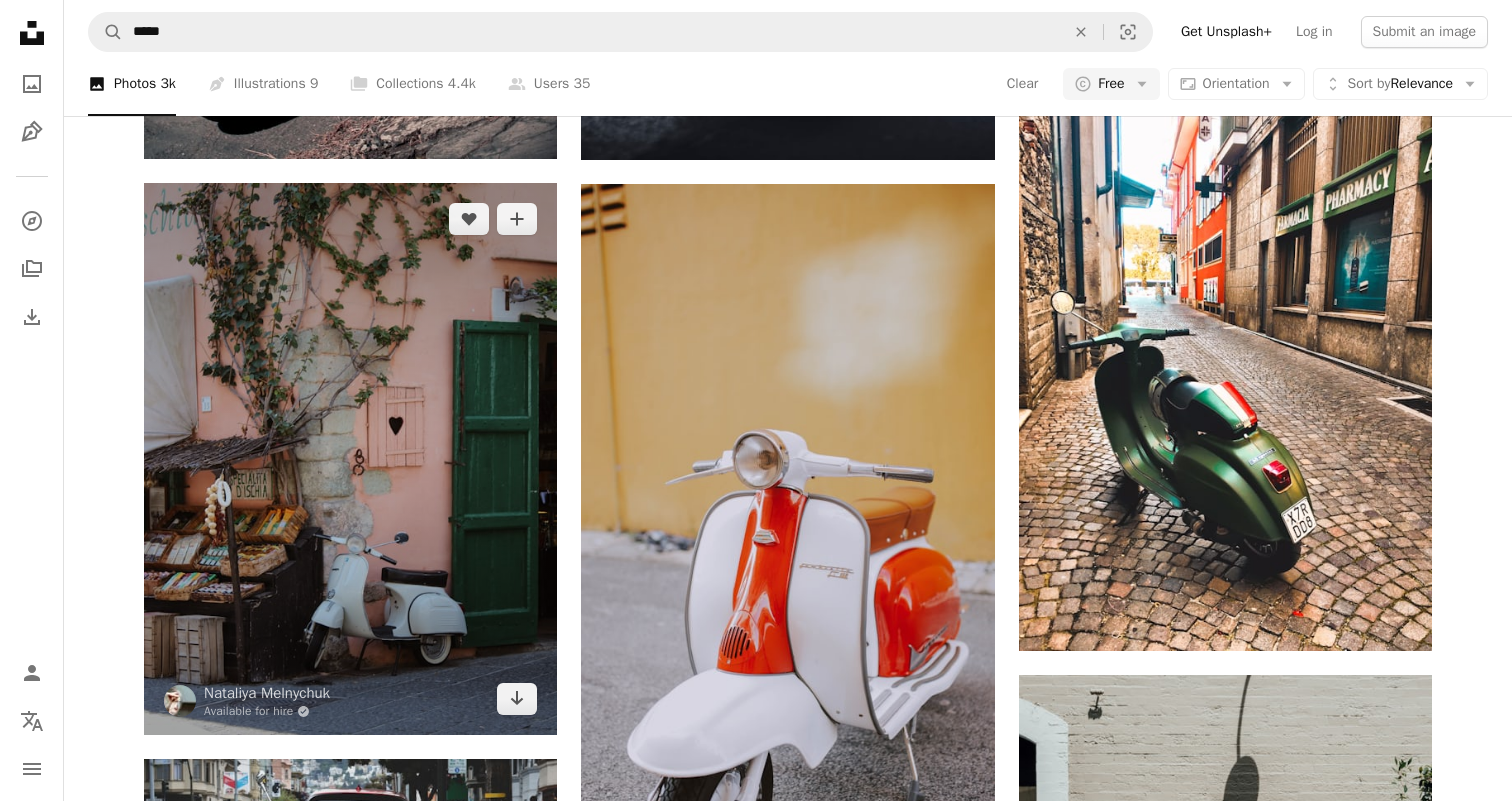 scroll, scrollTop: 1252, scrollLeft: 0, axis: vertical 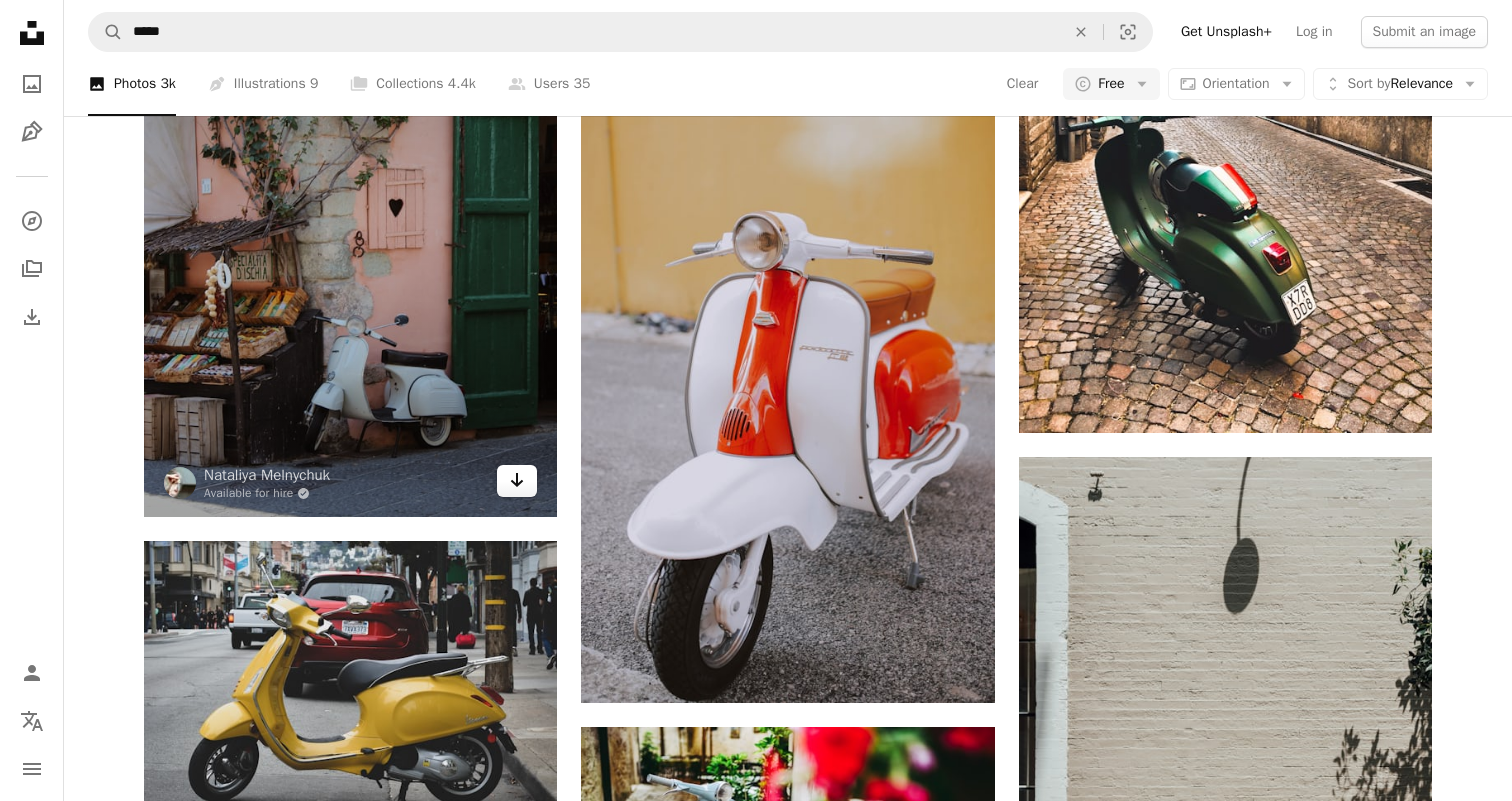 click on "Arrow pointing down" 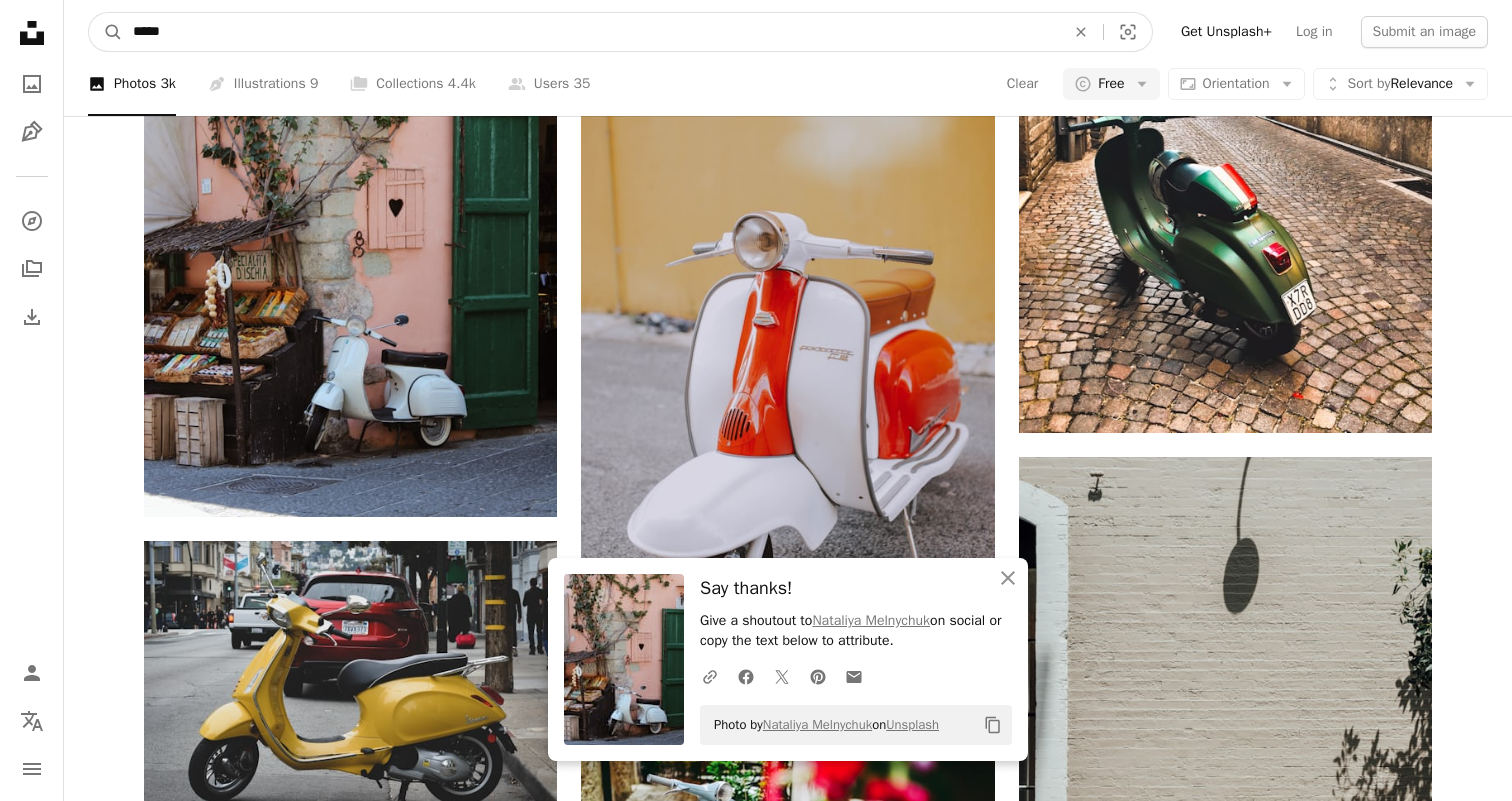 click on "*****" at bounding box center (591, 32) 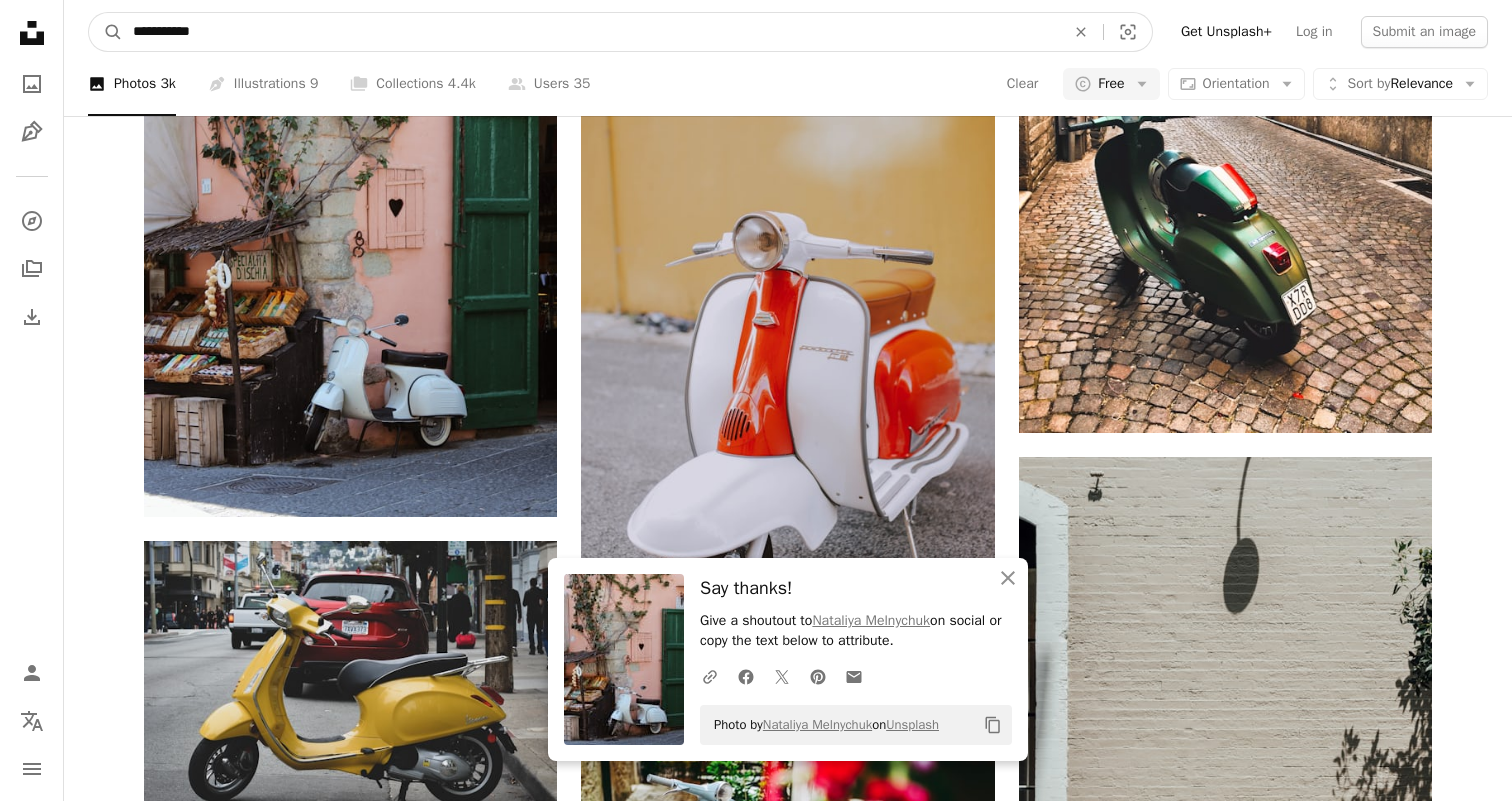 type on "**********" 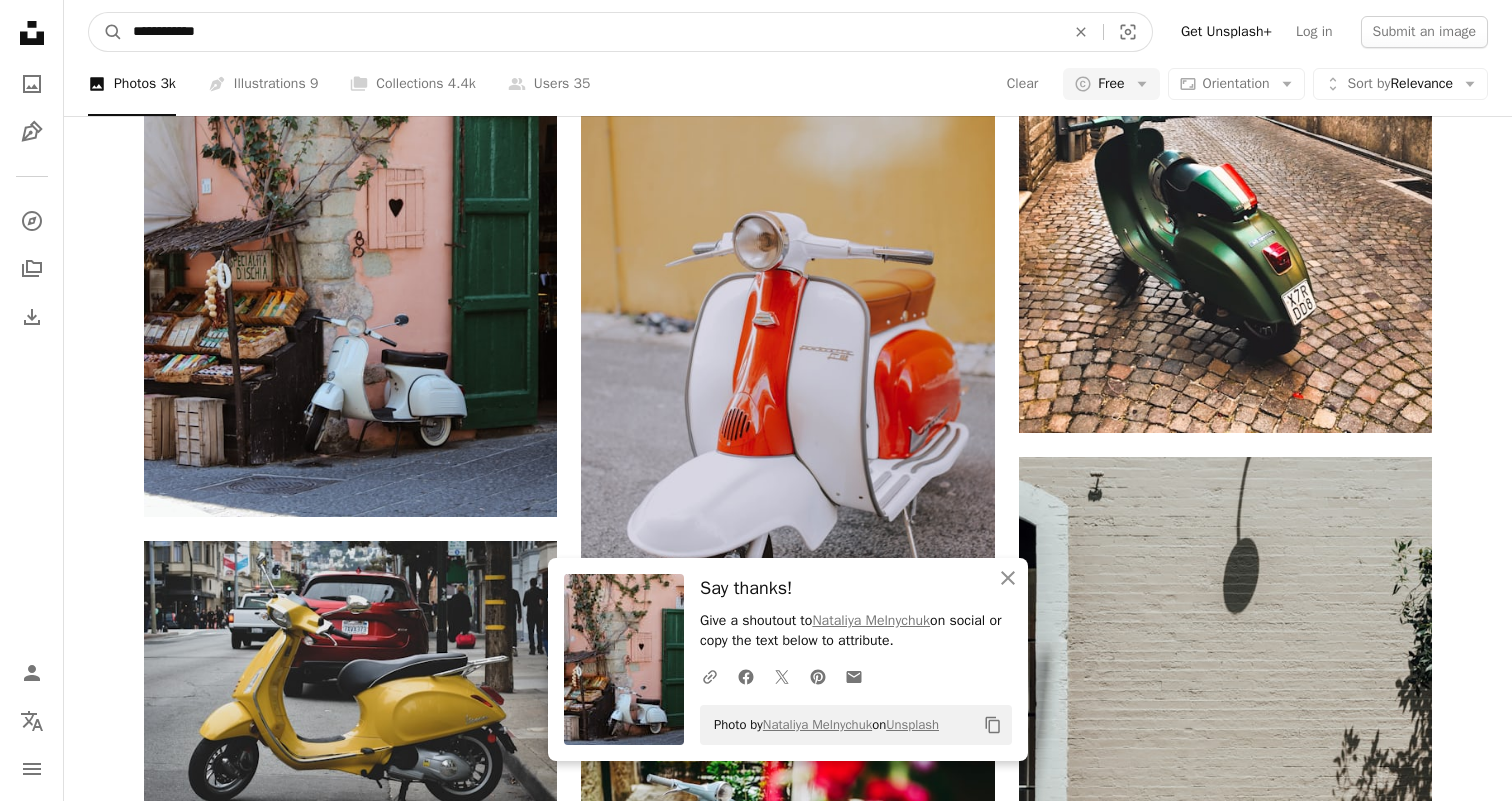 click on "A magnifying glass" at bounding box center [106, 32] 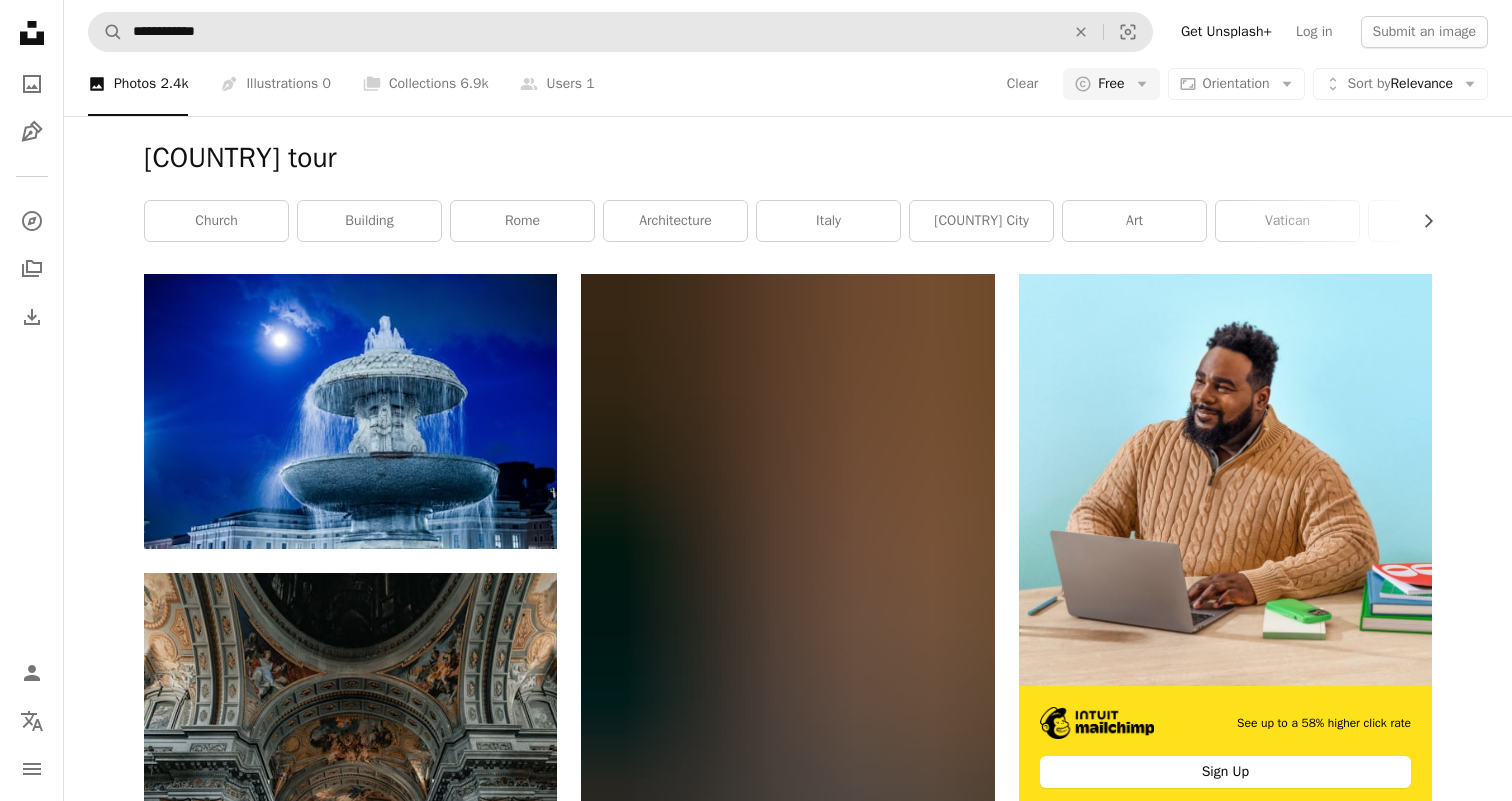 scroll, scrollTop: -1, scrollLeft: 0, axis: vertical 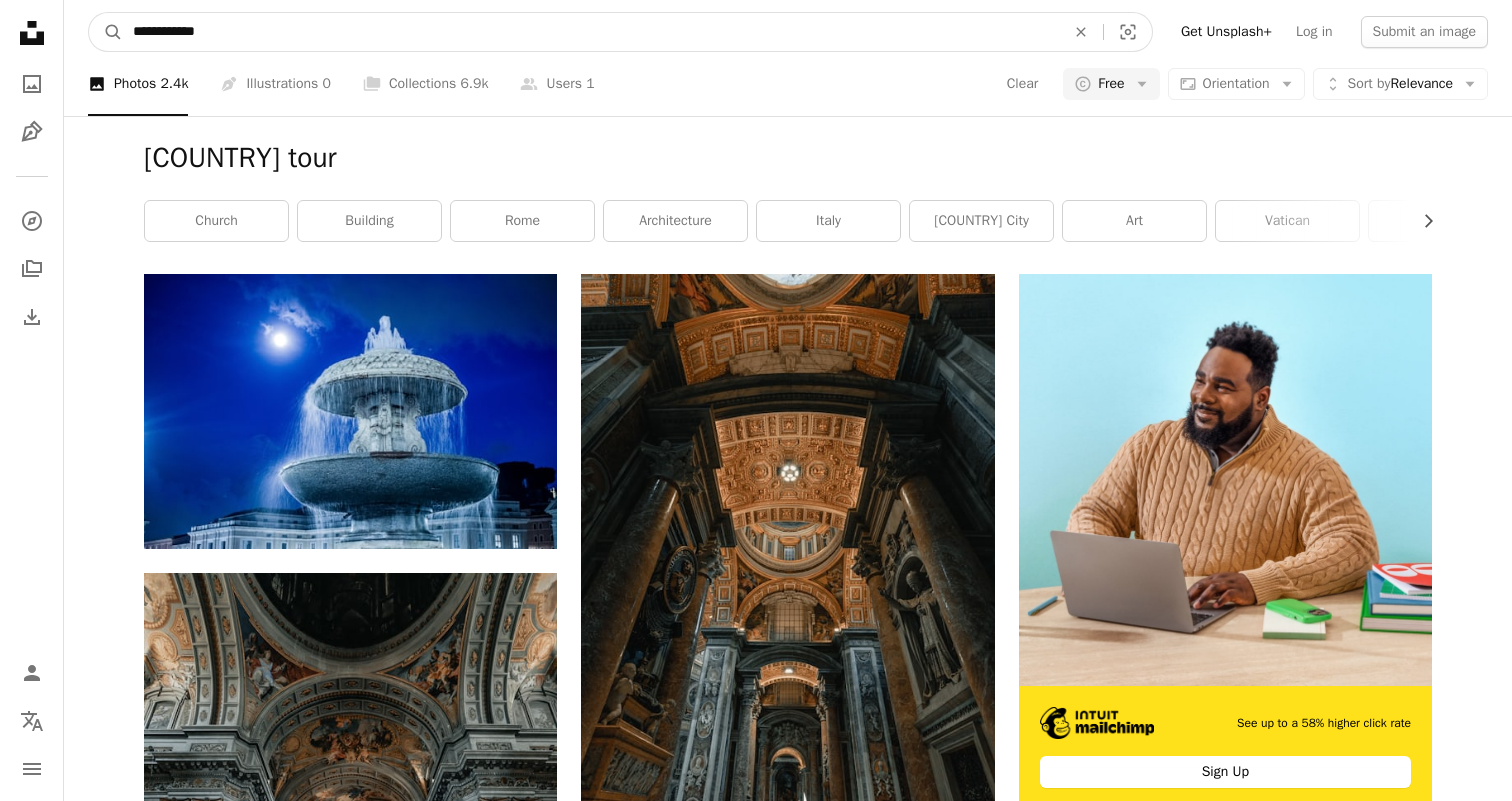 click on "**********" at bounding box center [591, 32] 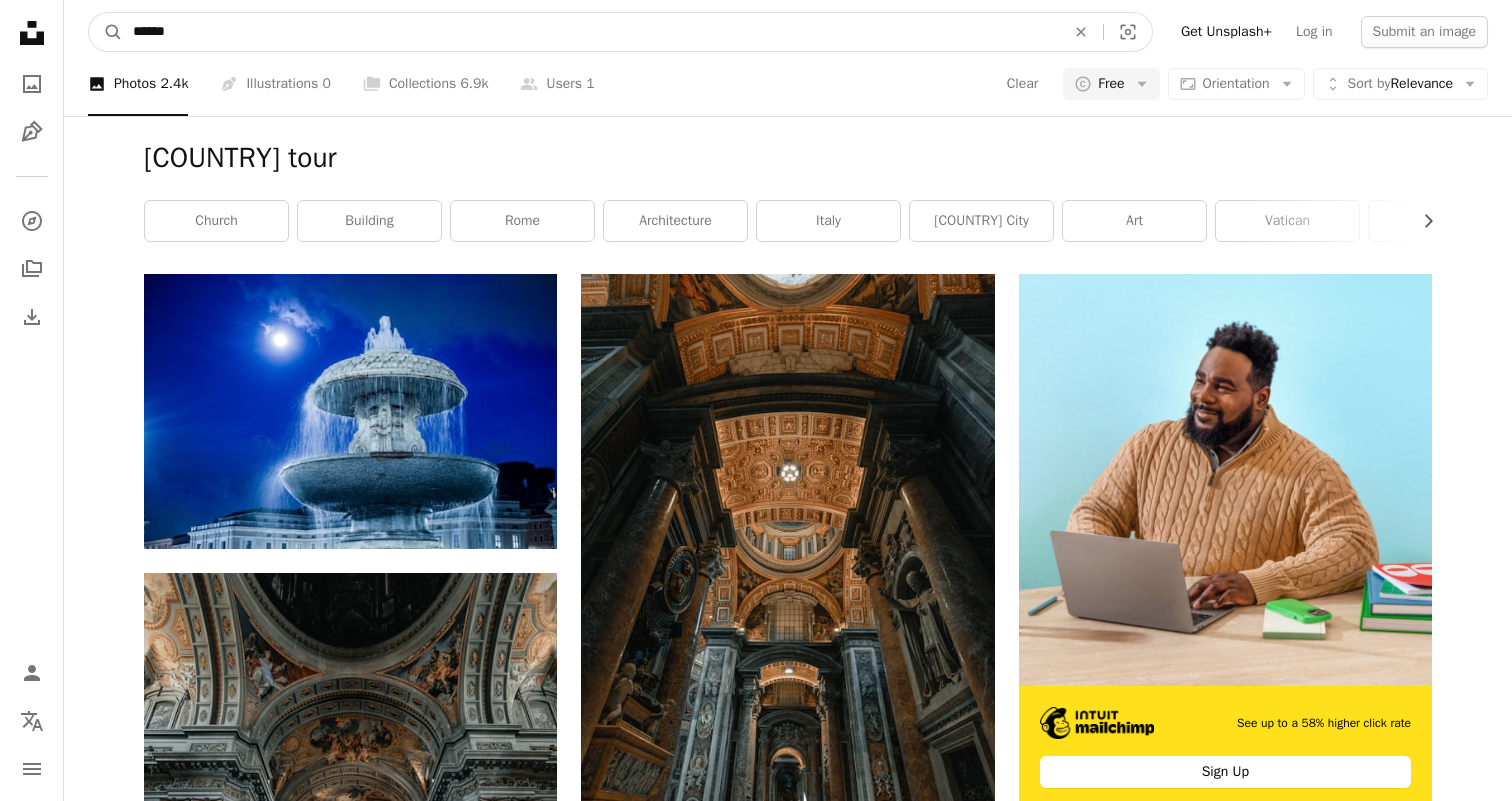 type on "*******" 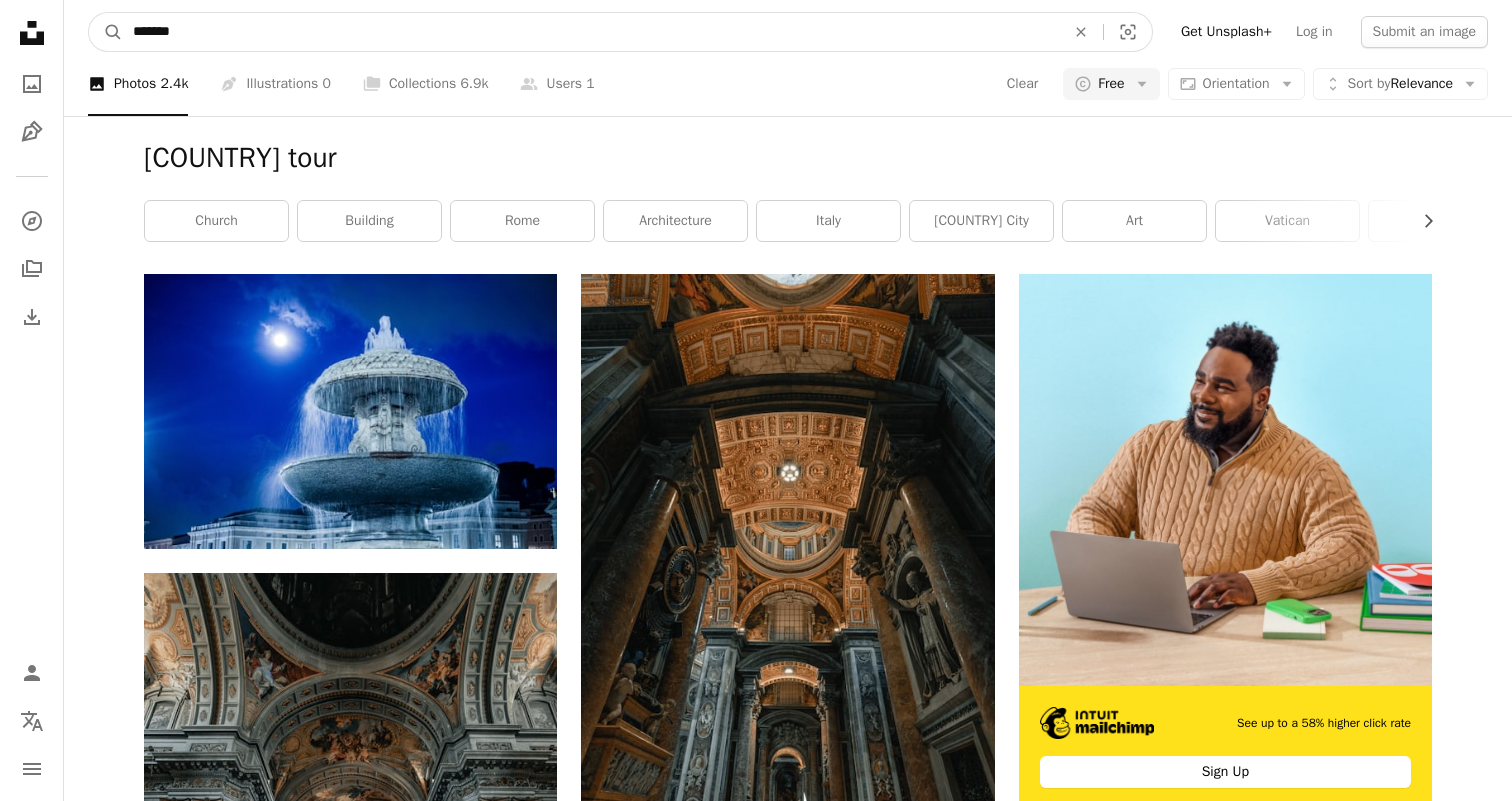 click on "A magnifying glass" at bounding box center [106, 32] 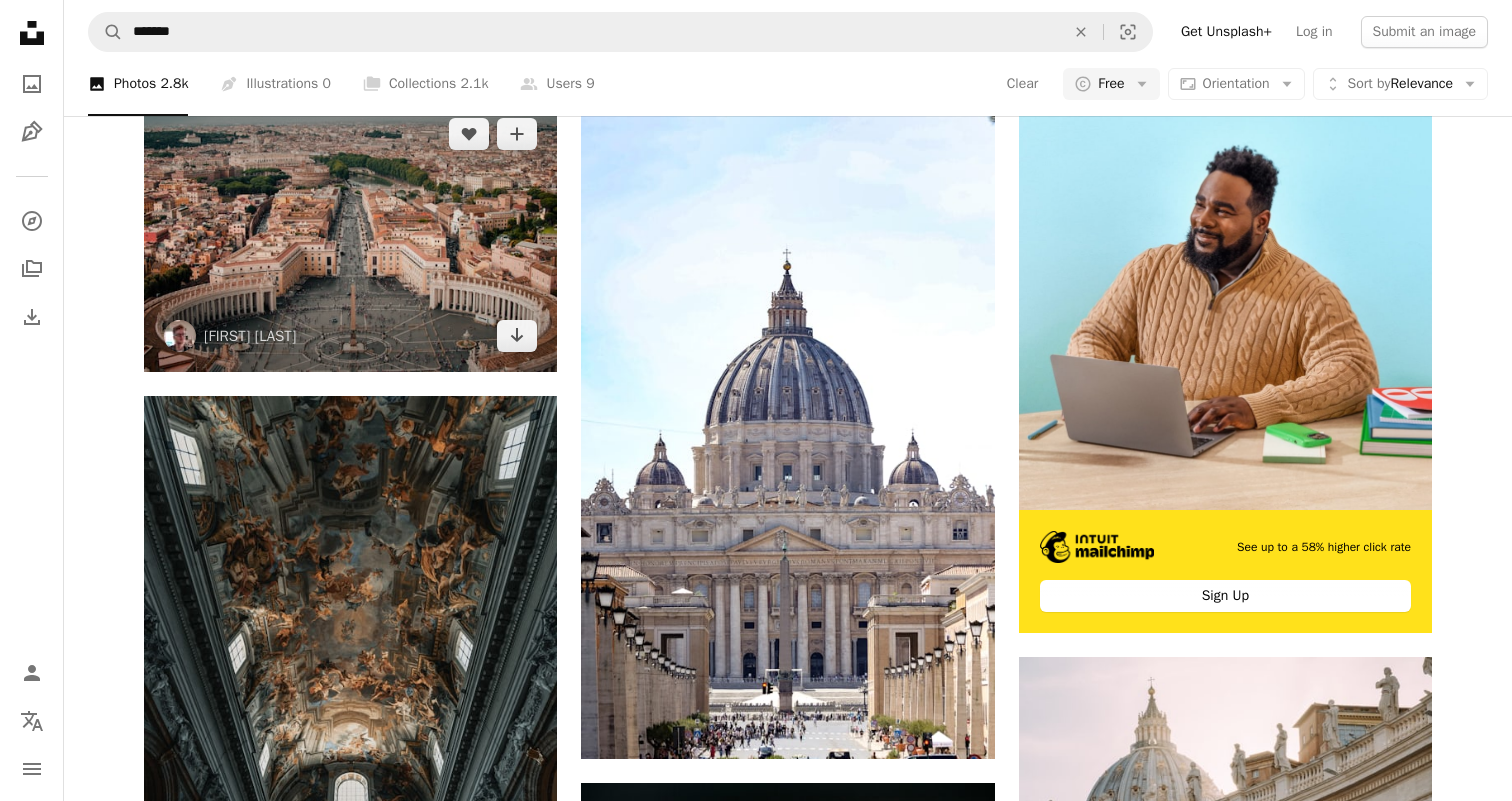 scroll, scrollTop: 181, scrollLeft: 0, axis: vertical 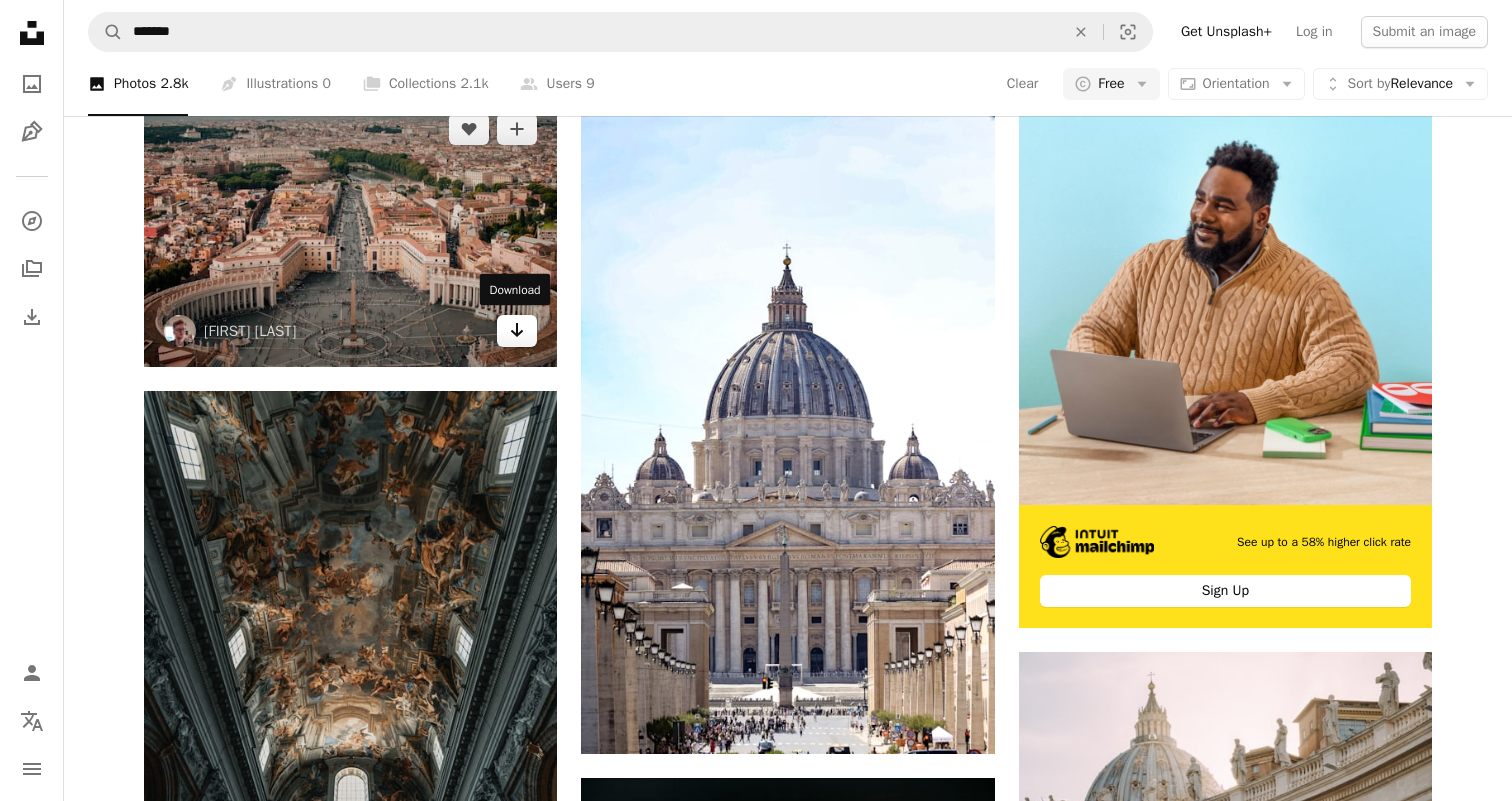 click on "Arrow pointing down" 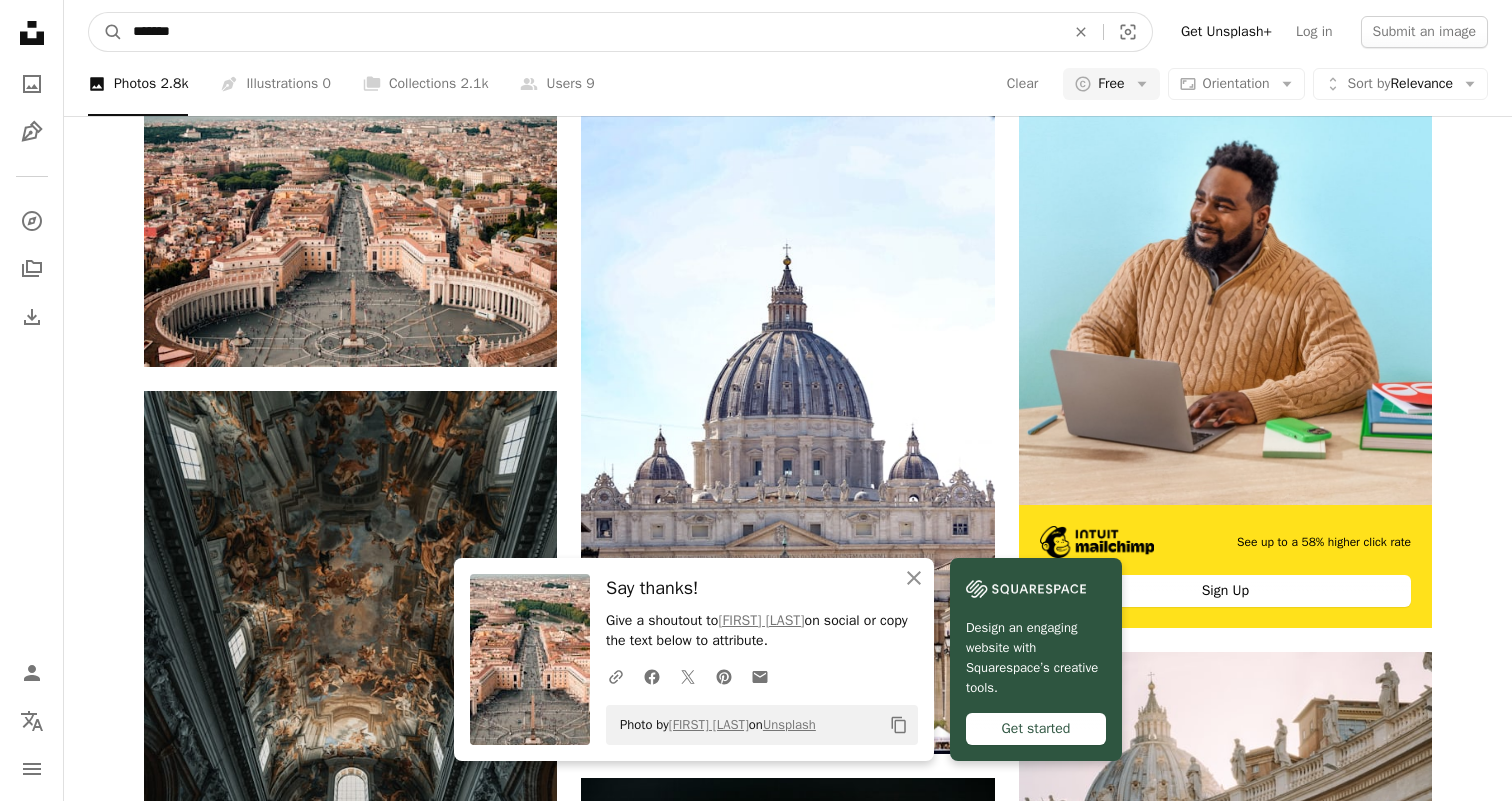 click on "*******" at bounding box center (591, 32) 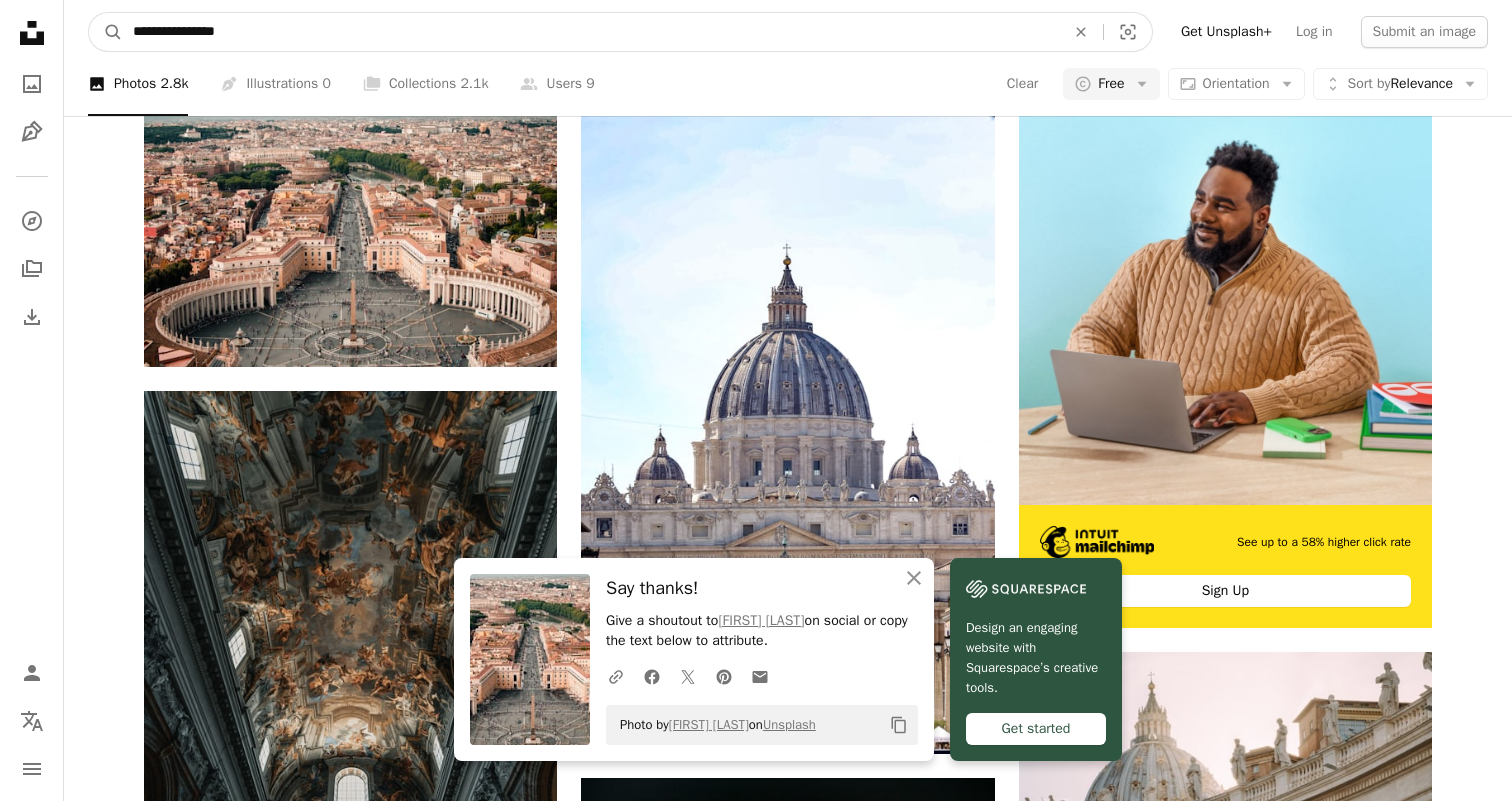 type on "**********" 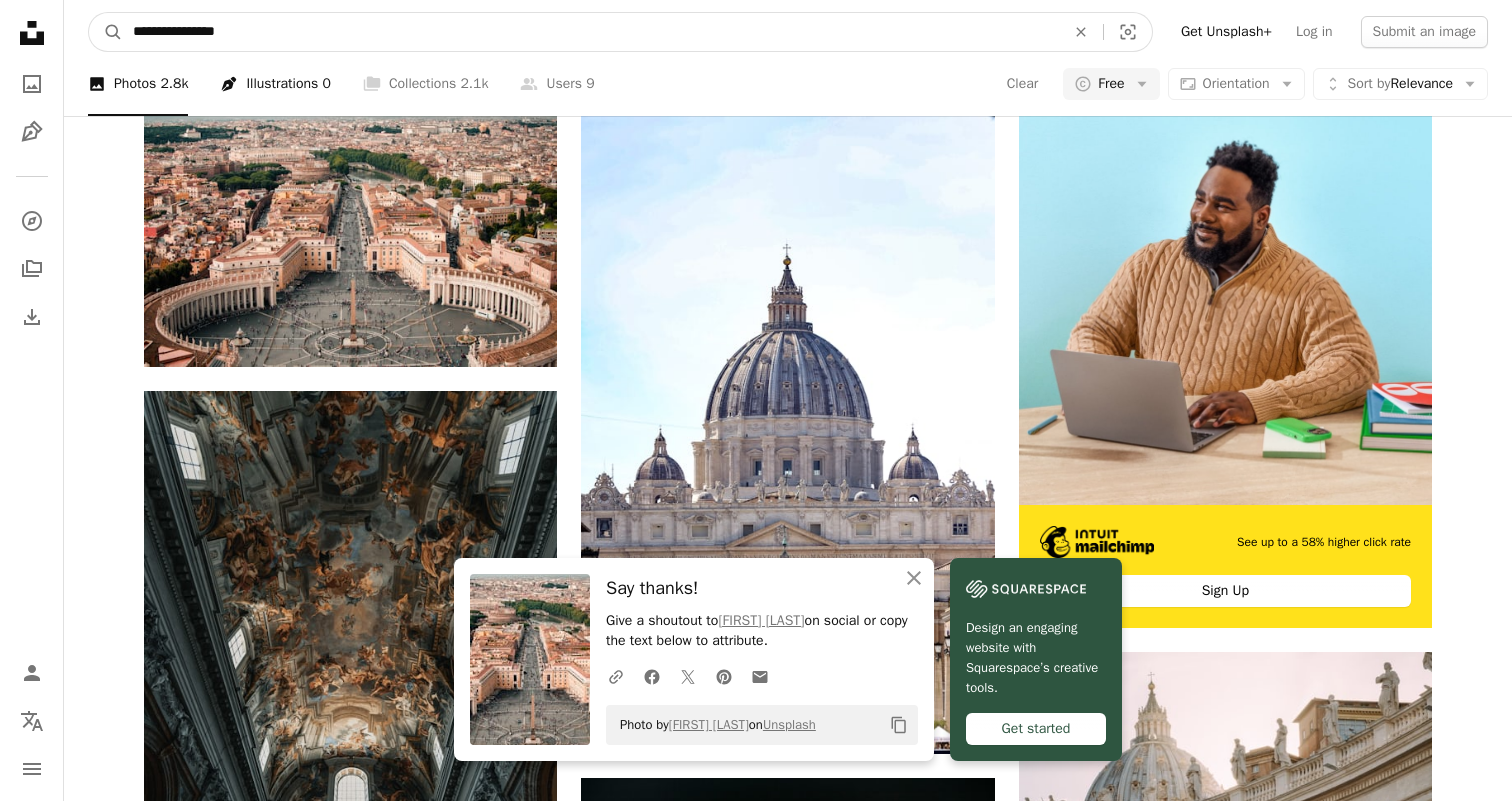 click on "A magnifying glass" at bounding box center (106, 32) 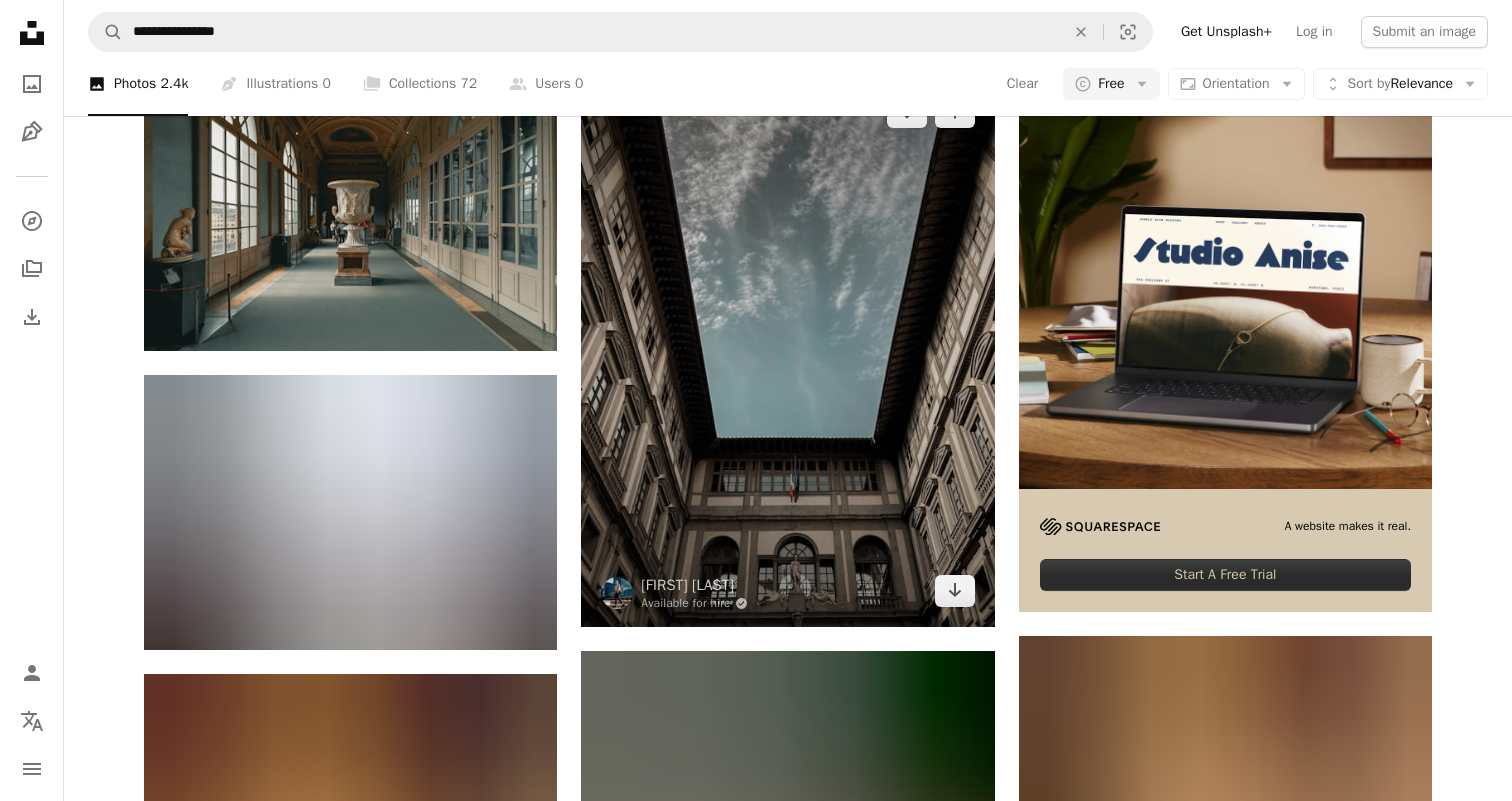 scroll, scrollTop: 214, scrollLeft: 0, axis: vertical 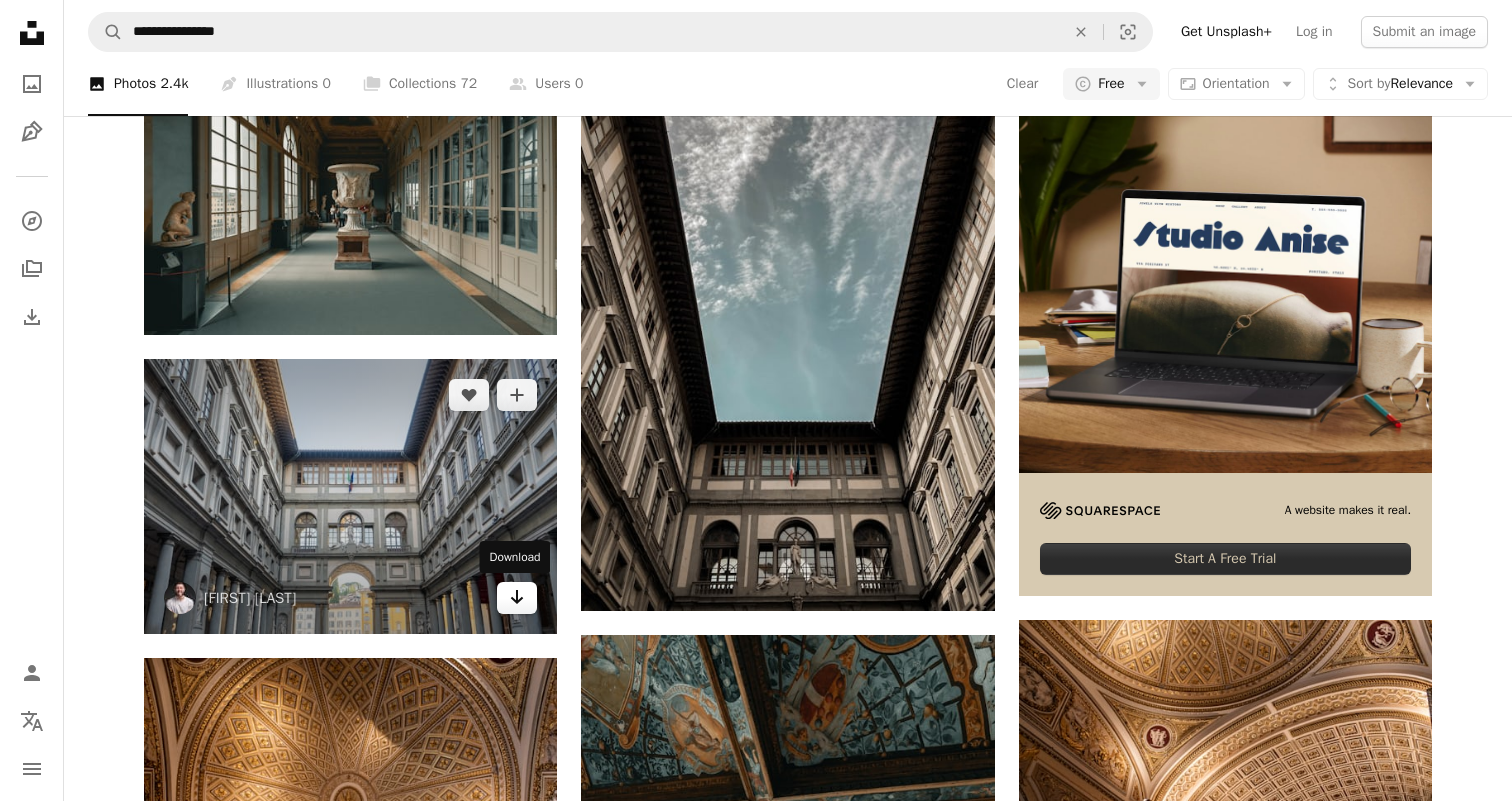 click on "Arrow pointing down" 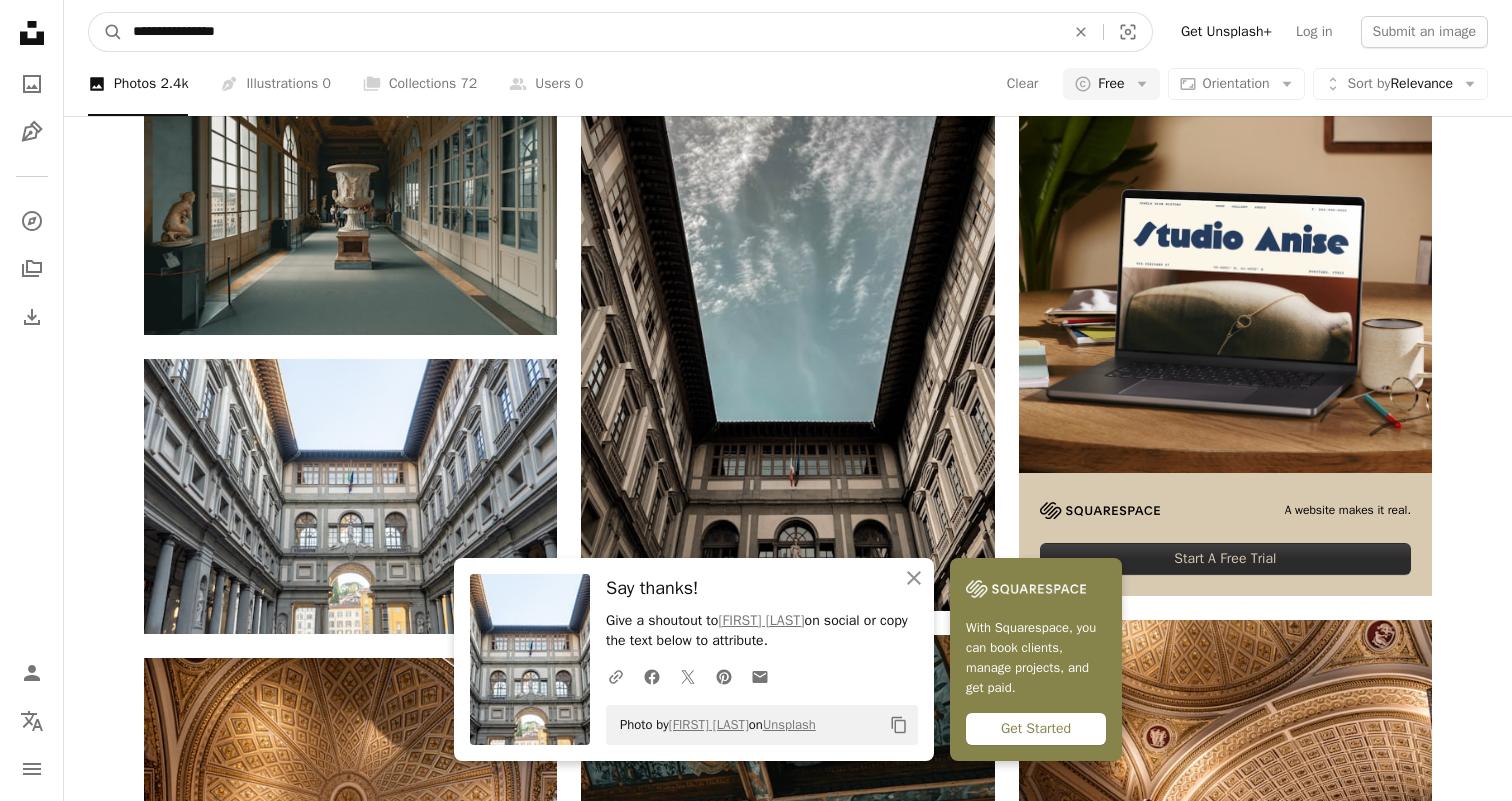 click on "**********" at bounding box center [591, 32] 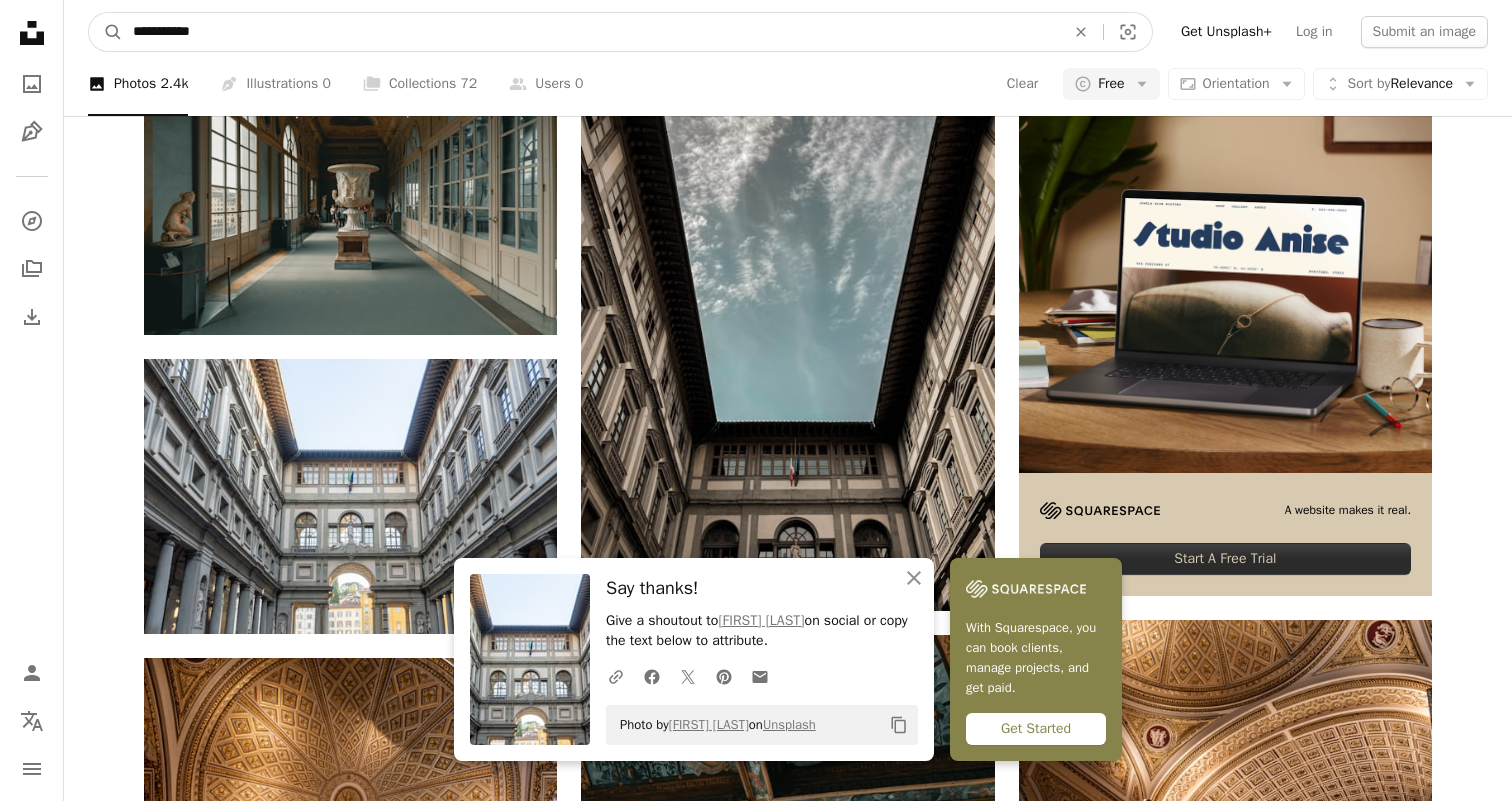 type on "**********" 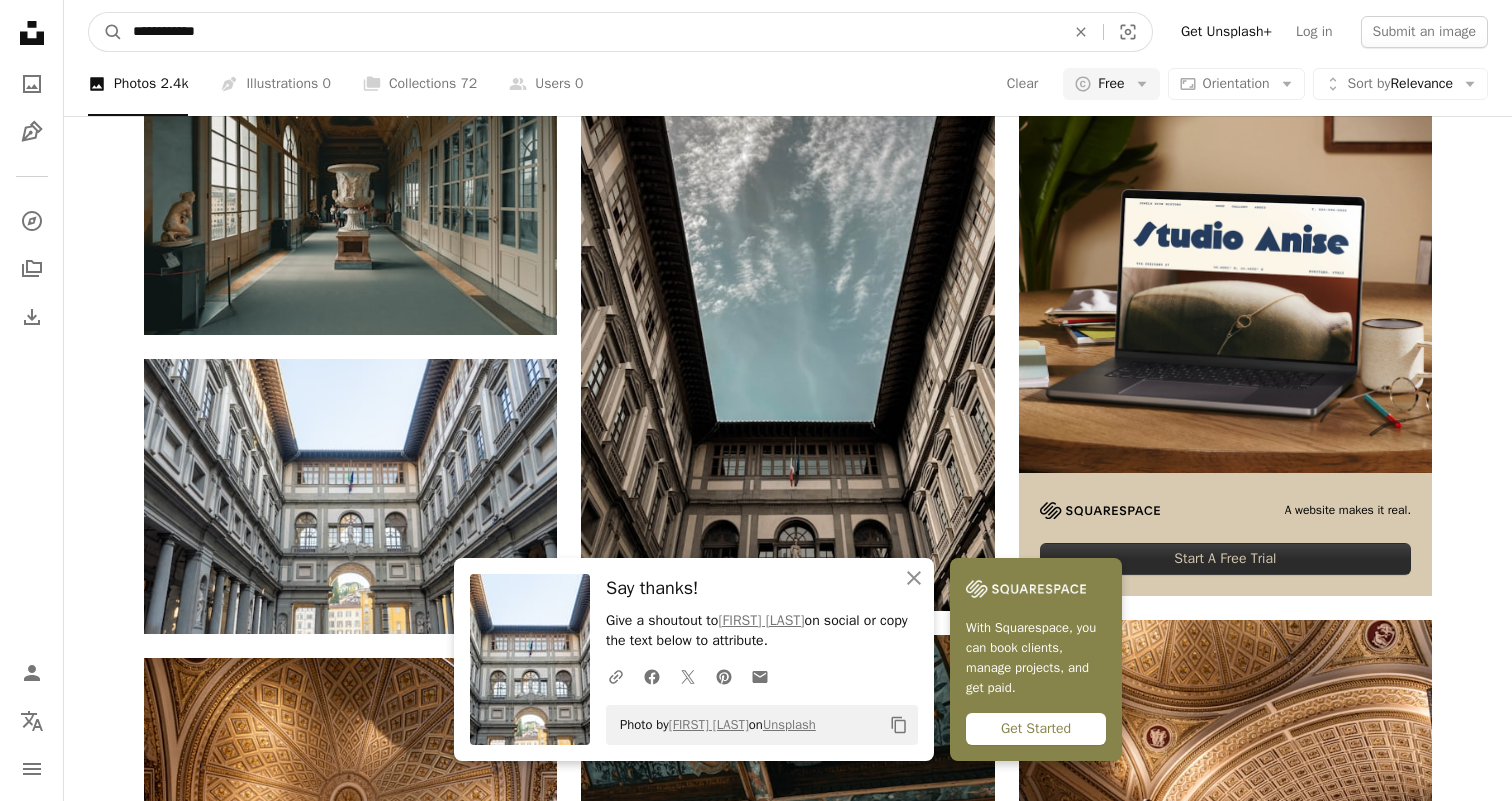 click on "A magnifying glass" at bounding box center (106, 32) 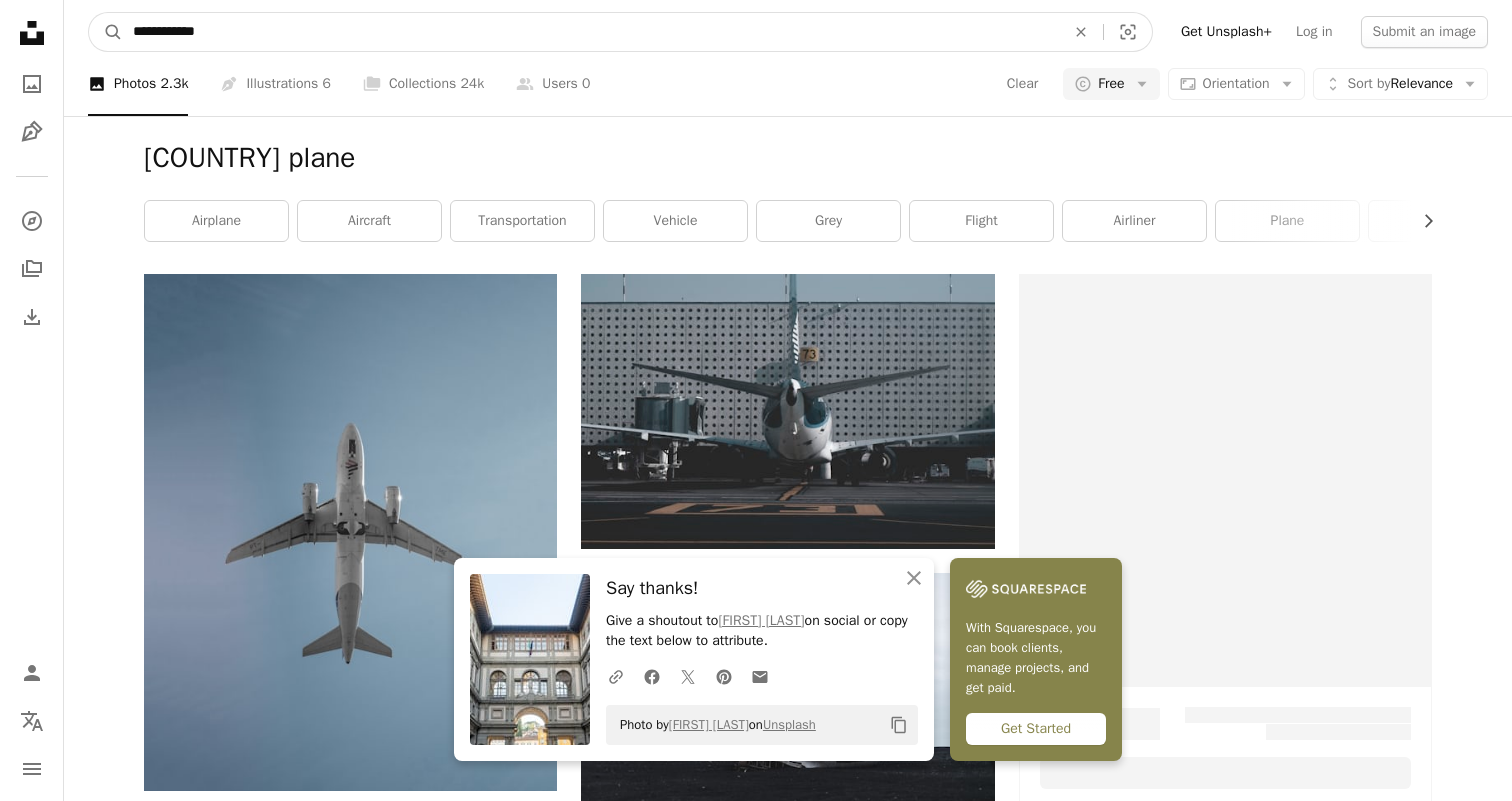 click on "**********" at bounding box center [591, 32] 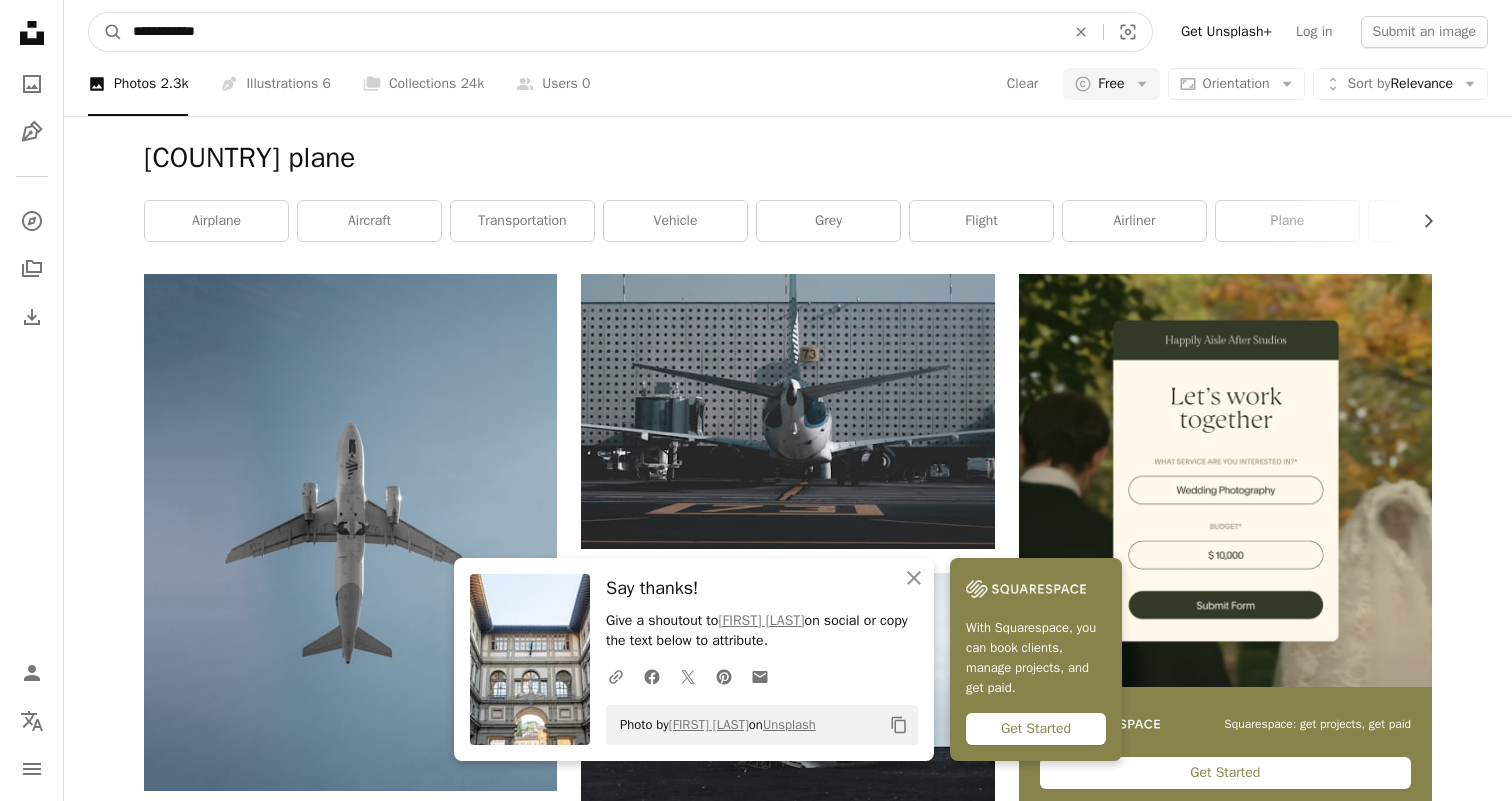 click on "**********" at bounding box center (591, 32) 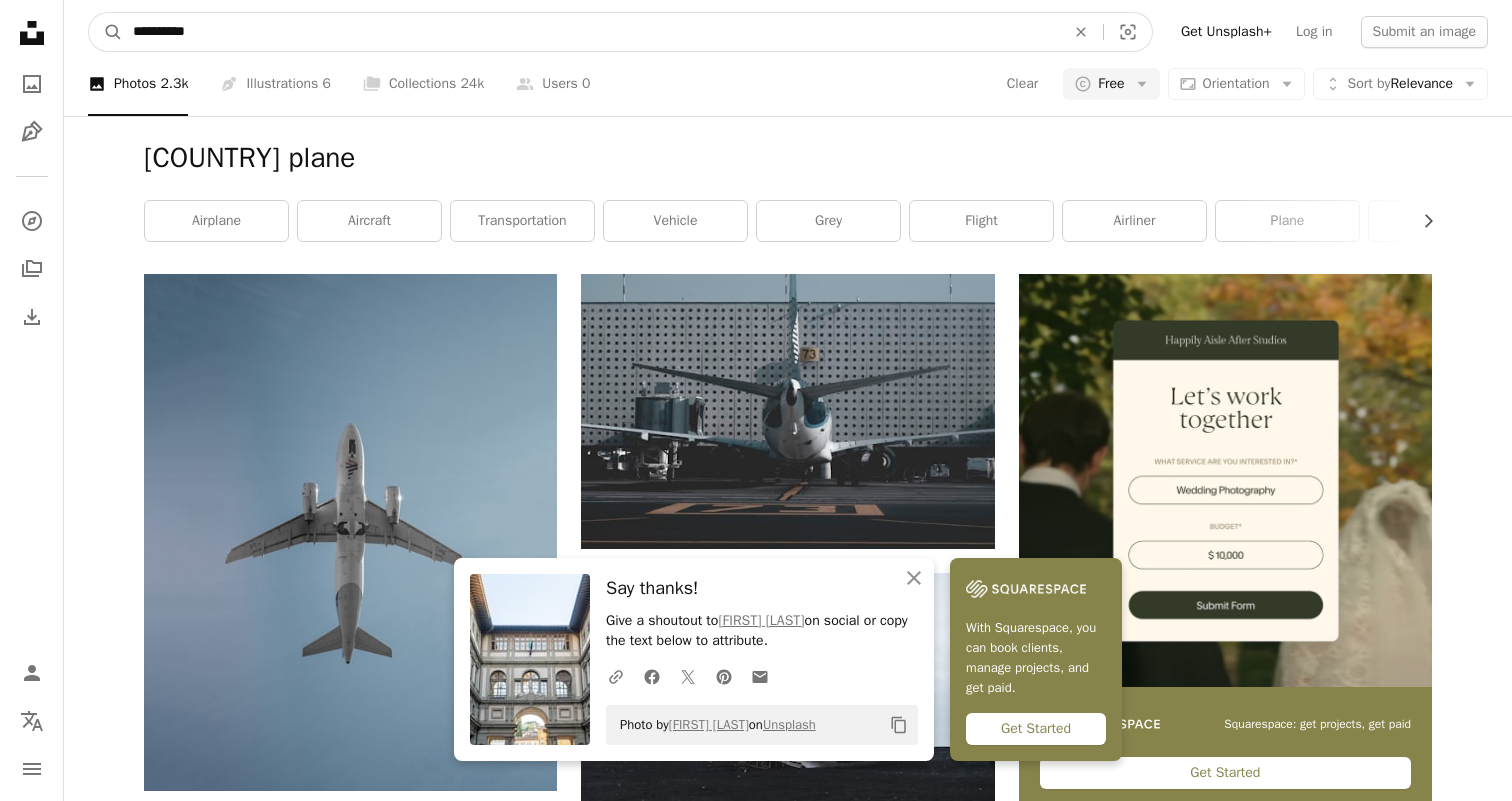 type on "**********" 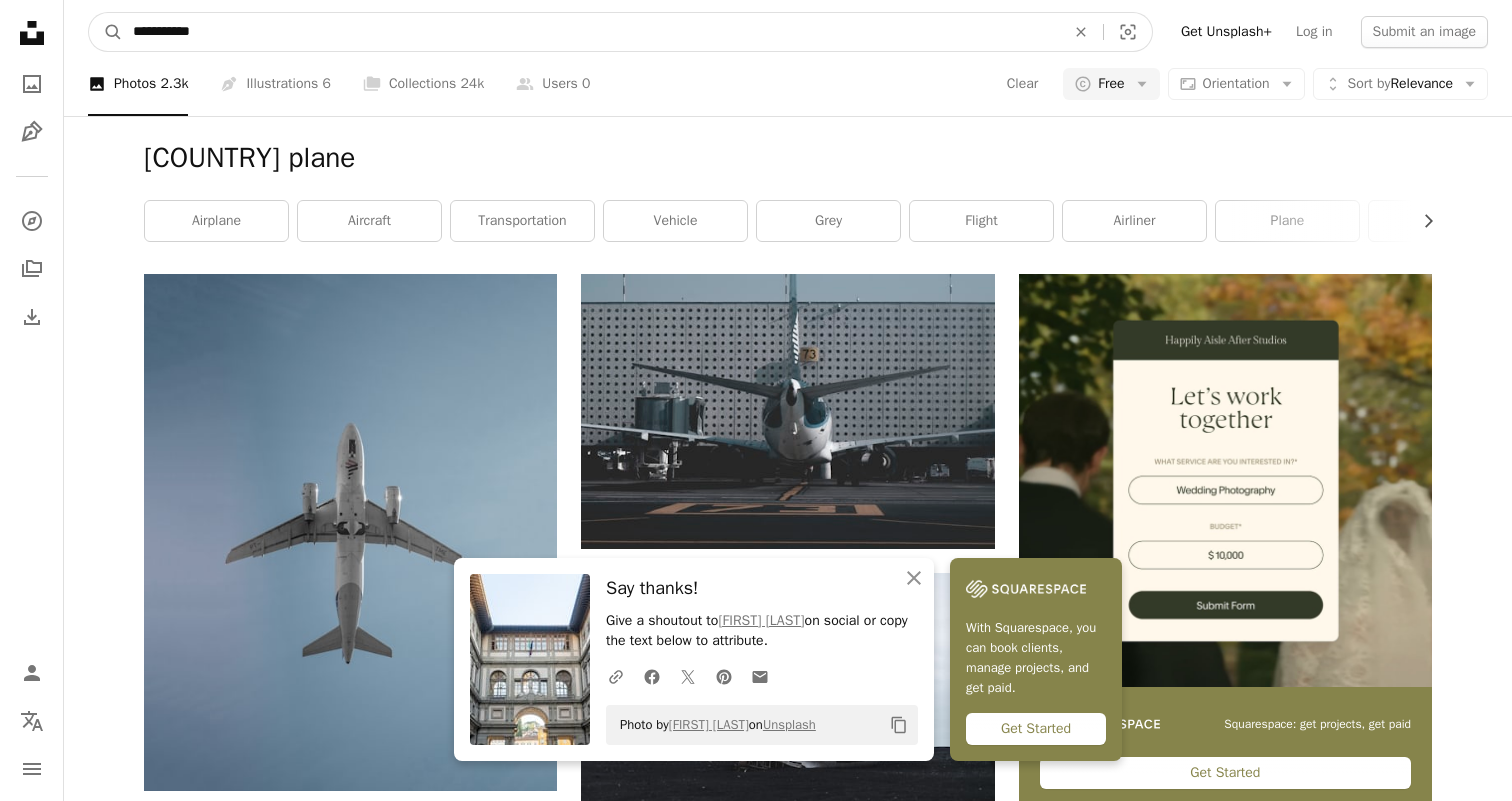 click on "A magnifying glass" at bounding box center [106, 32] 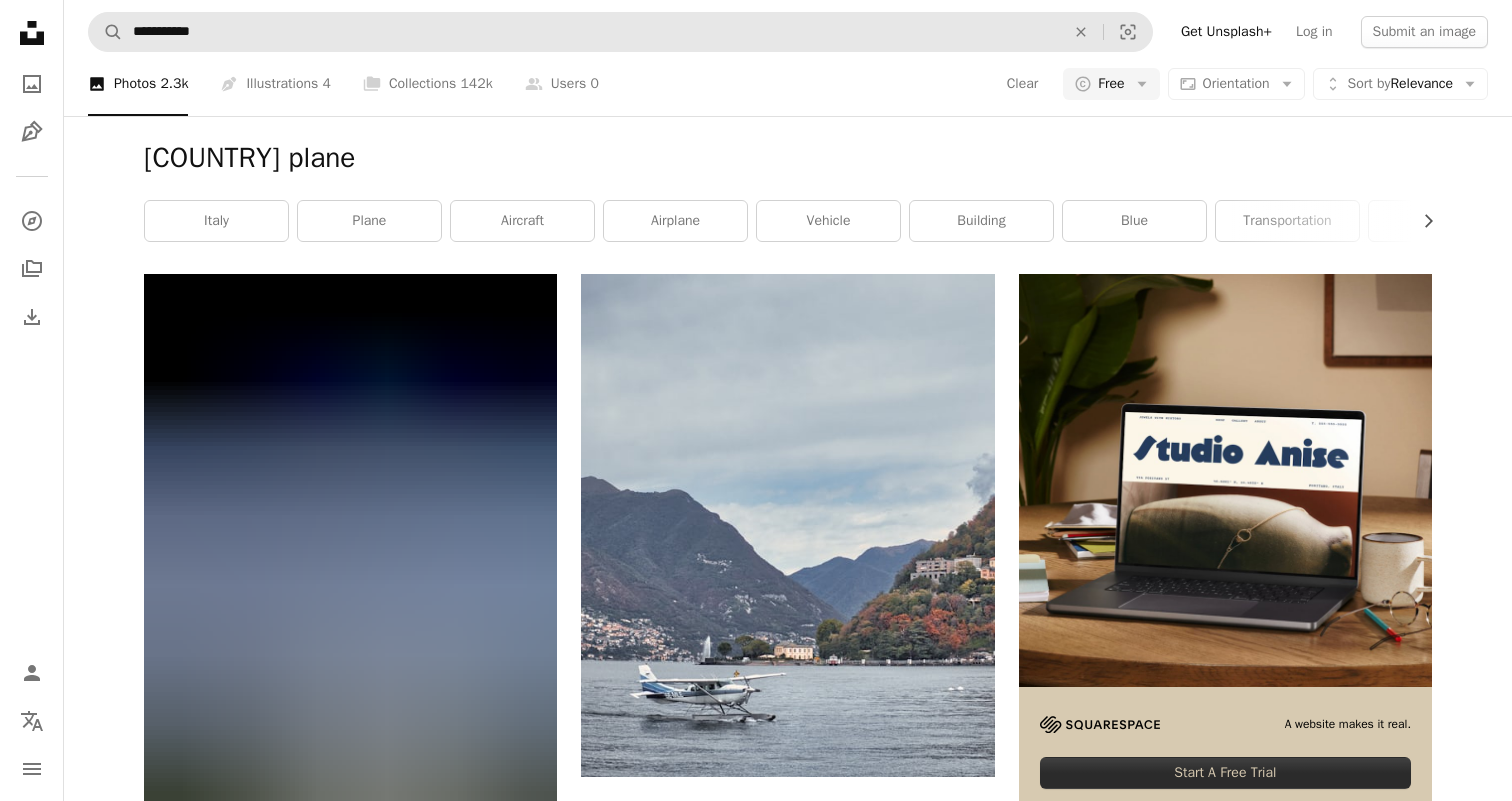 scroll, scrollTop: 0, scrollLeft: 0, axis: both 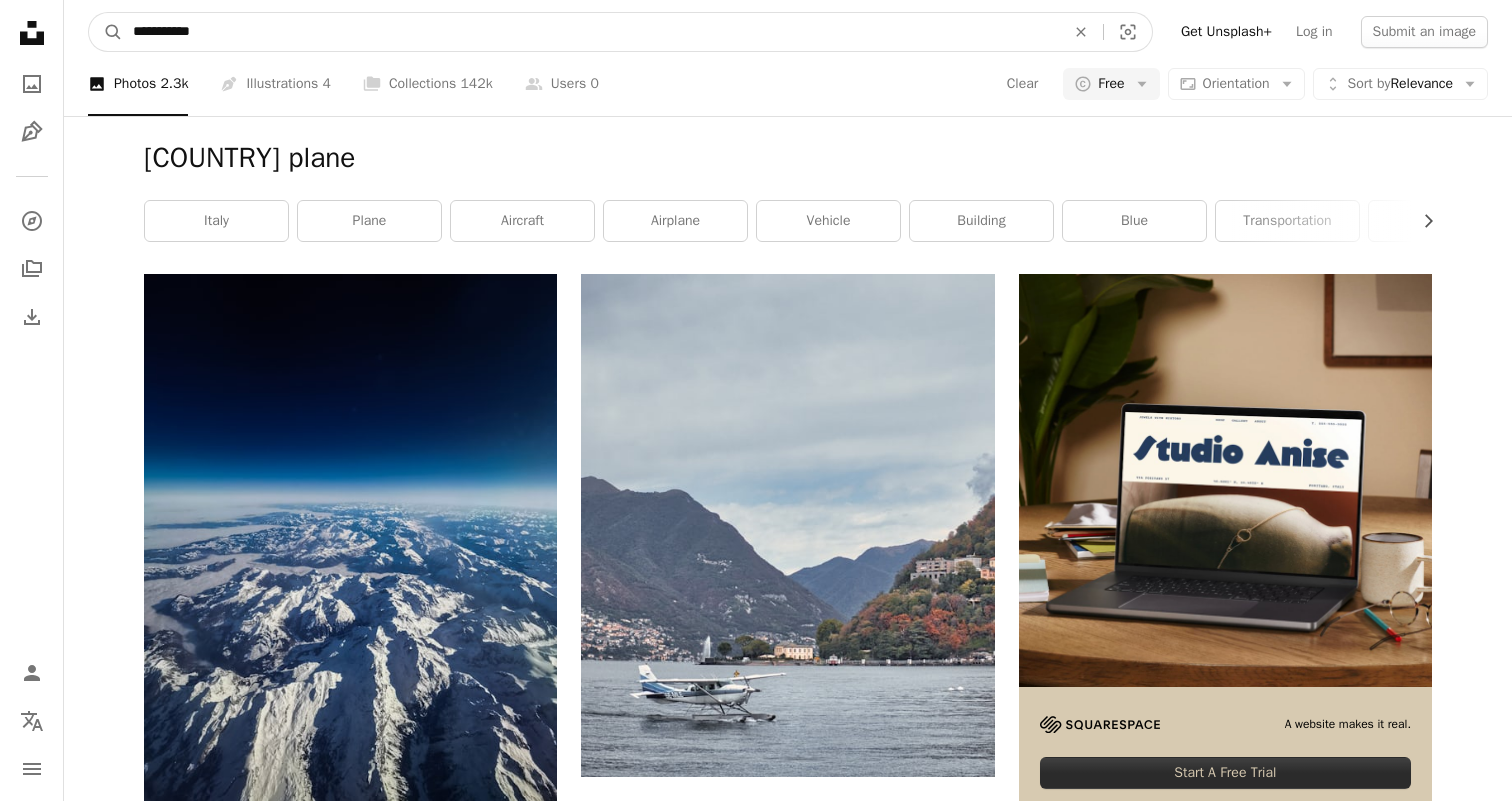 click on "**********" at bounding box center [591, 32] 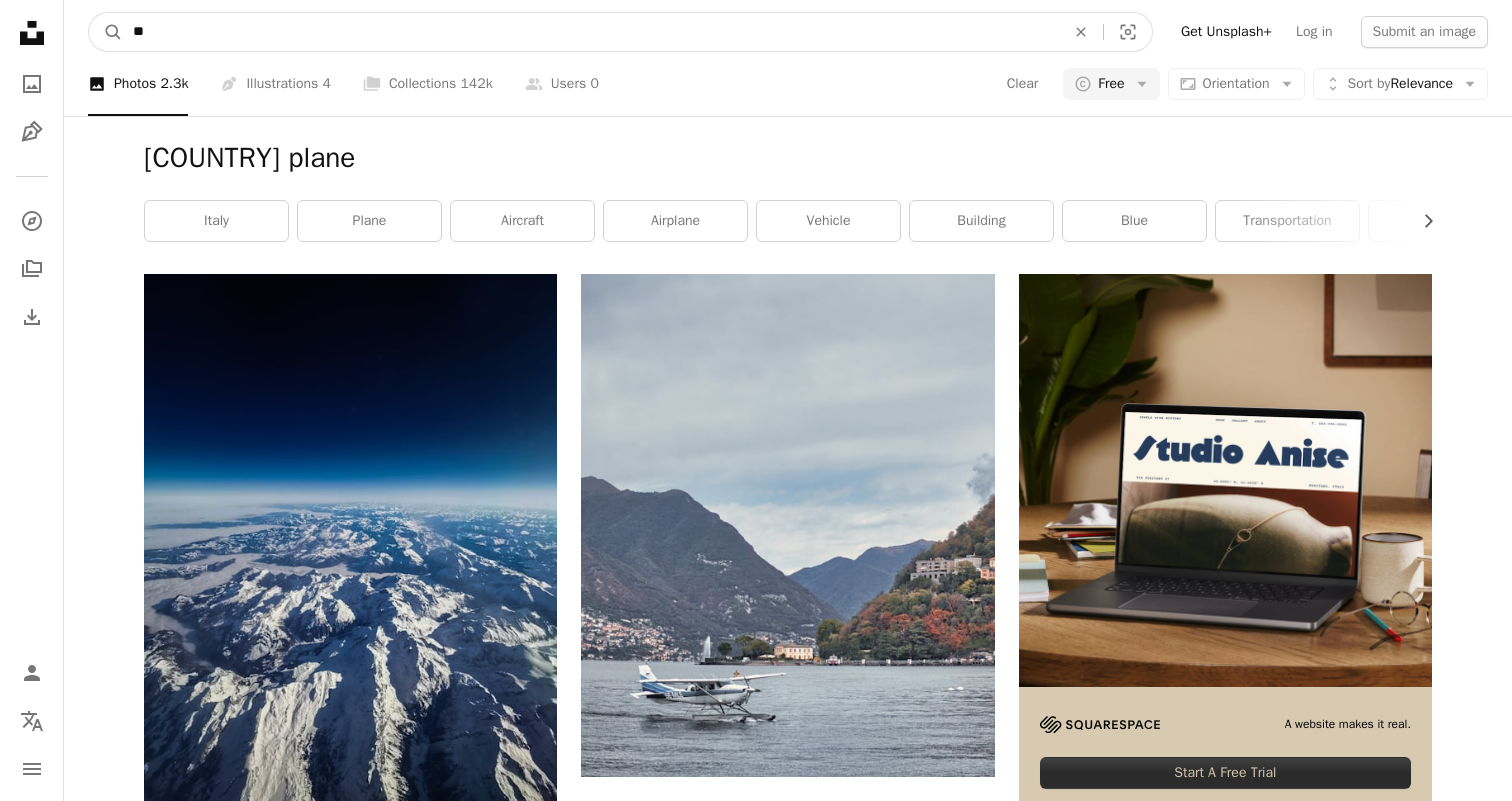 type on "*" 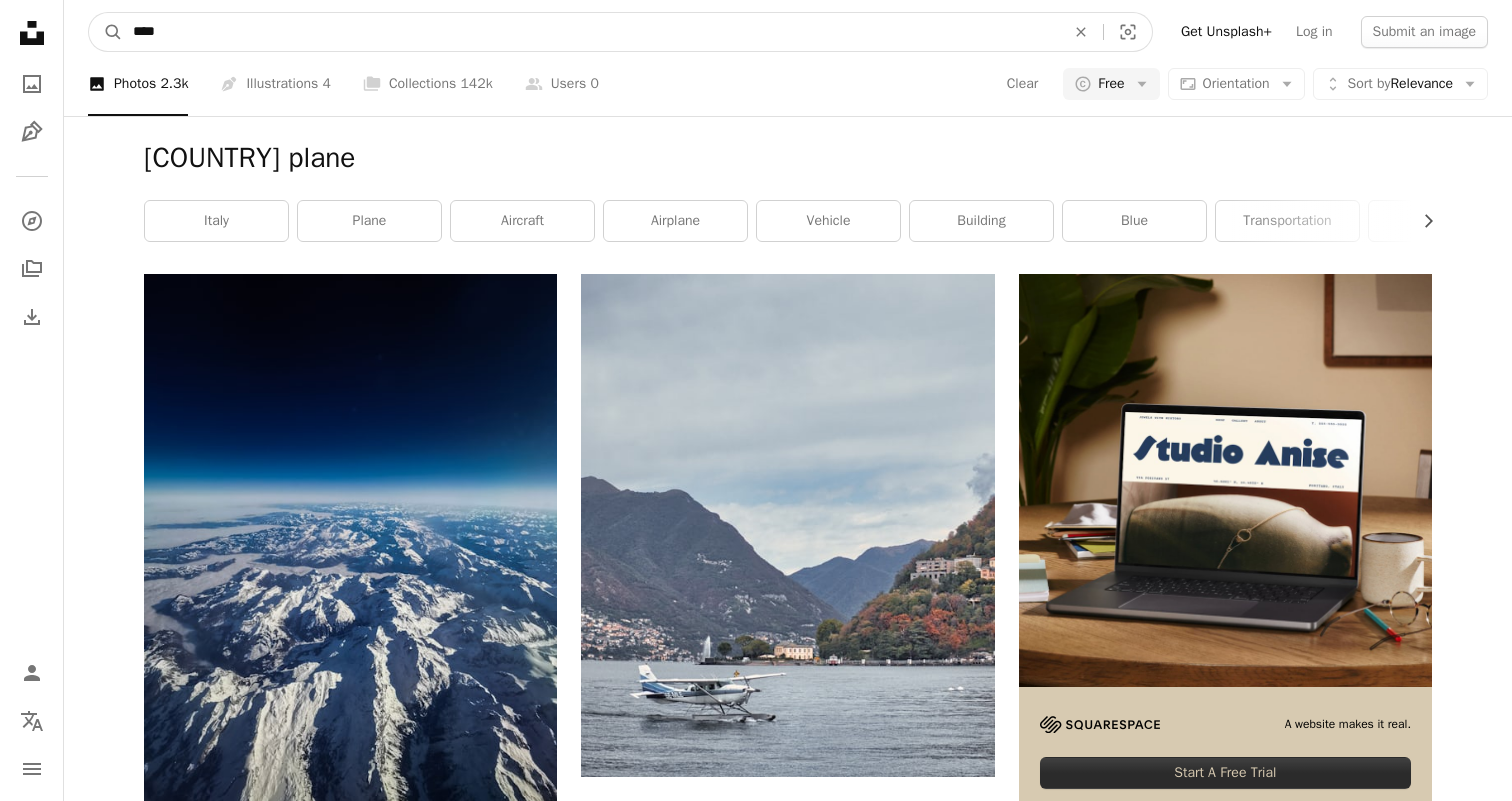 type on "*****" 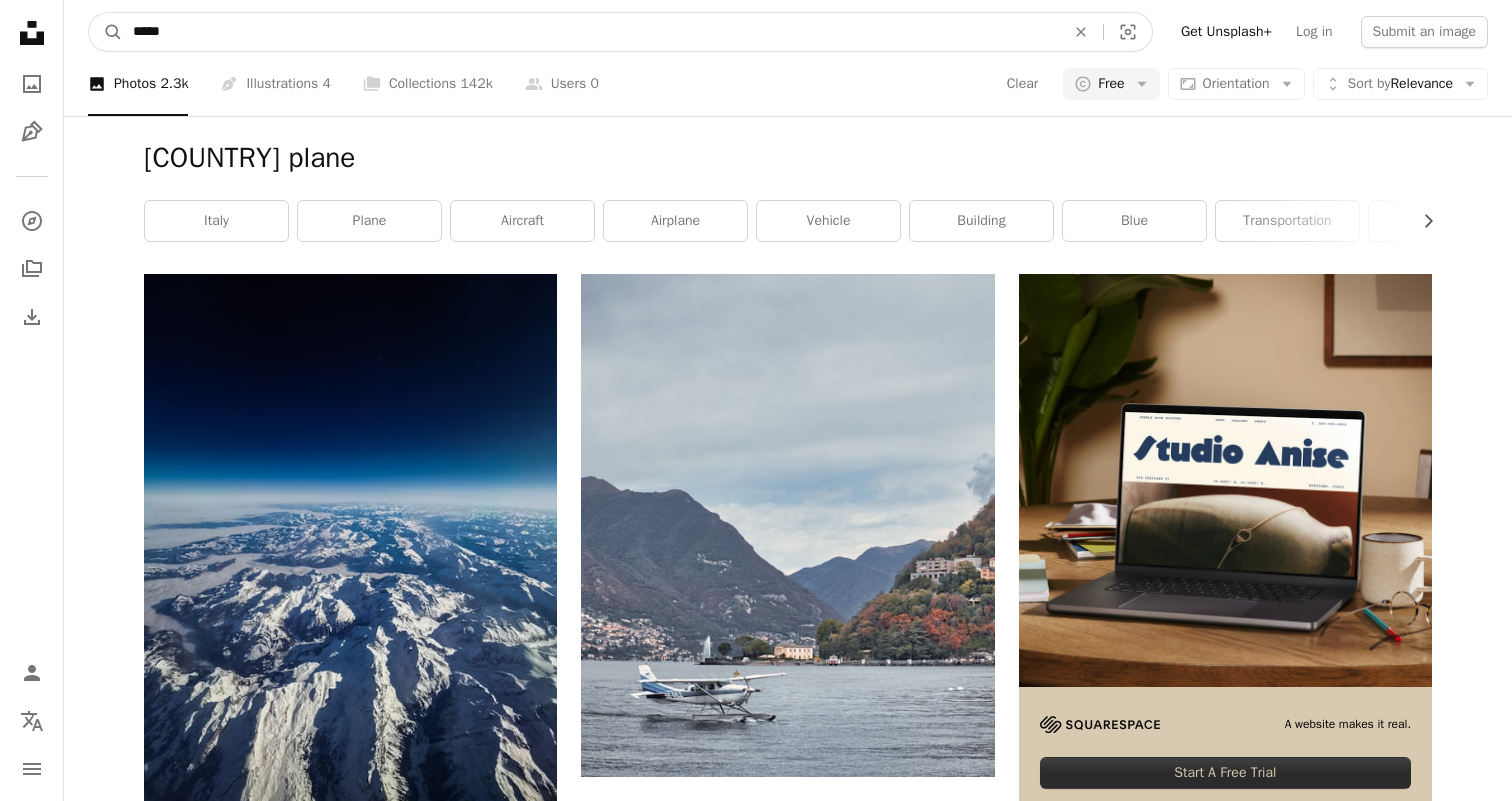 click on "A magnifying glass" at bounding box center (106, 32) 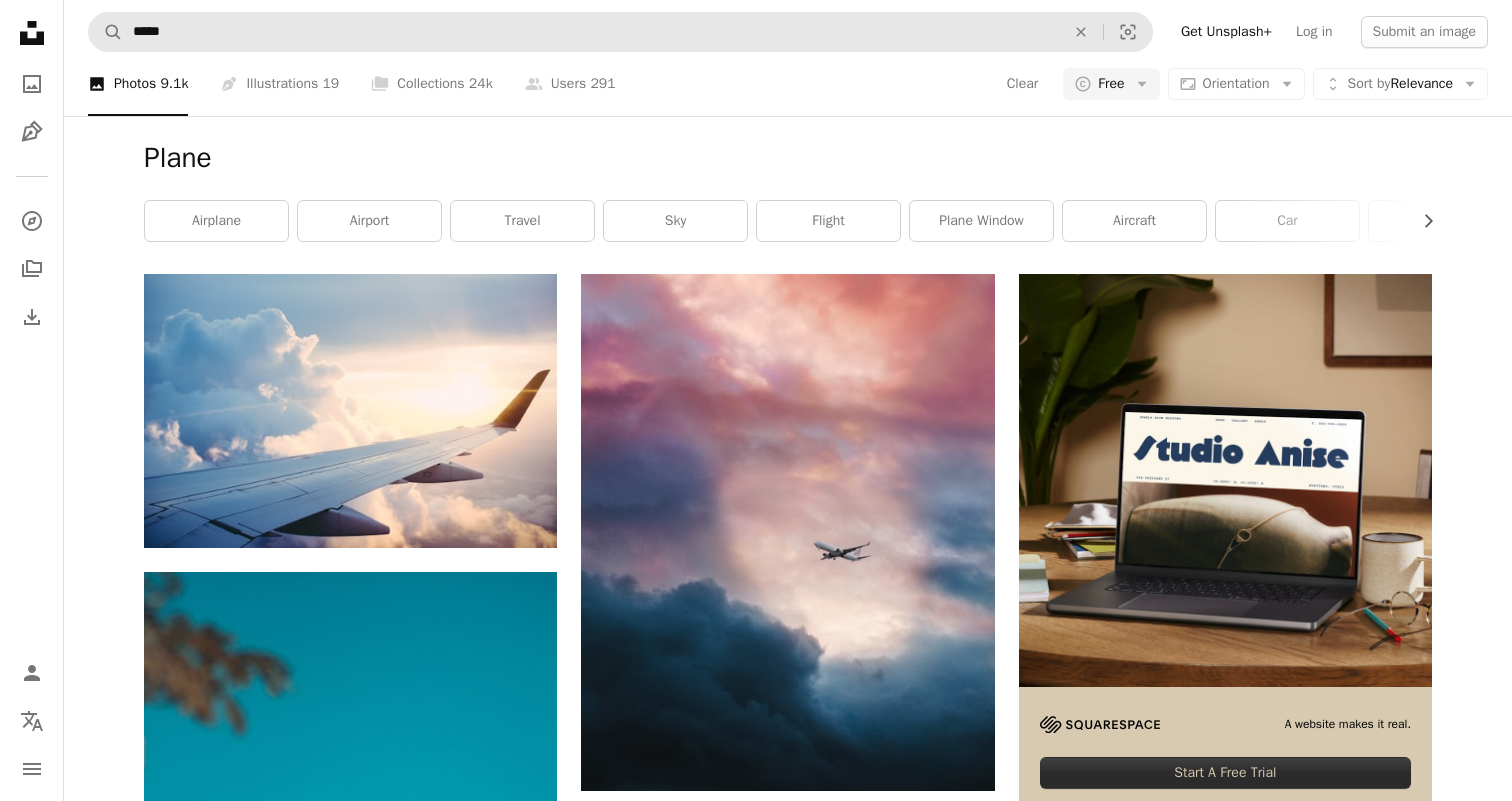scroll, scrollTop: 0, scrollLeft: 0, axis: both 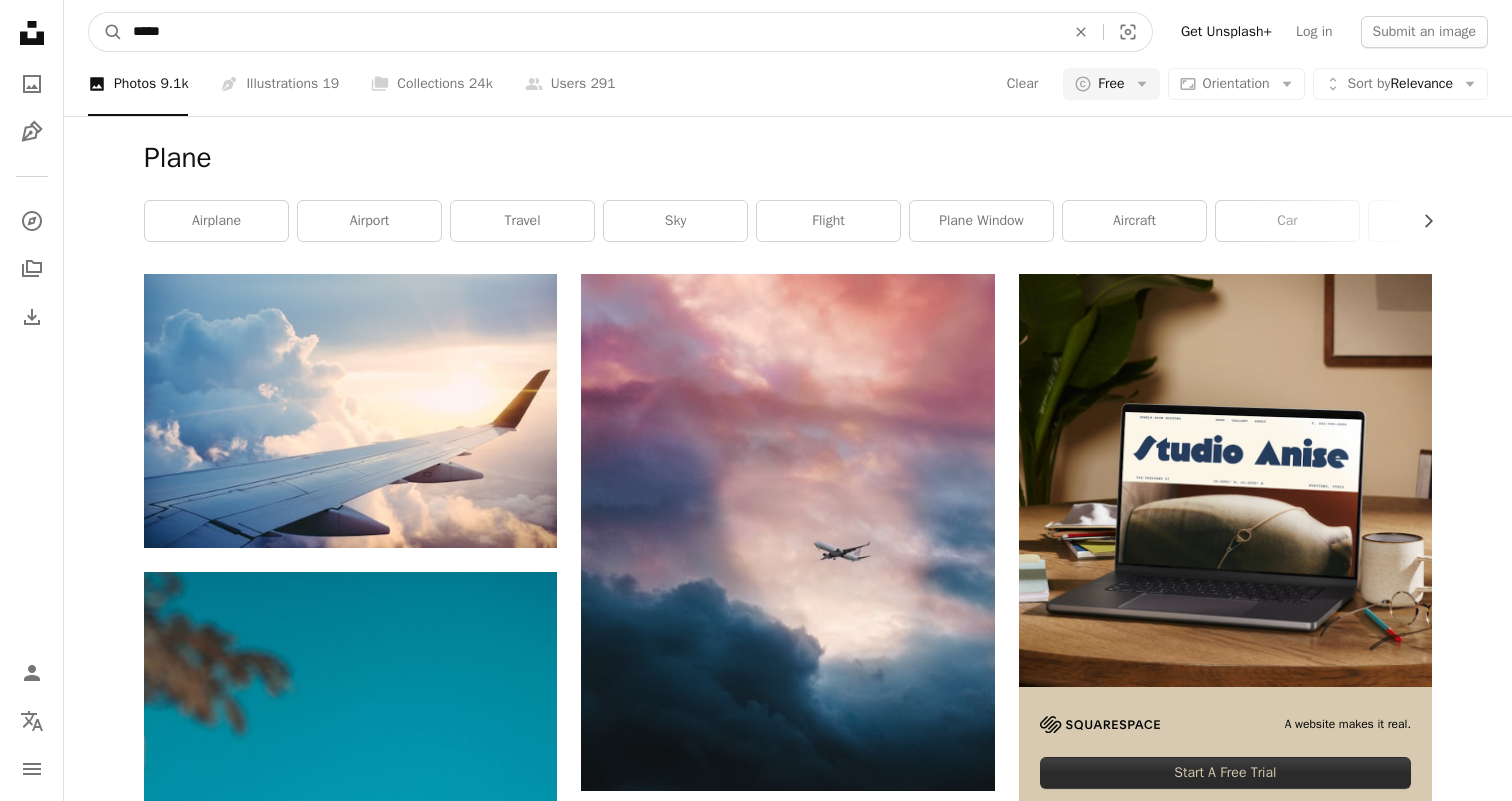 click on "*****" at bounding box center (591, 32) 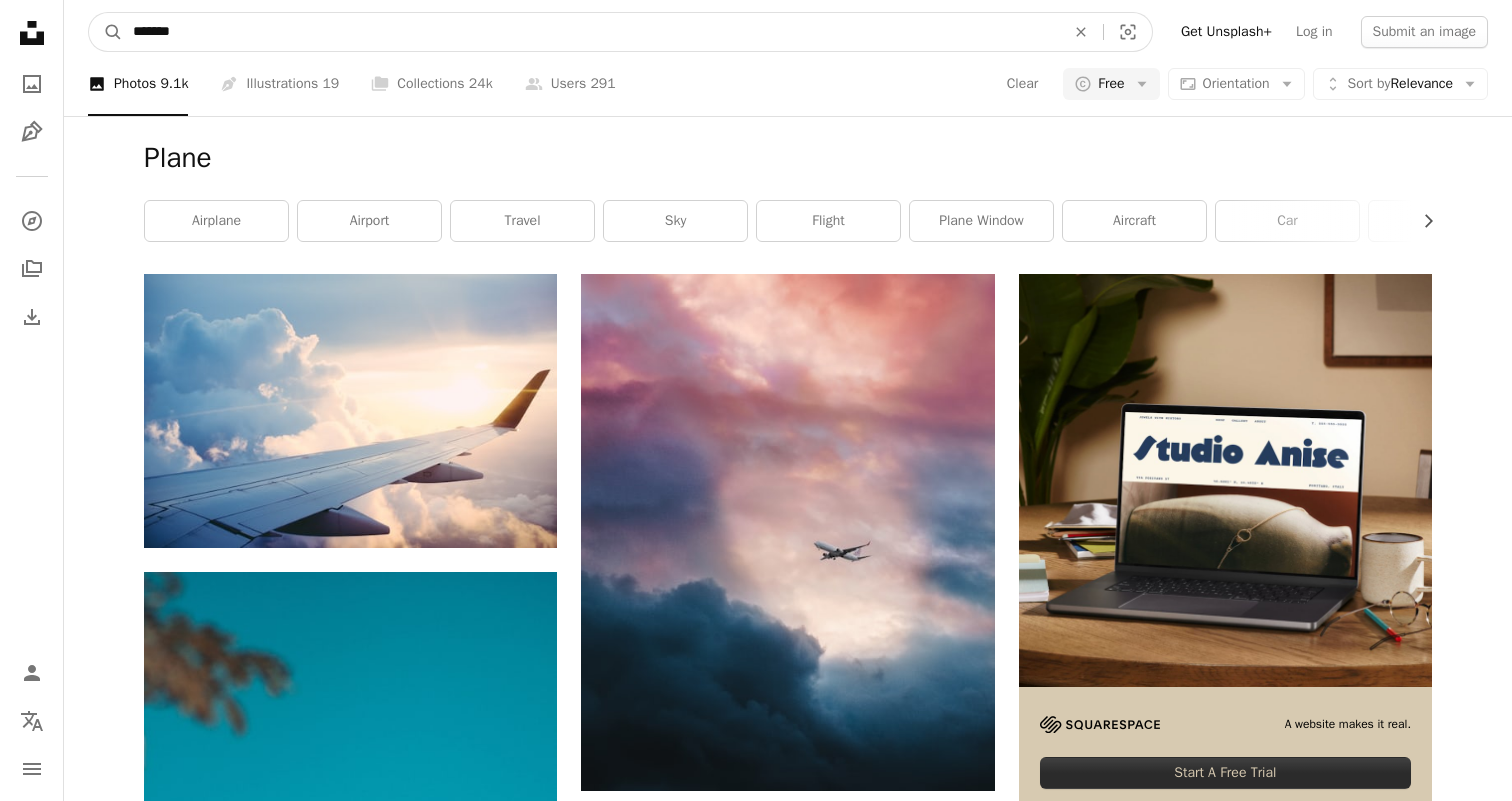 type on "********" 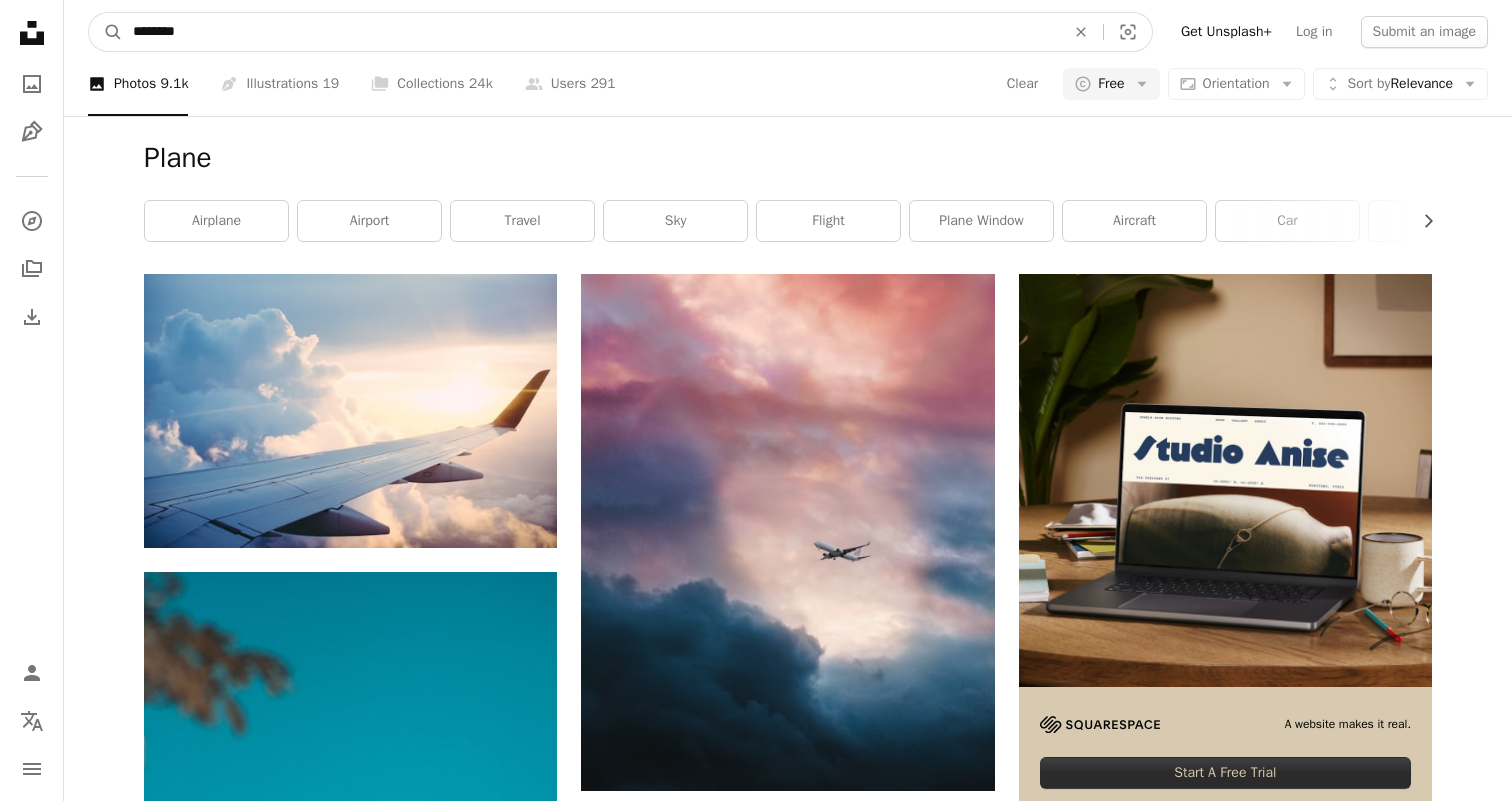 click on "A magnifying glass" at bounding box center [106, 32] 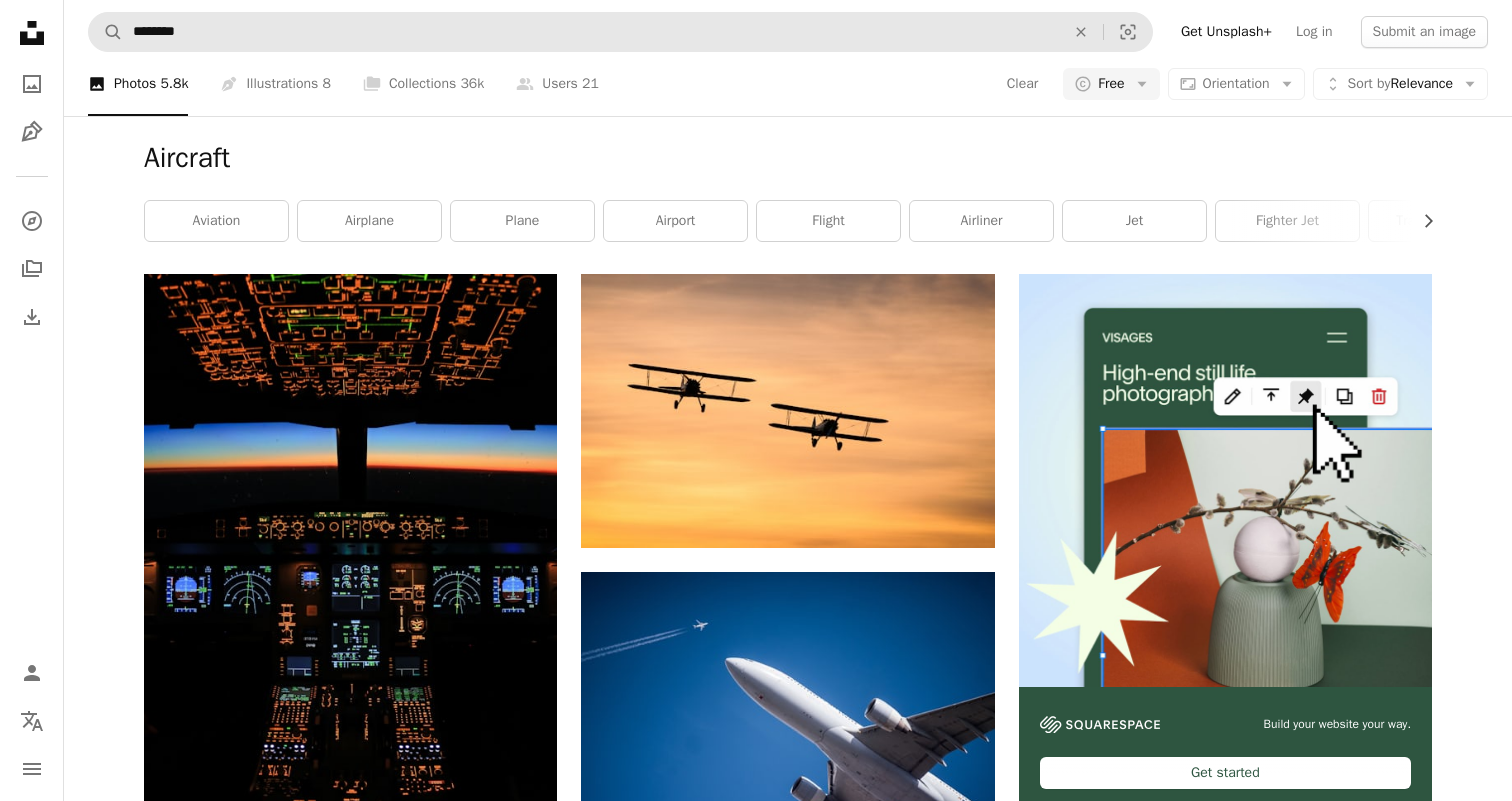 scroll, scrollTop: -1, scrollLeft: 0, axis: vertical 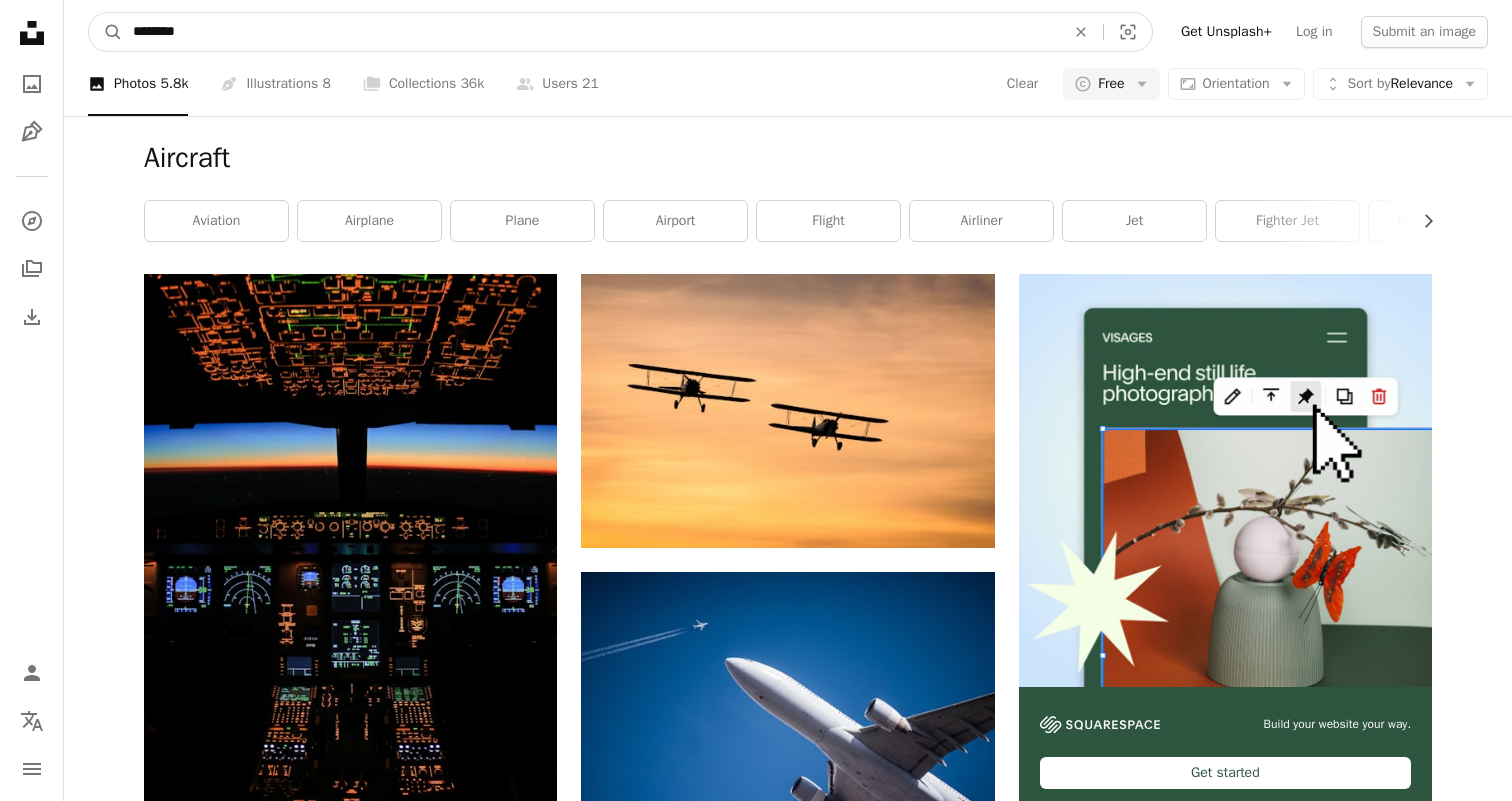 click on "********" at bounding box center [591, 32] 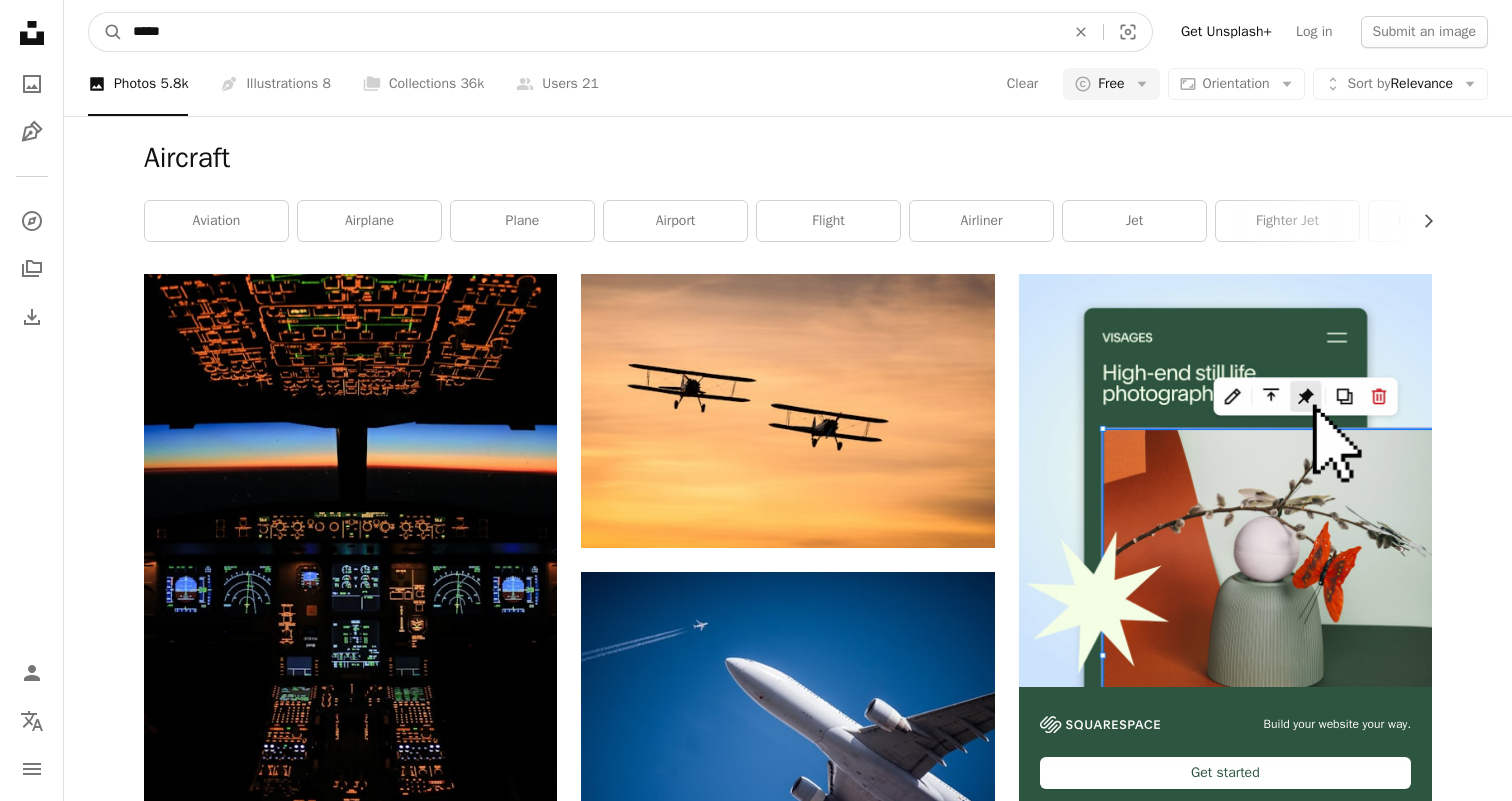 type on "*****" 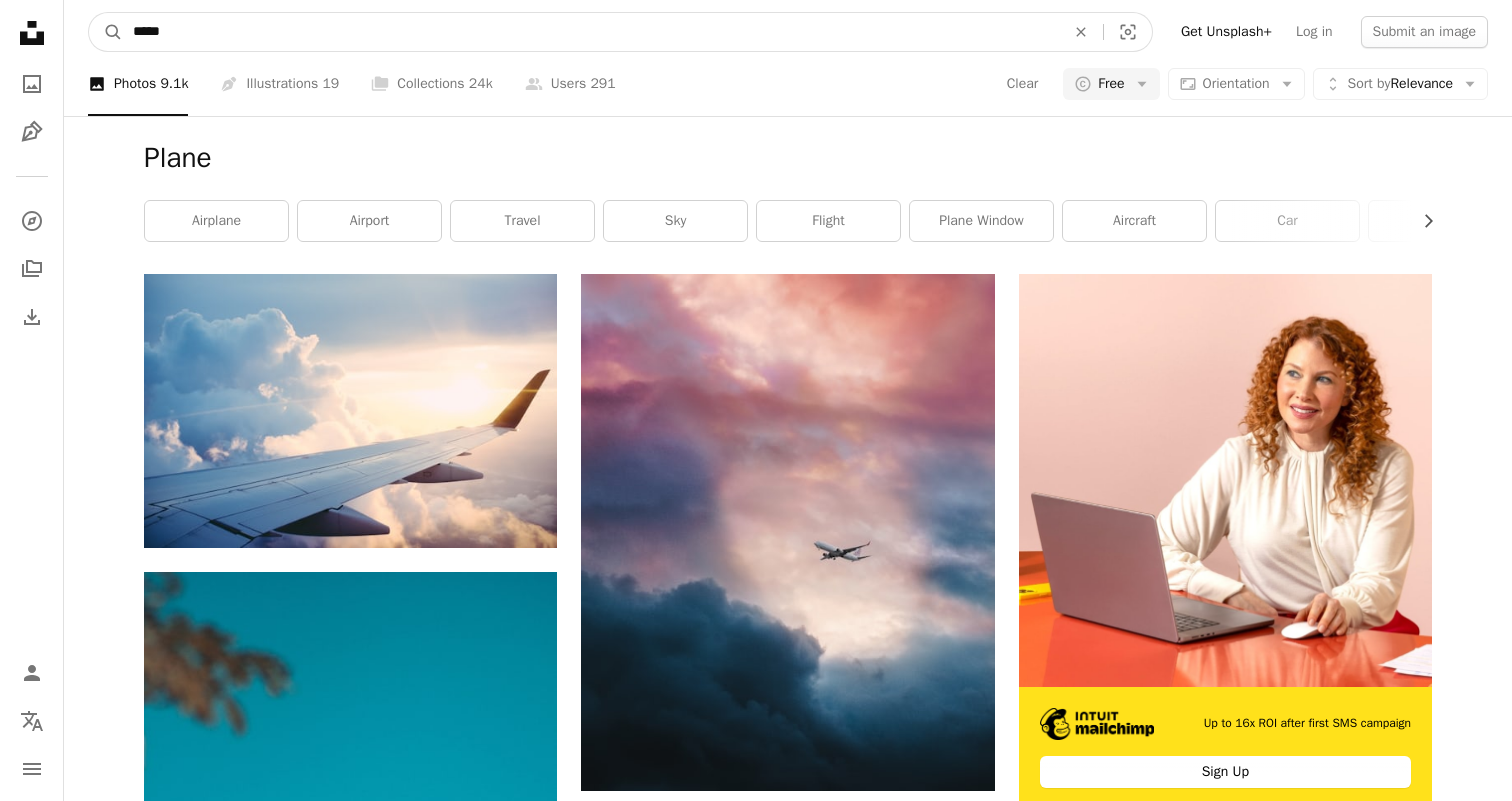click on "*****" at bounding box center (591, 32) 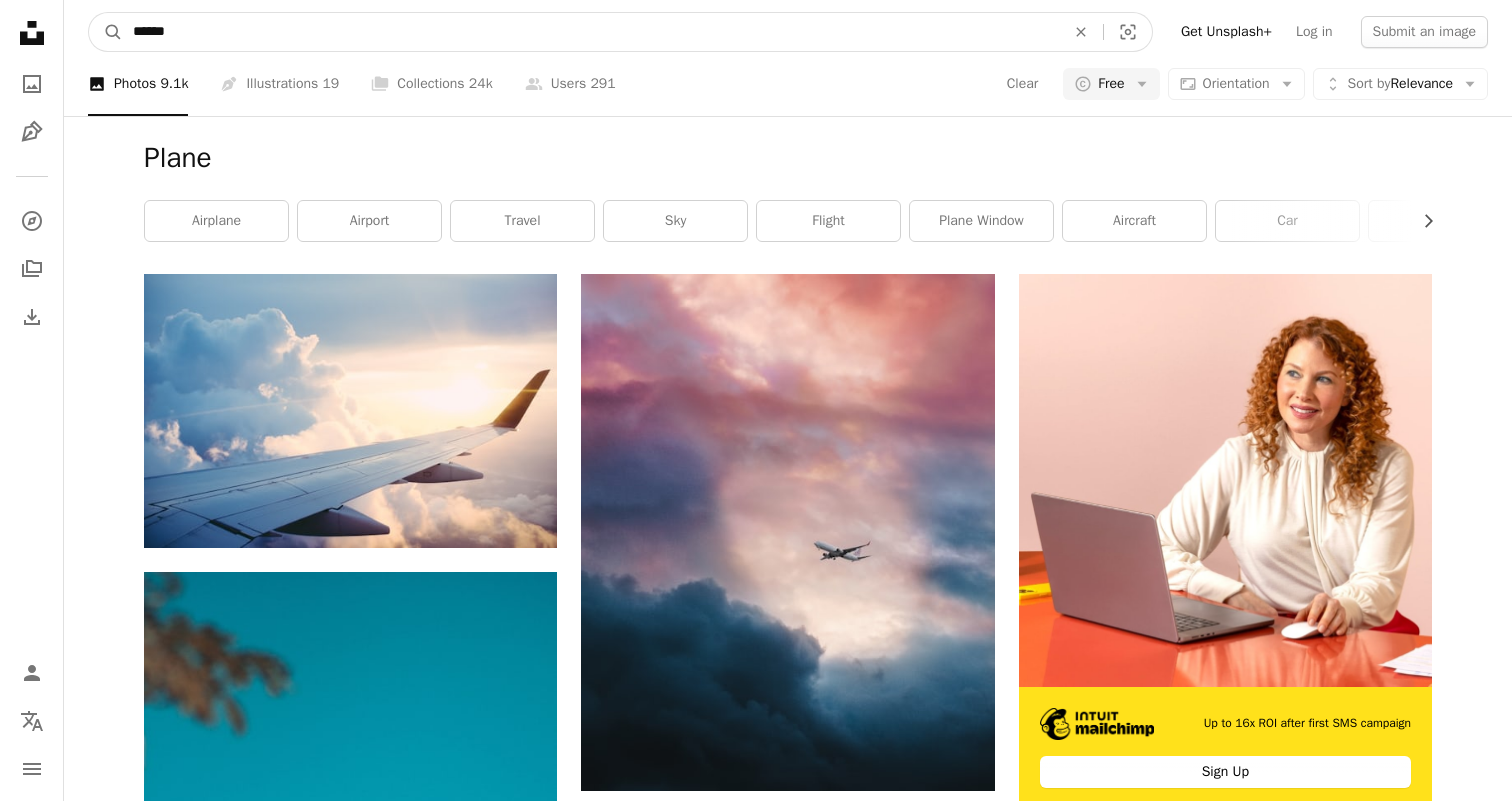 type on "*******" 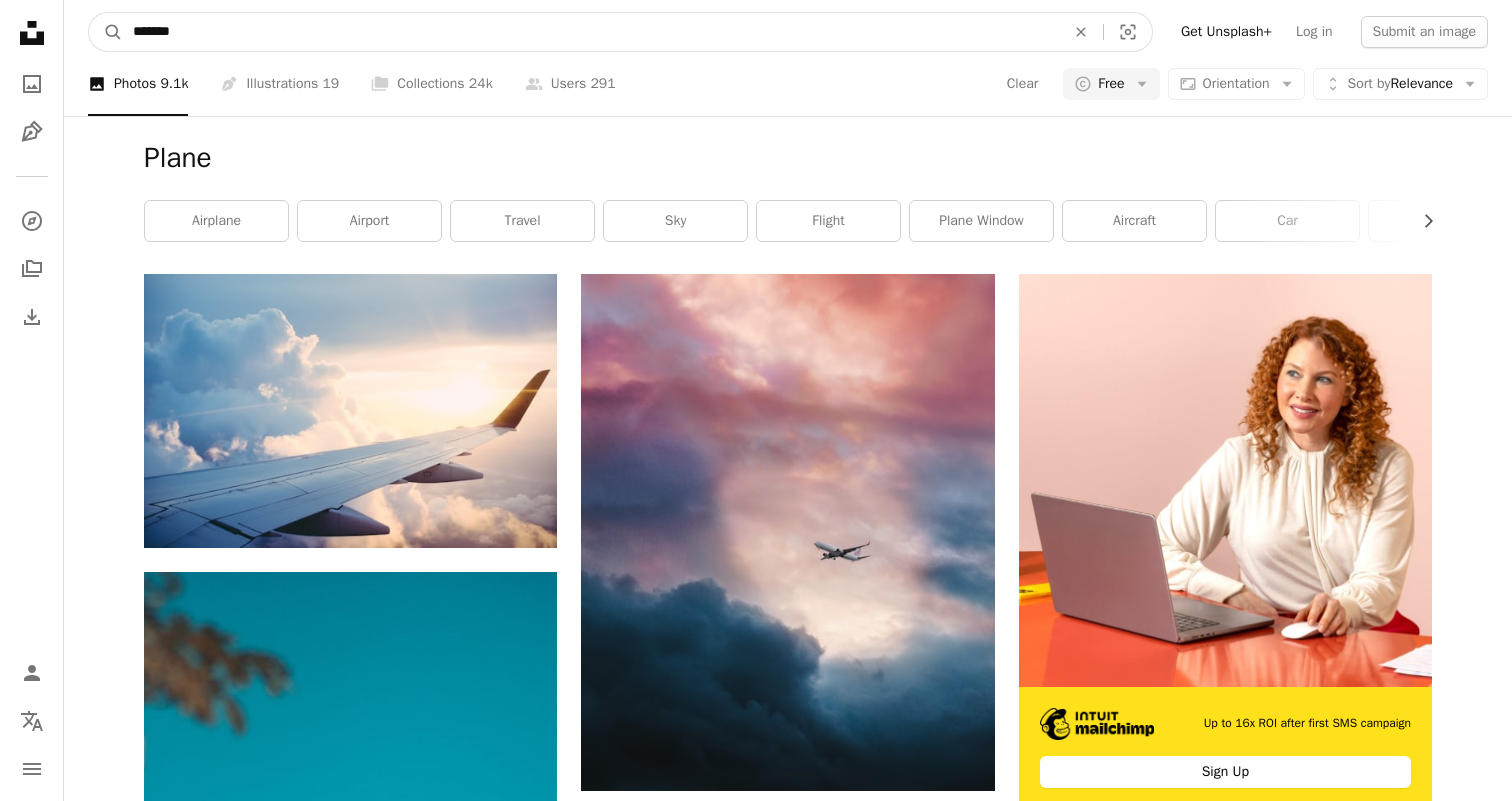 click on "A magnifying glass" at bounding box center [106, 32] 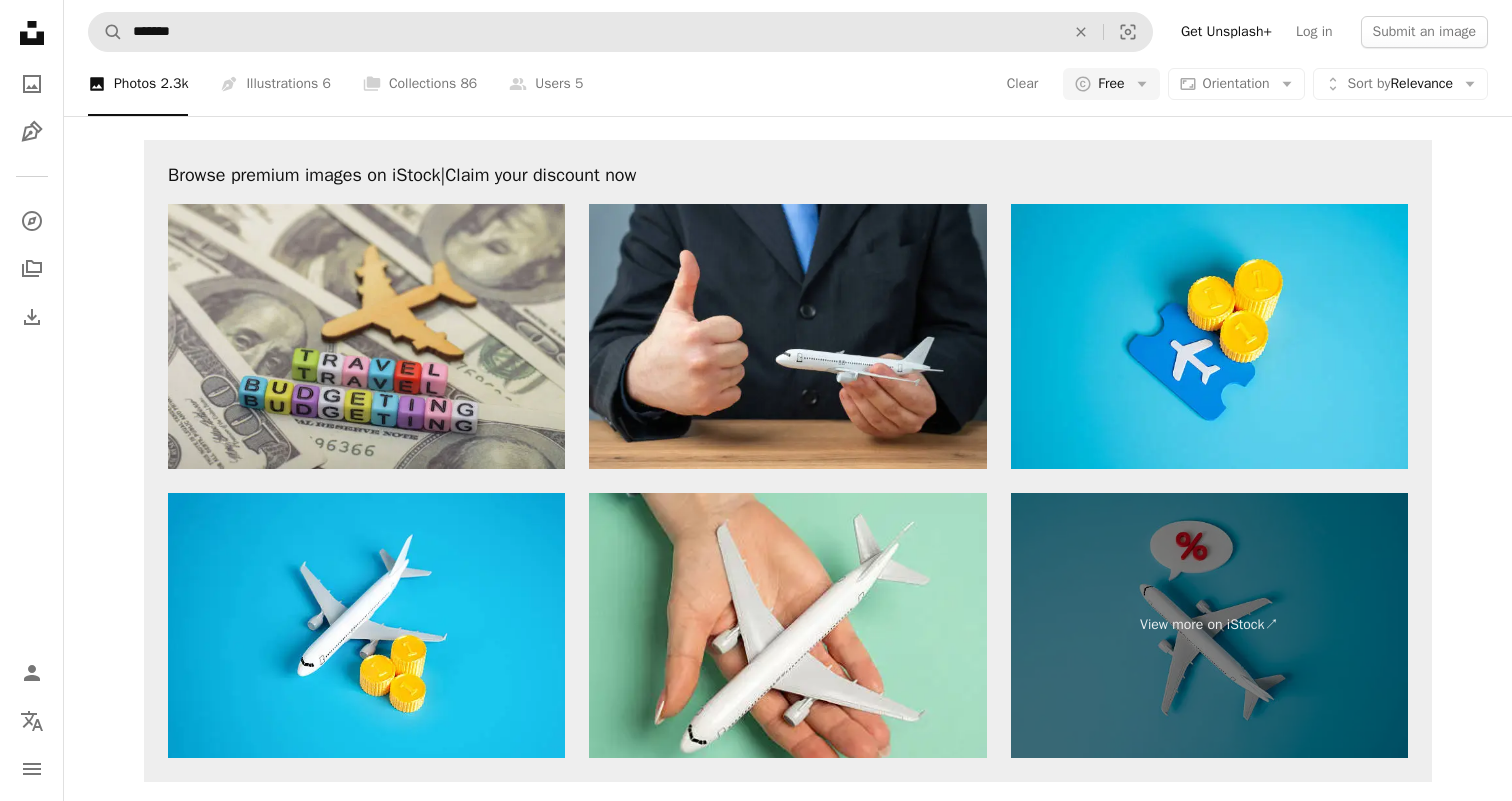 scroll, scrollTop: 3617, scrollLeft: 0, axis: vertical 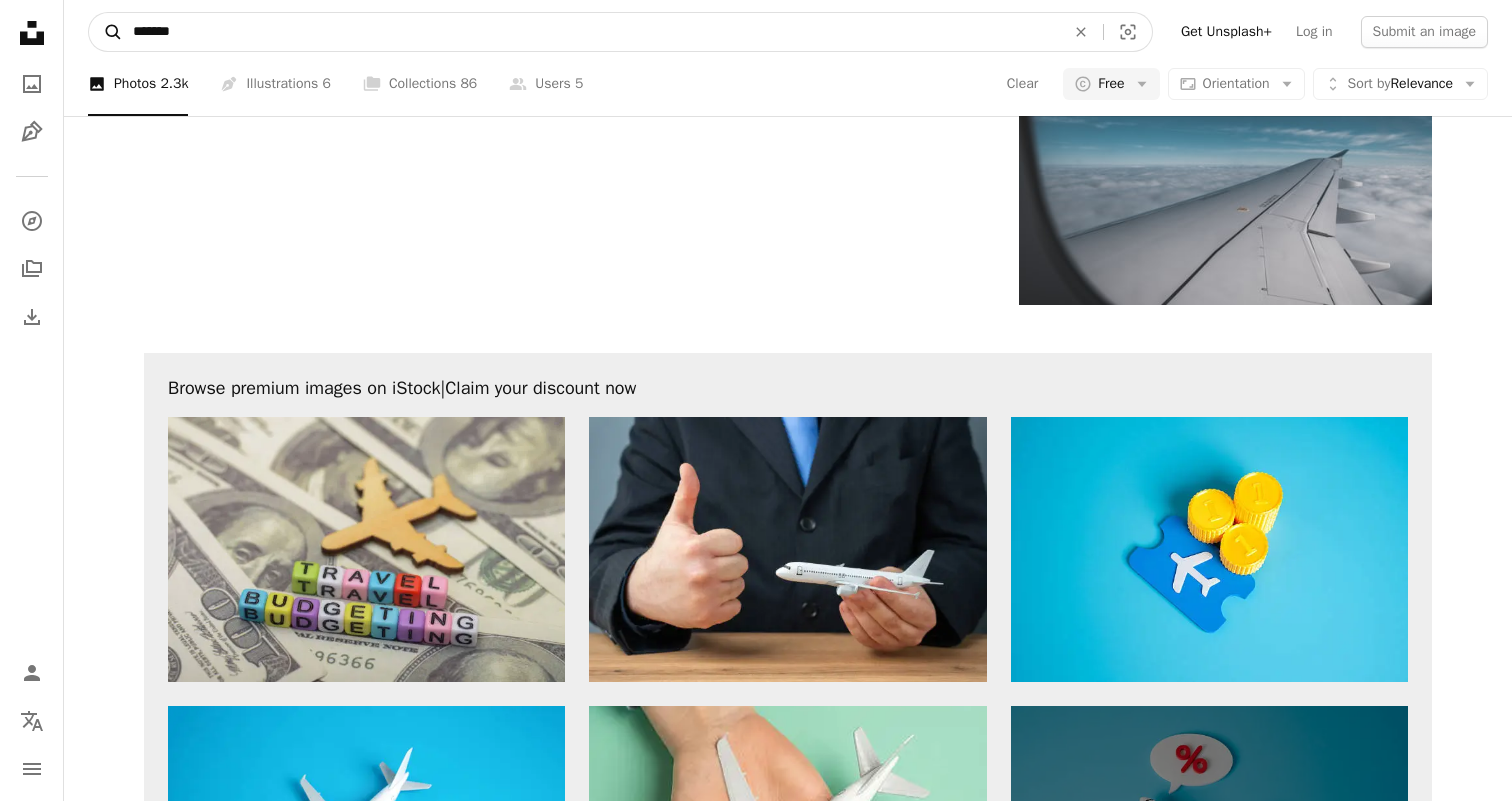 drag, startPoint x: 187, startPoint y: 26, endPoint x: 120, endPoint y: 26, distance: 67 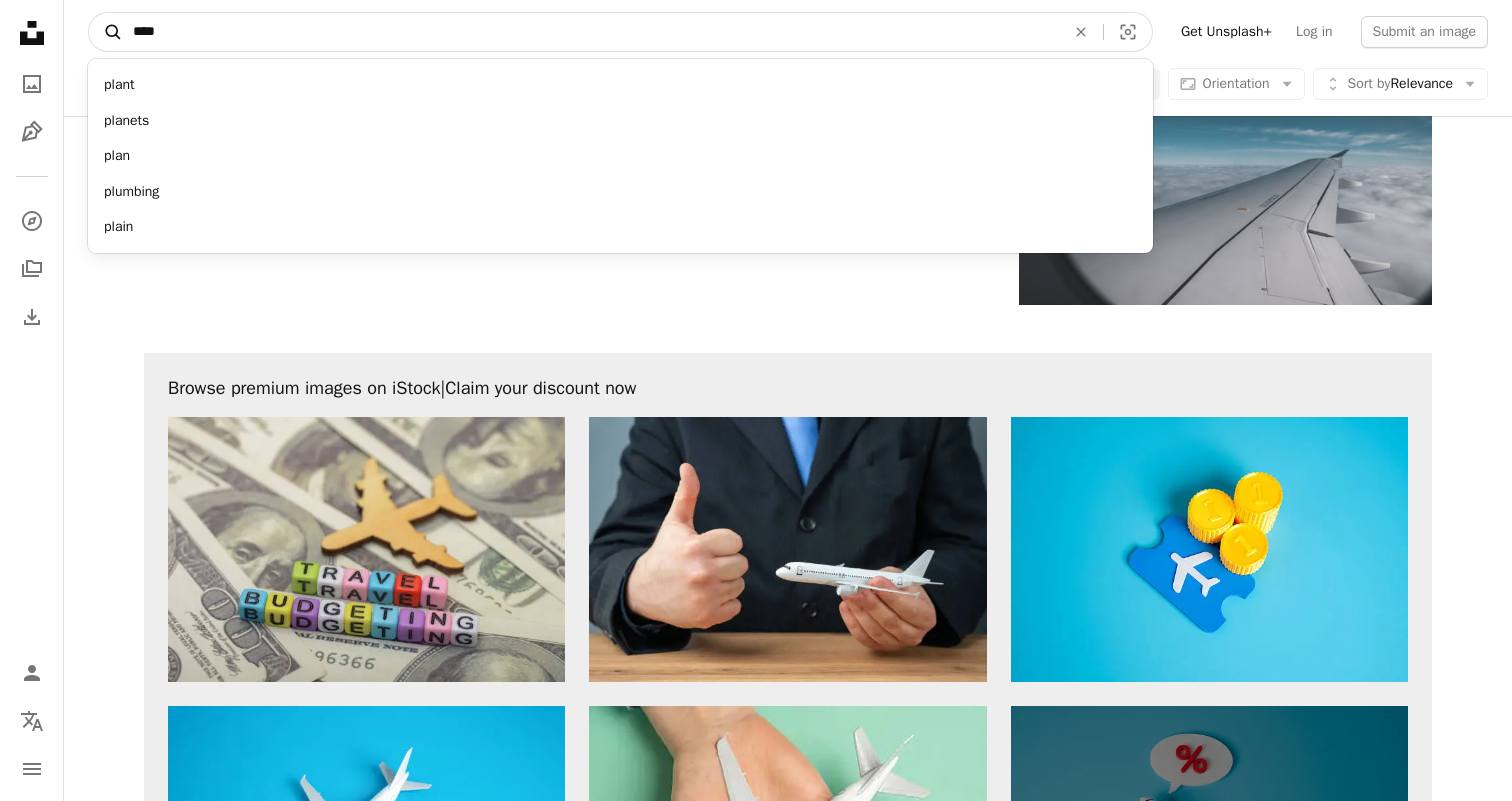 type on "*****" 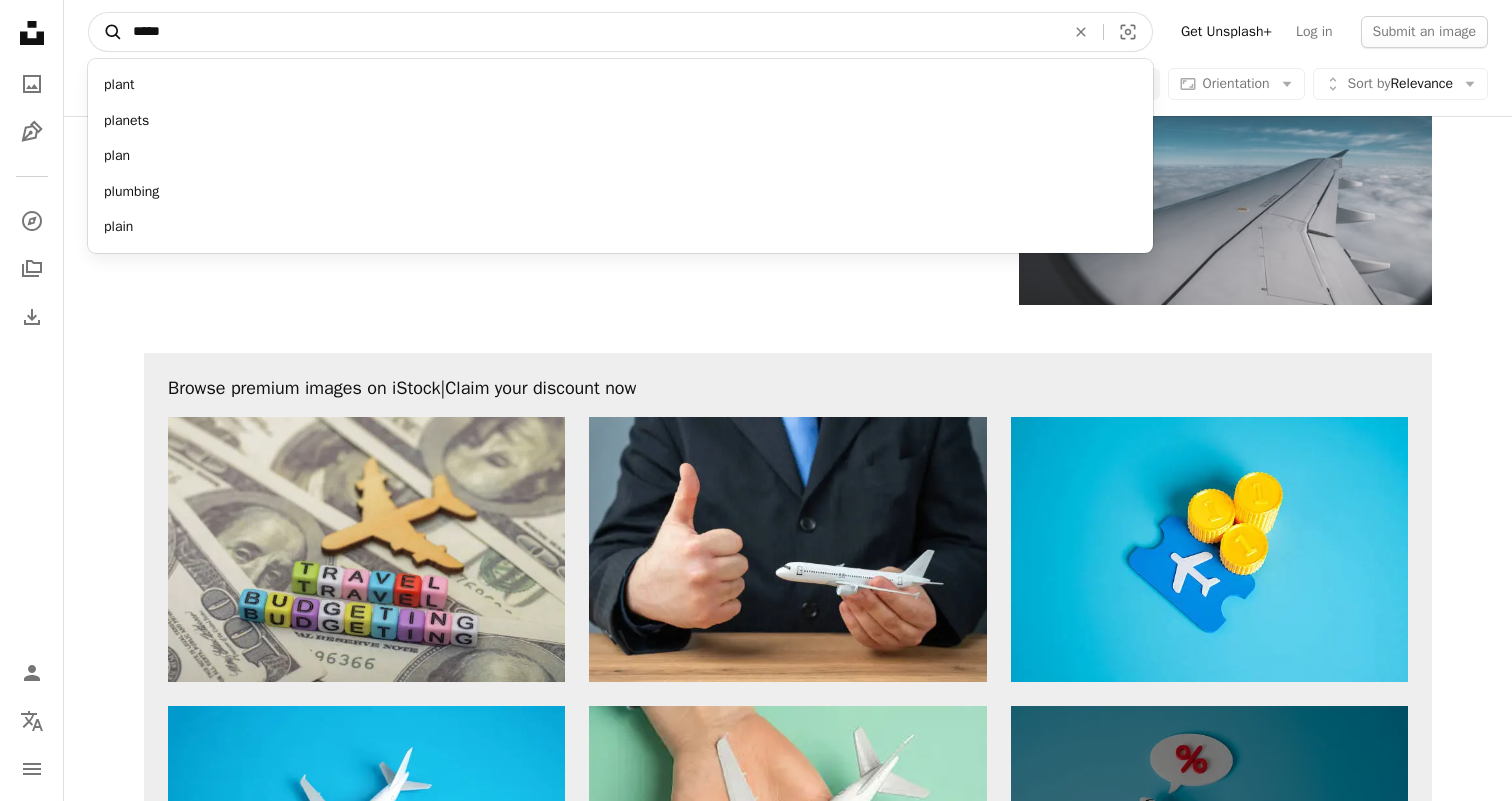 click on "A magnifying glass" at bounding box center (106, 32) 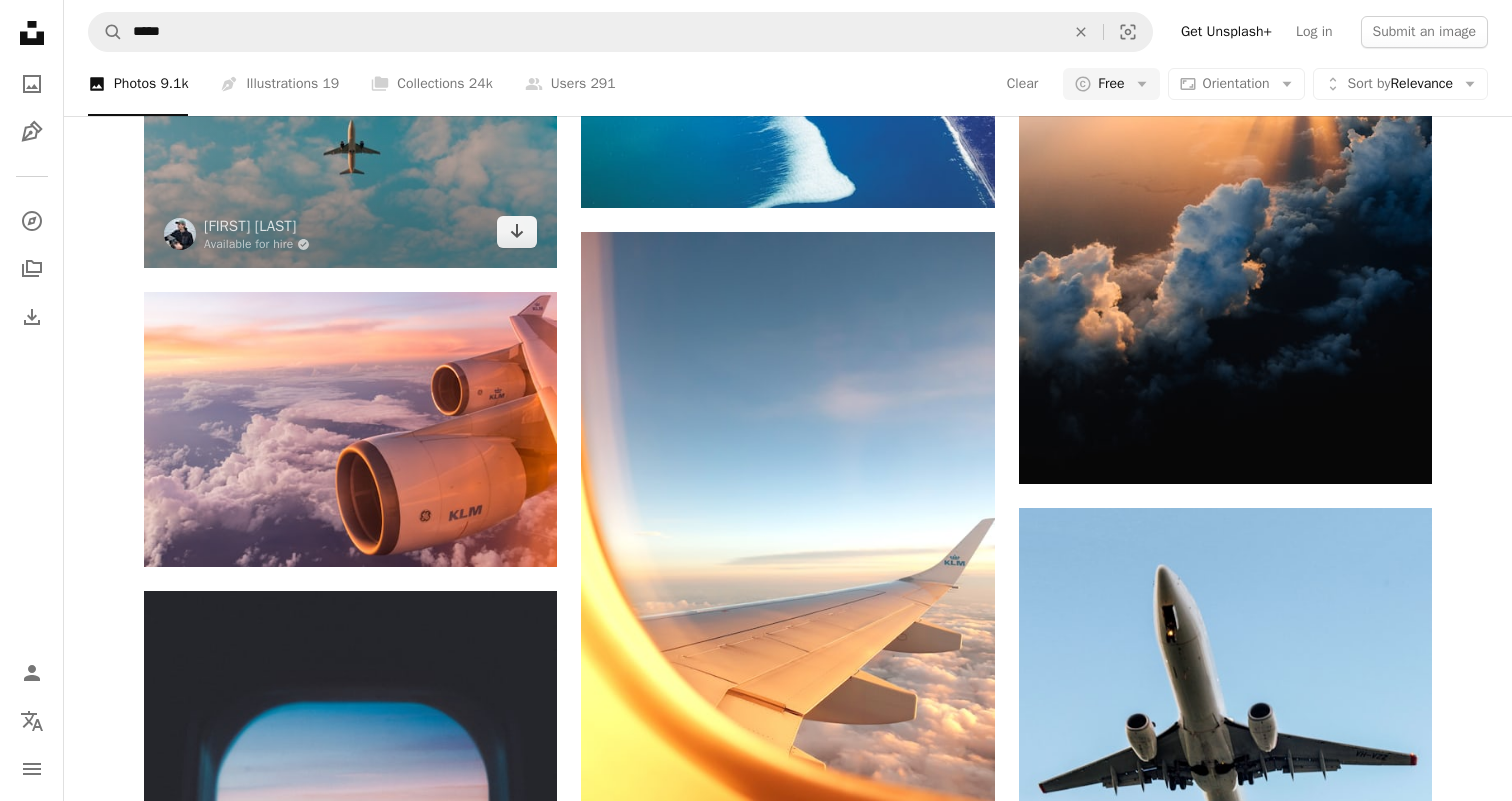 scroll, scrollTop: 1456, scrollLeft: 0, axis: vertical 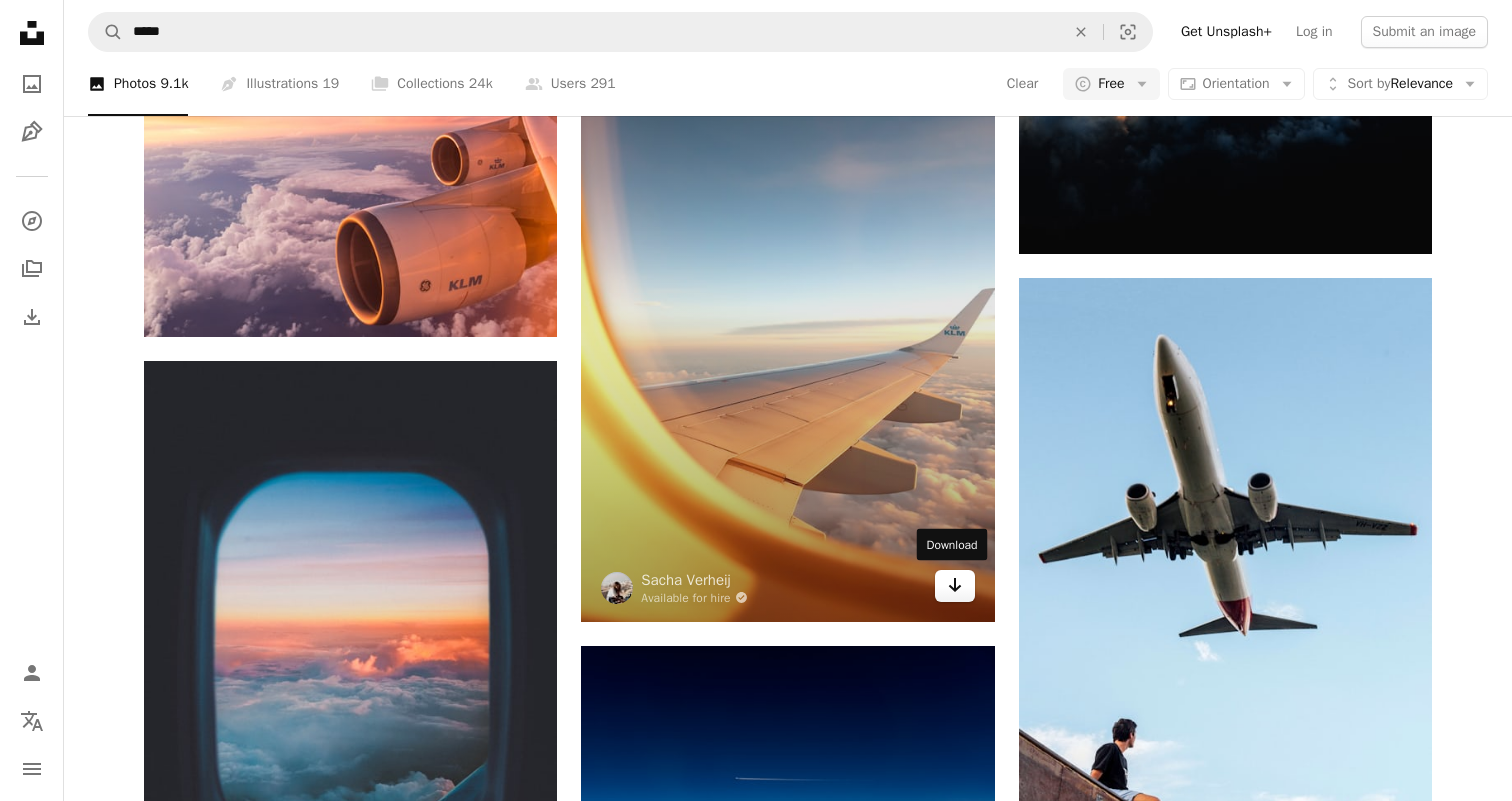 click on "Arrow pointing down" 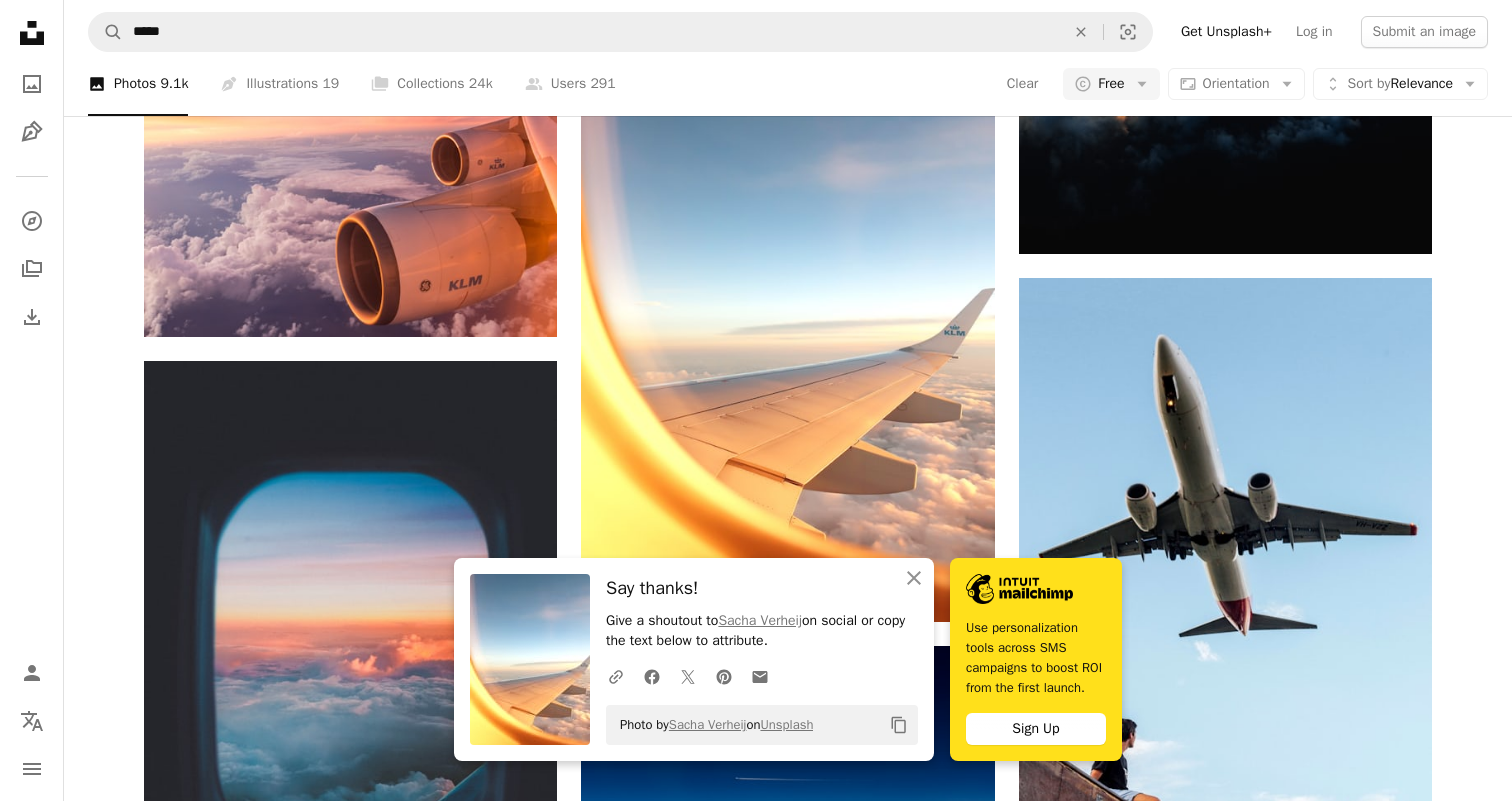 click on "A magnifying glass ***** An X shape Visual search Get Unsplash+ Log in Submit an image" at bounding box center [788, 32] 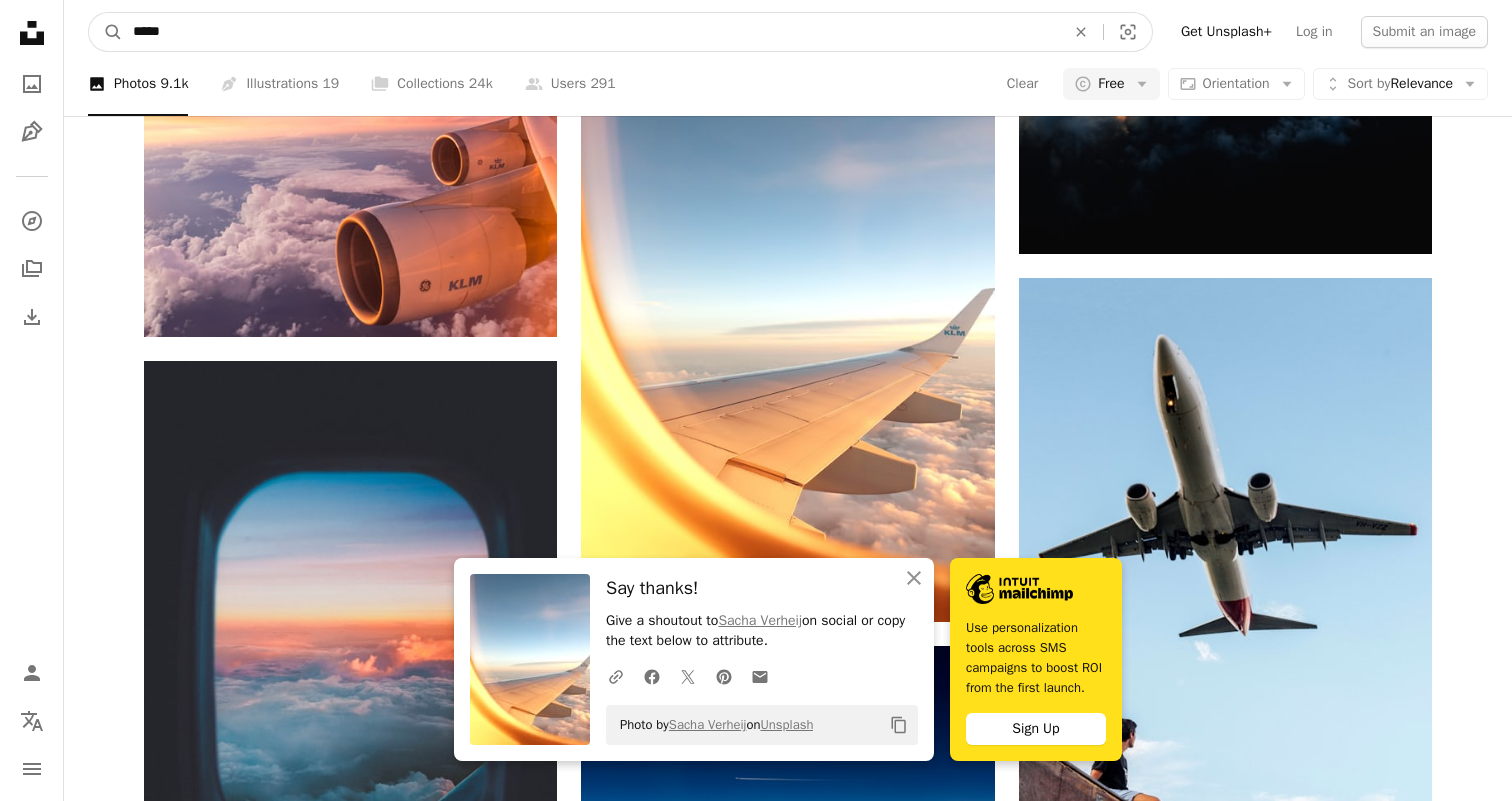 click on "*****" at bounding box center [591, 32] 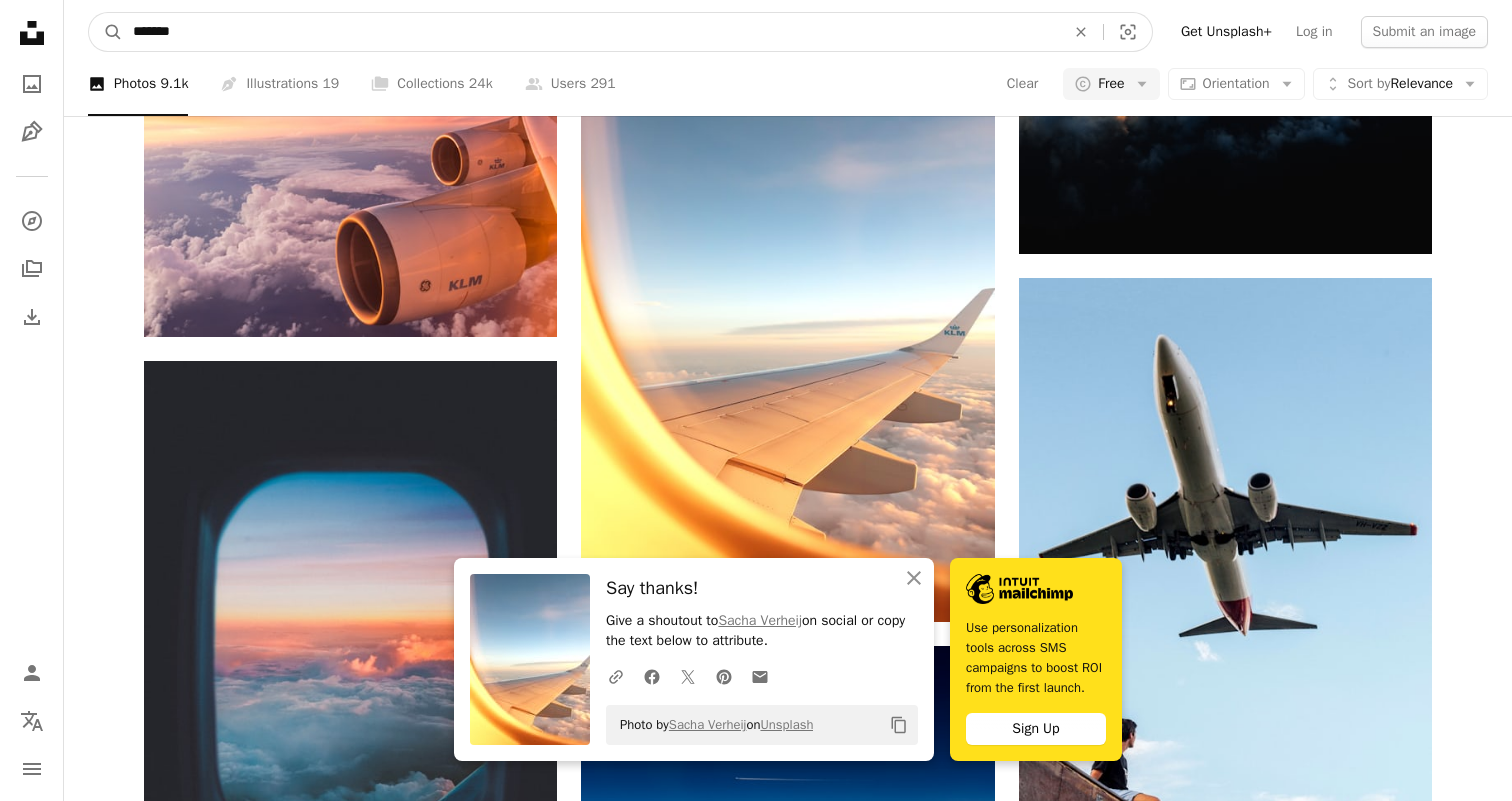 type on "********" 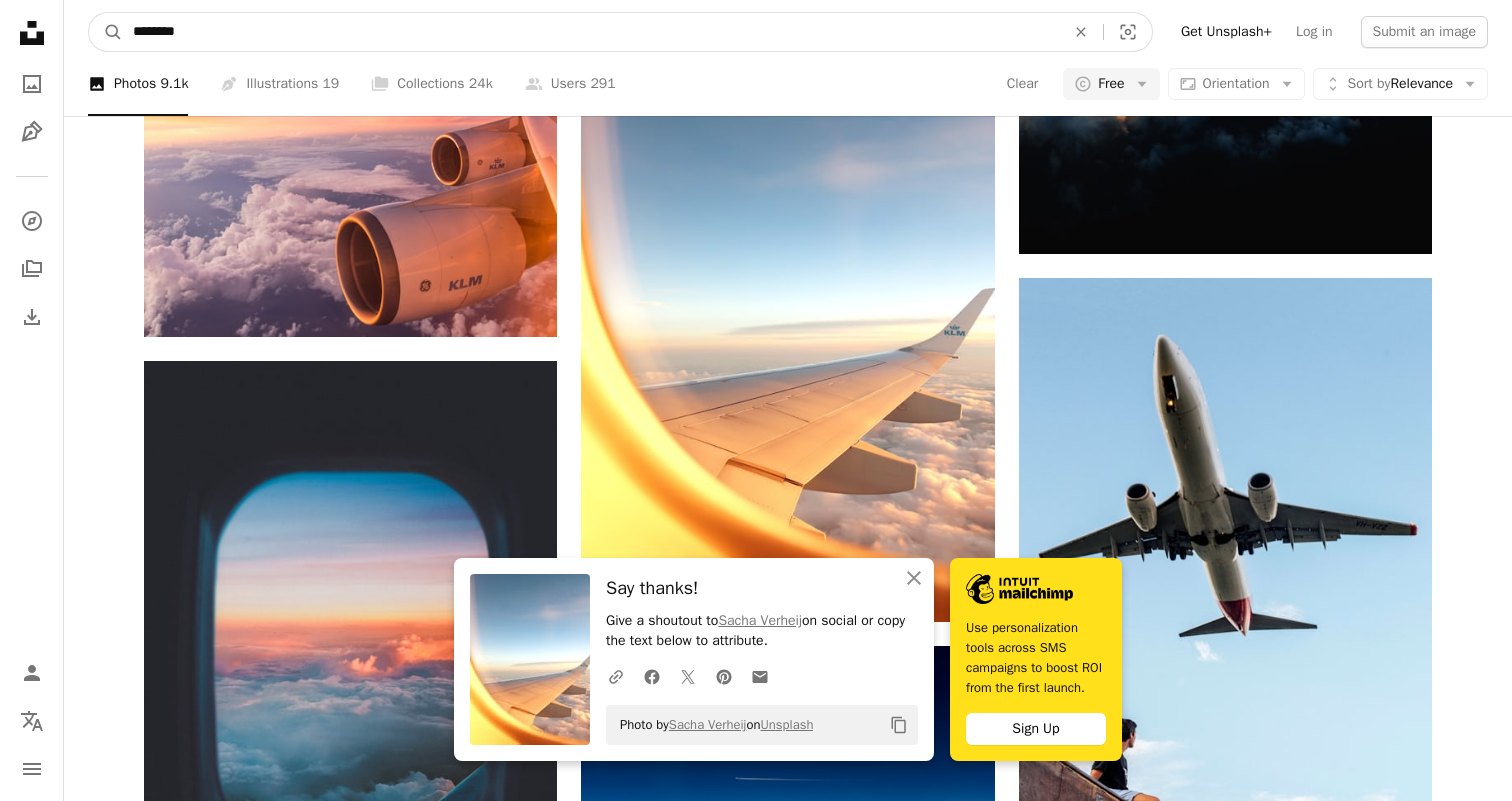 click on "A magnifying glass" at bounding box center [106, 32] 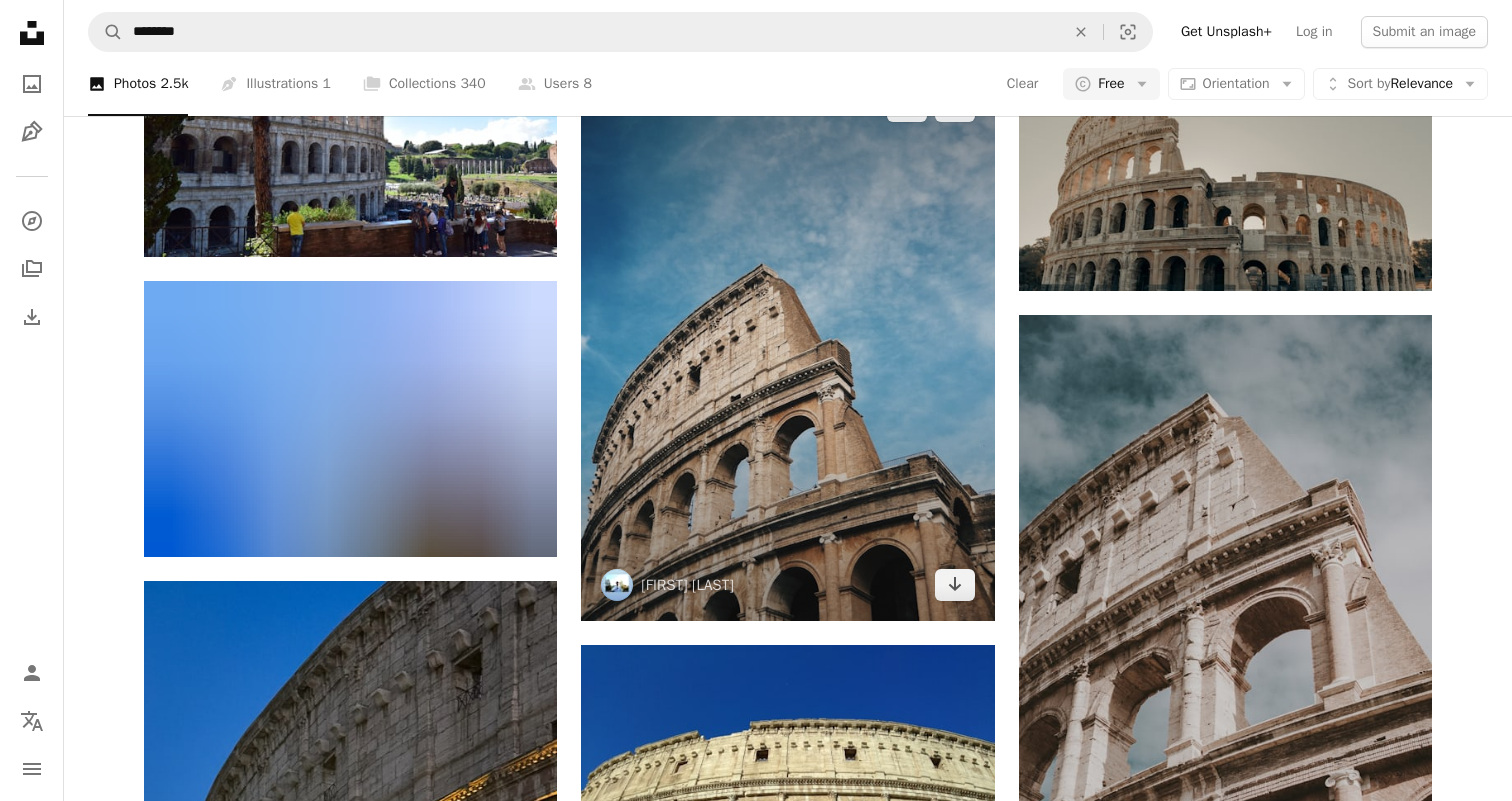 scroll, scrollTop: 825, scrollLeft: 0, axis: vertical 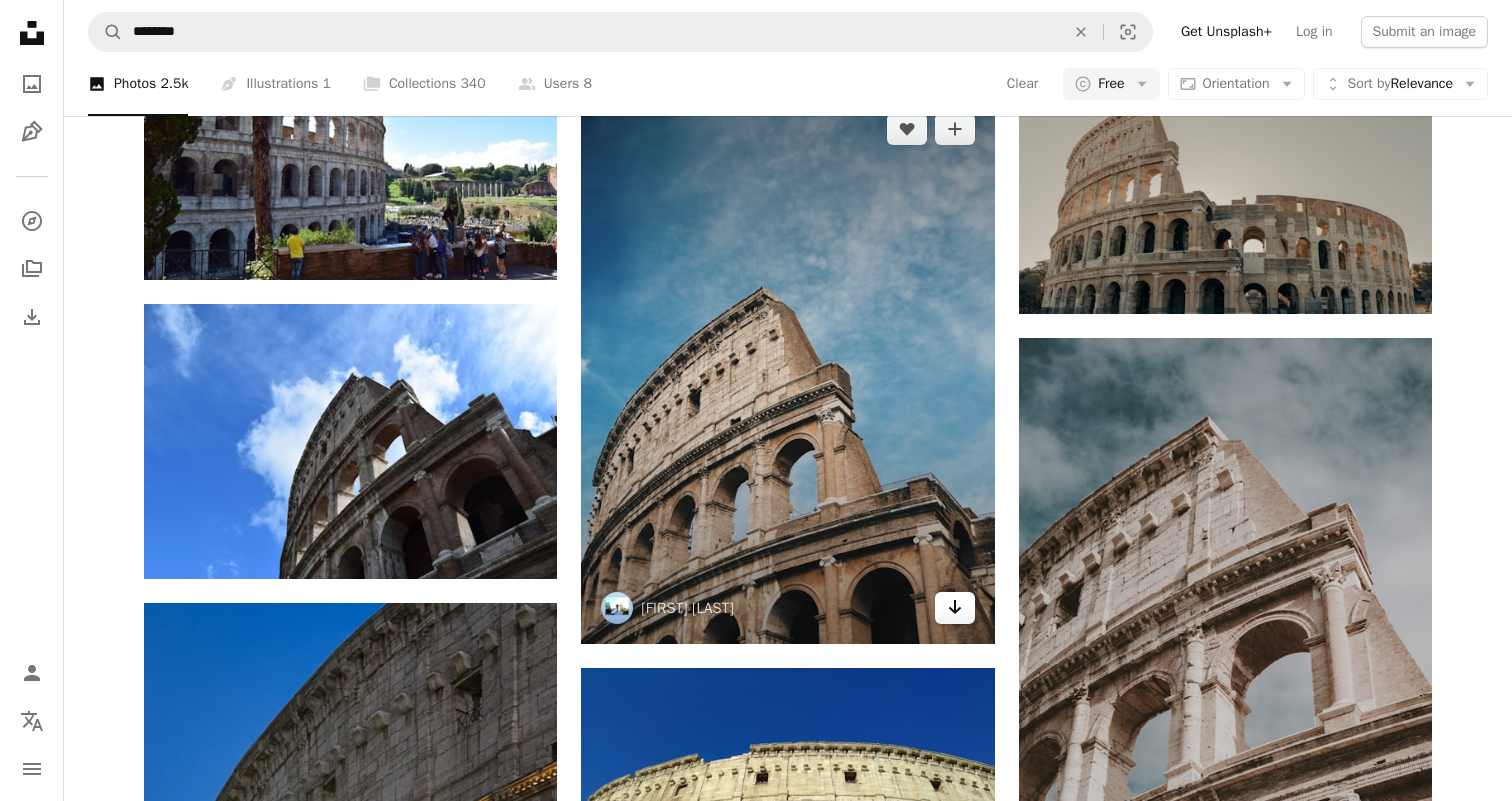 click 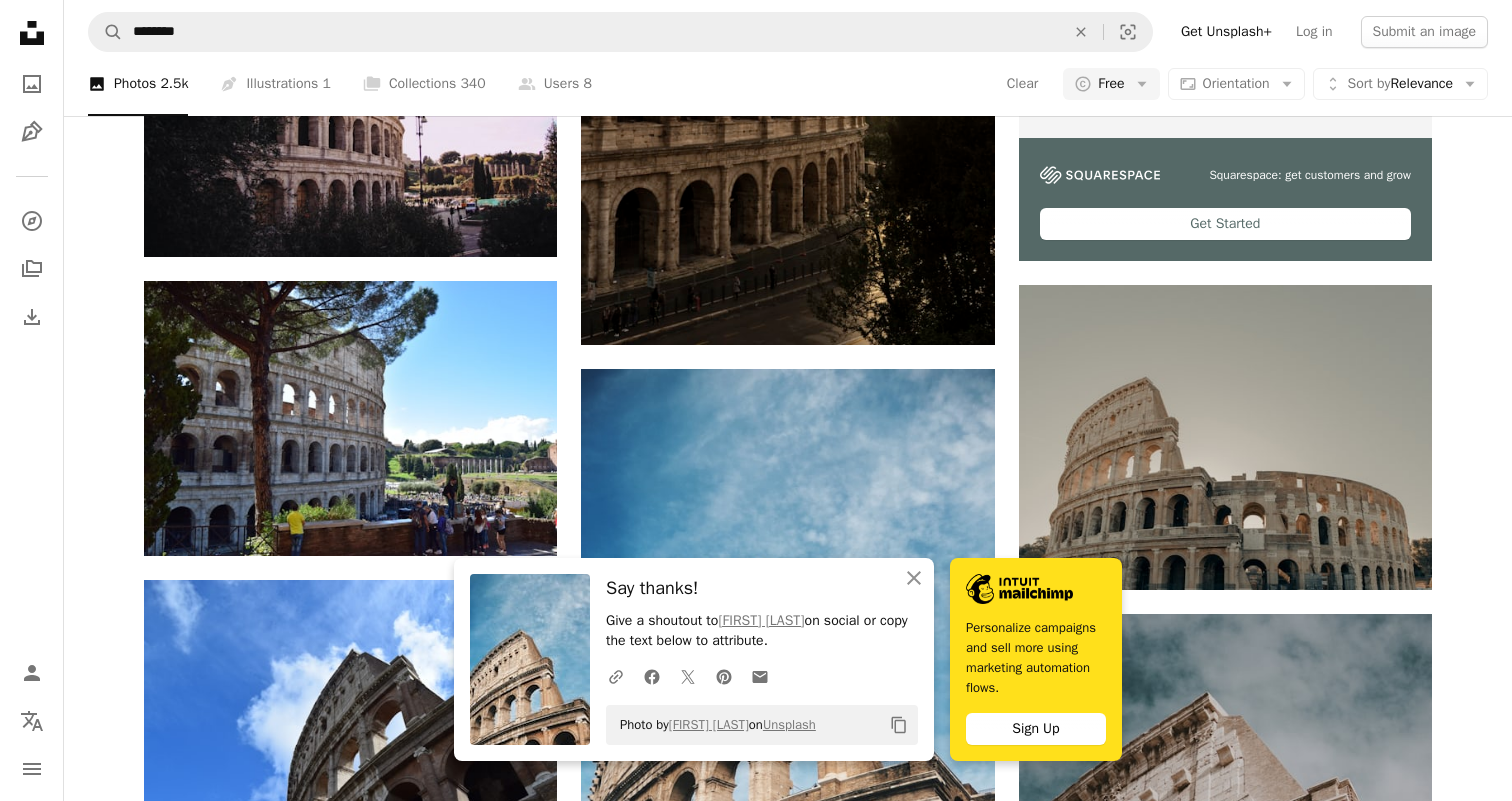scroll, scrollTop: 16, scrollLeft: 0, axis: vertical 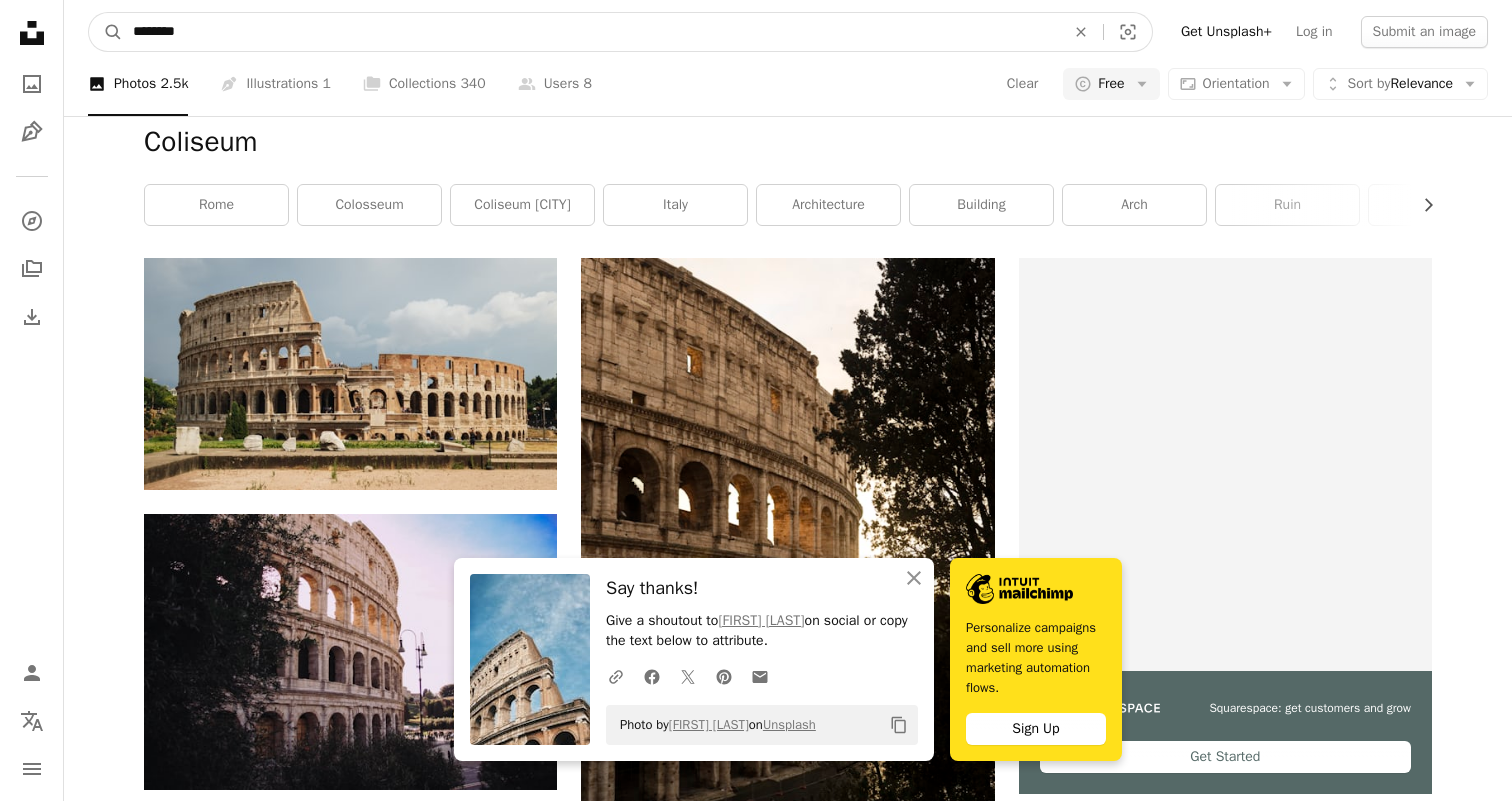 click on "********" at bounding box center [591, 32] 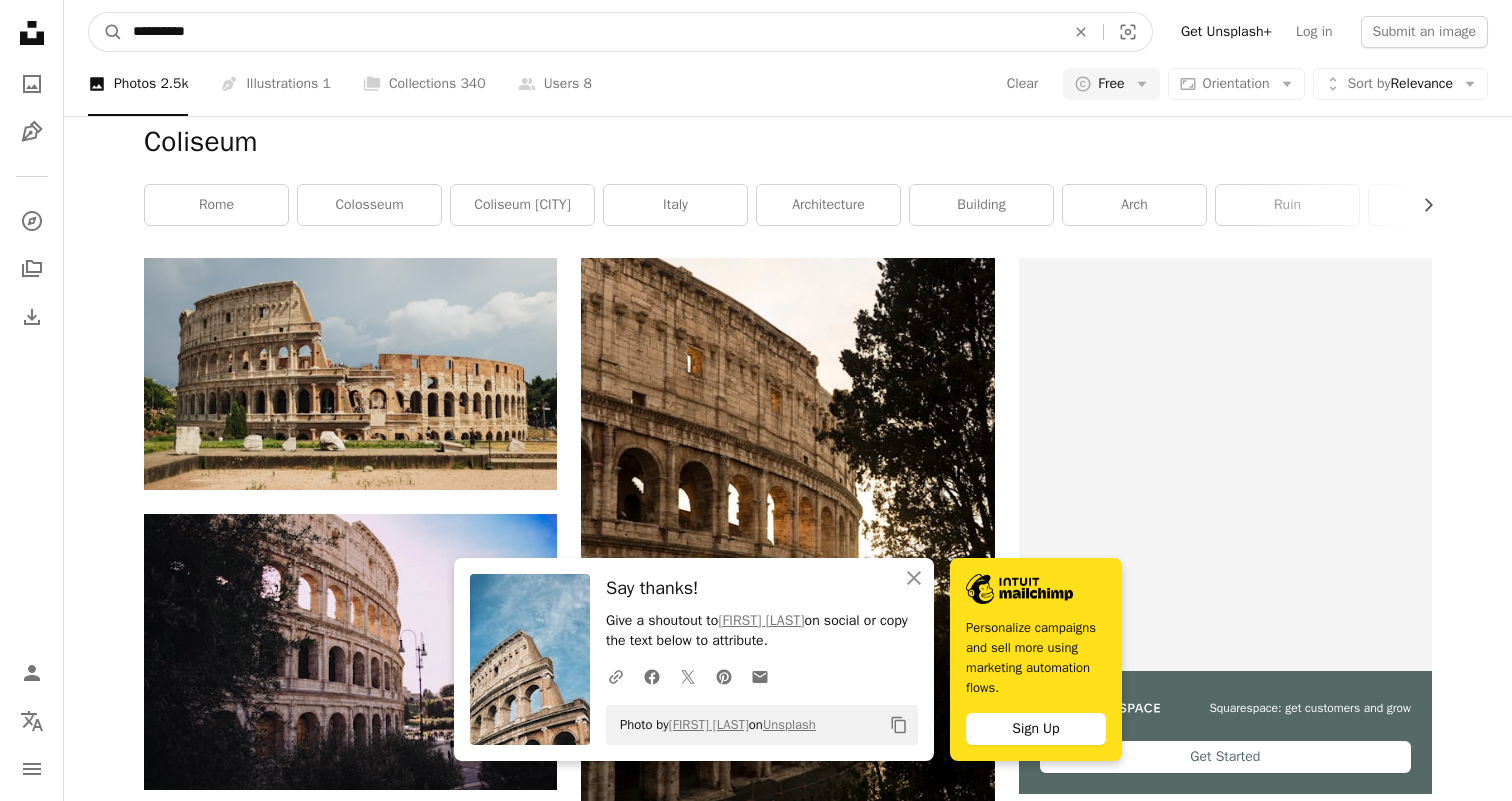 type on "**********" 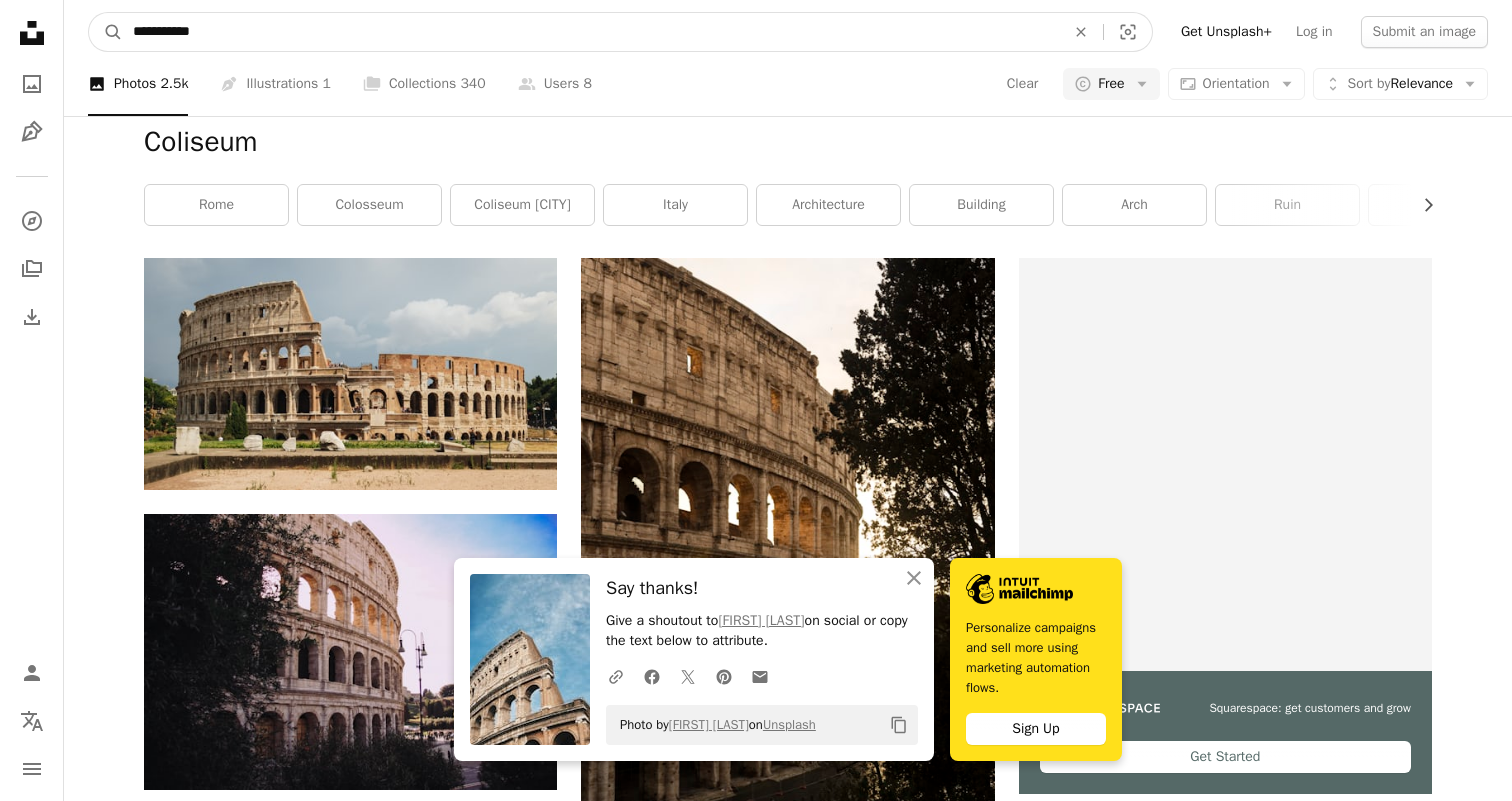 click on "A magnifying glass" at bounding box center [106, 32] 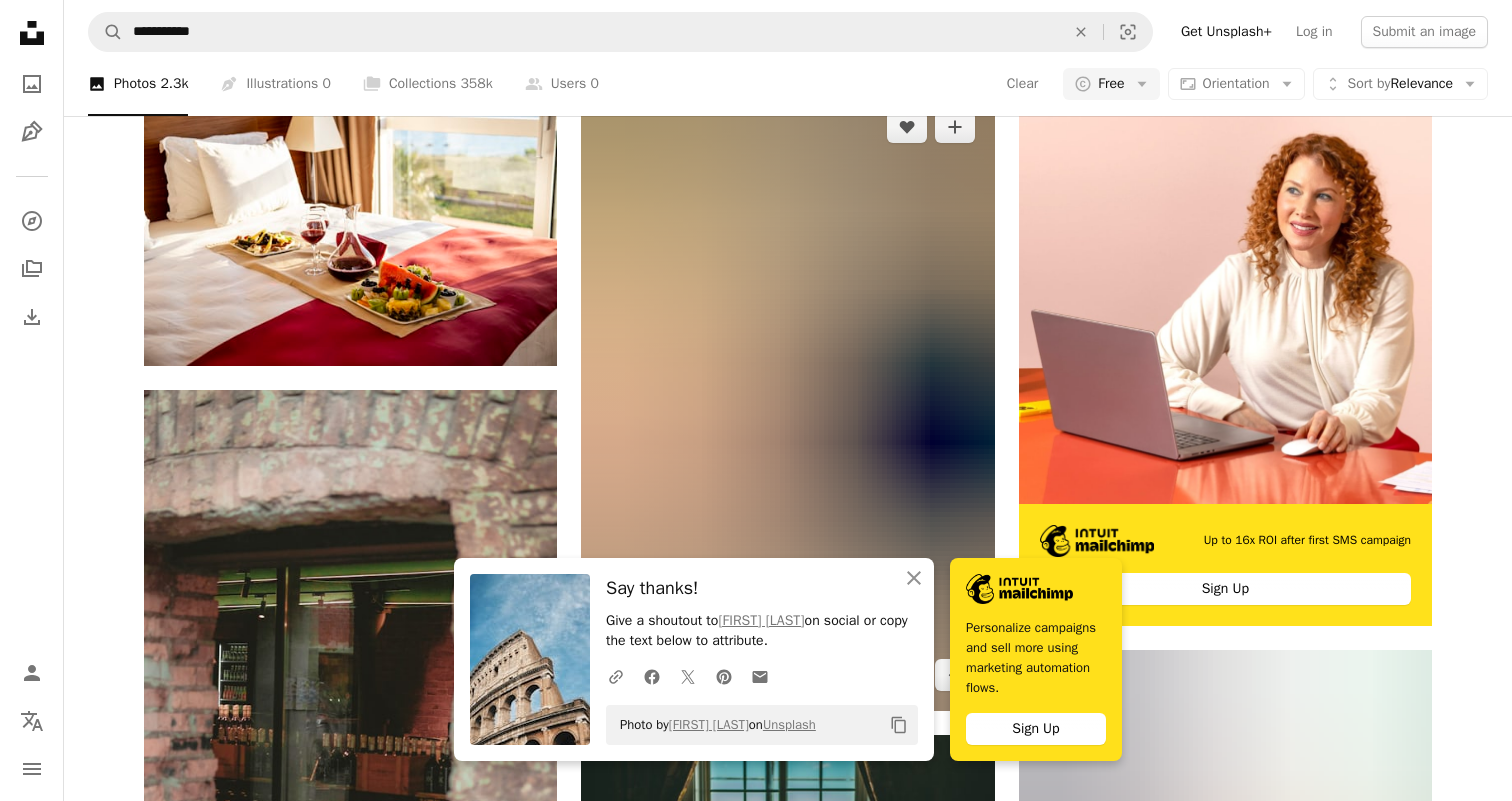 scroll, scrollTop: 326, scrollLeft: 0, axis: vertical 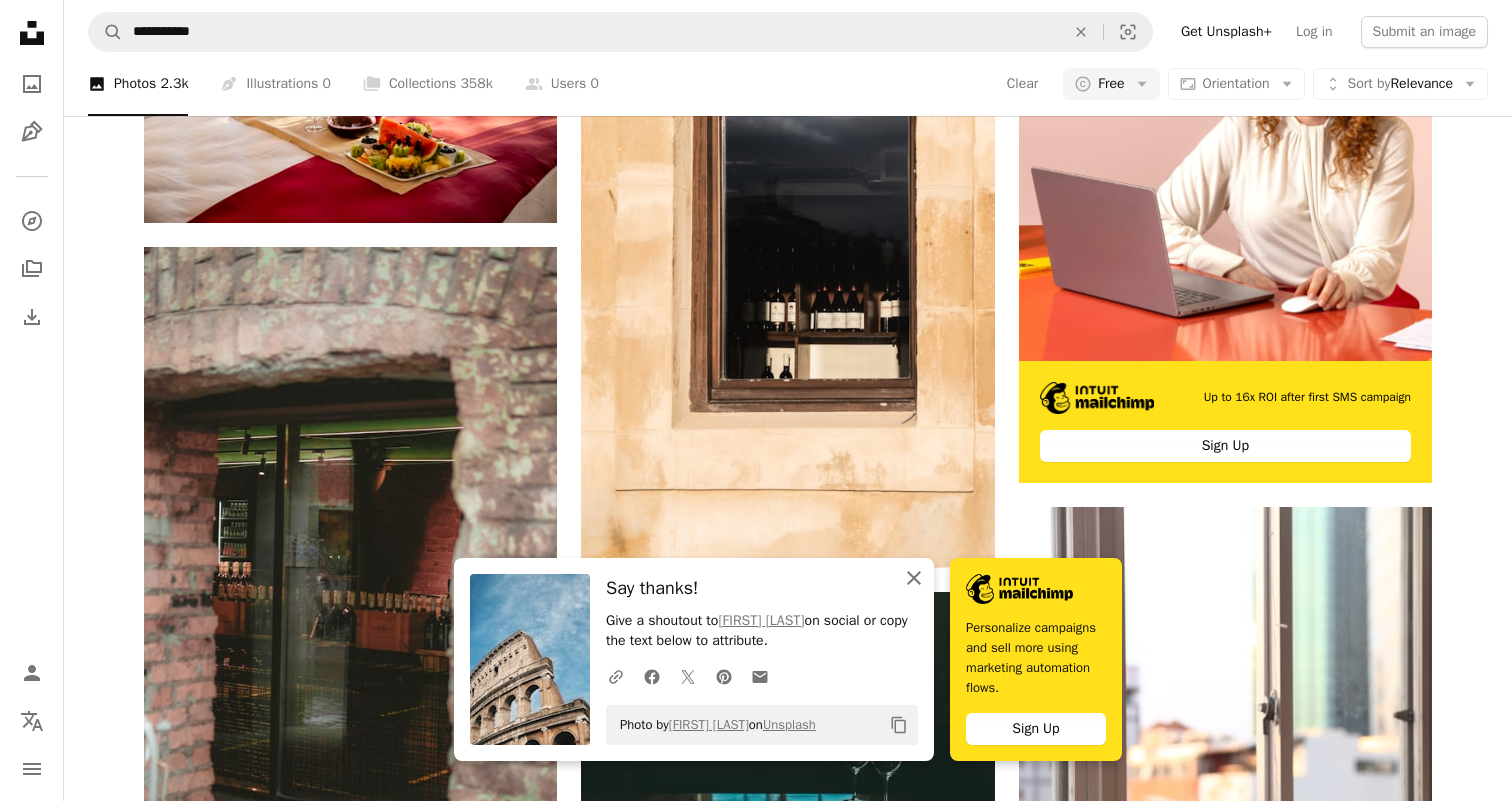 click on "An X shape" 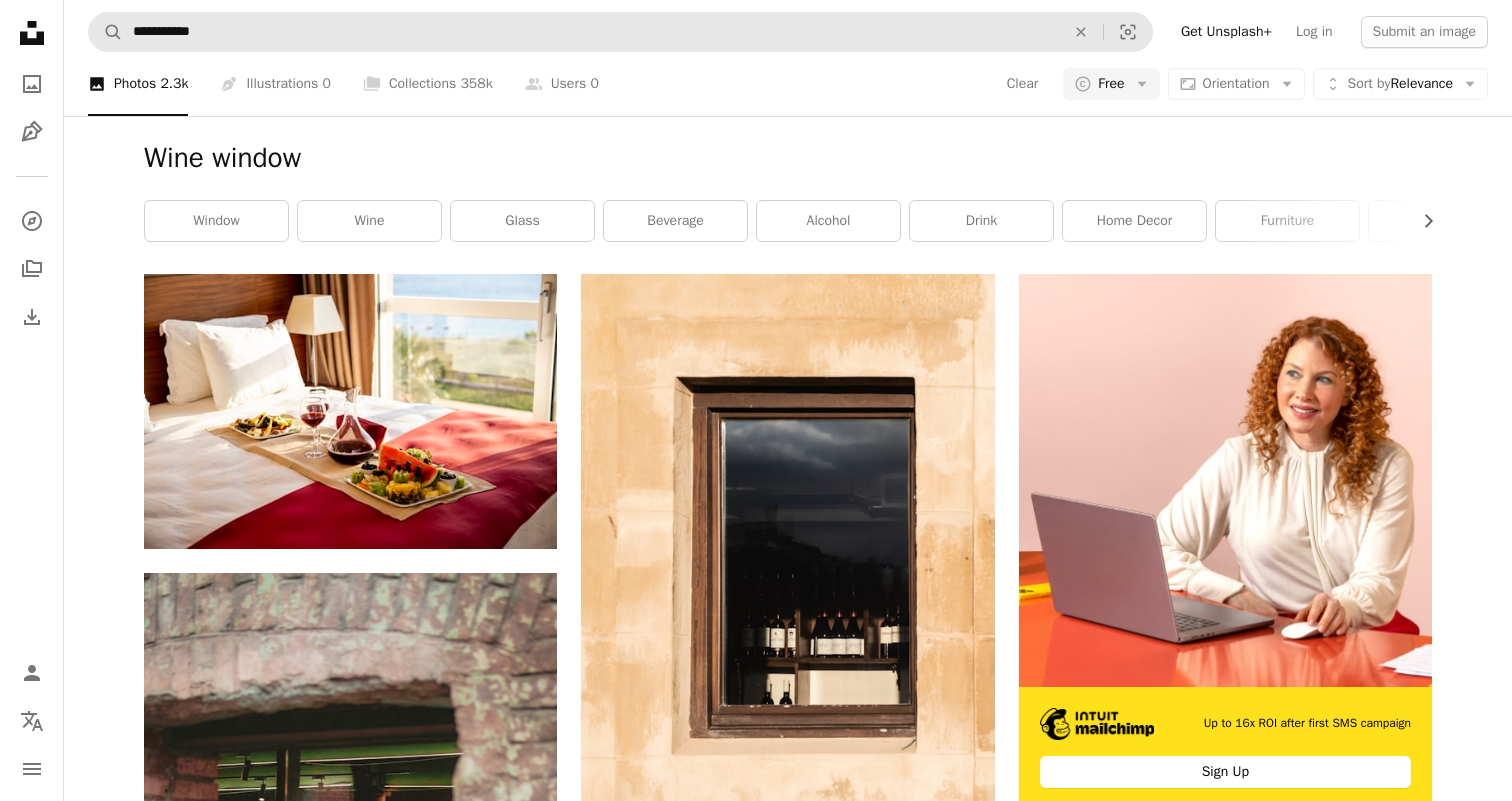 scroll, scrollTop: 0, scrollLeft: 0, axis: both 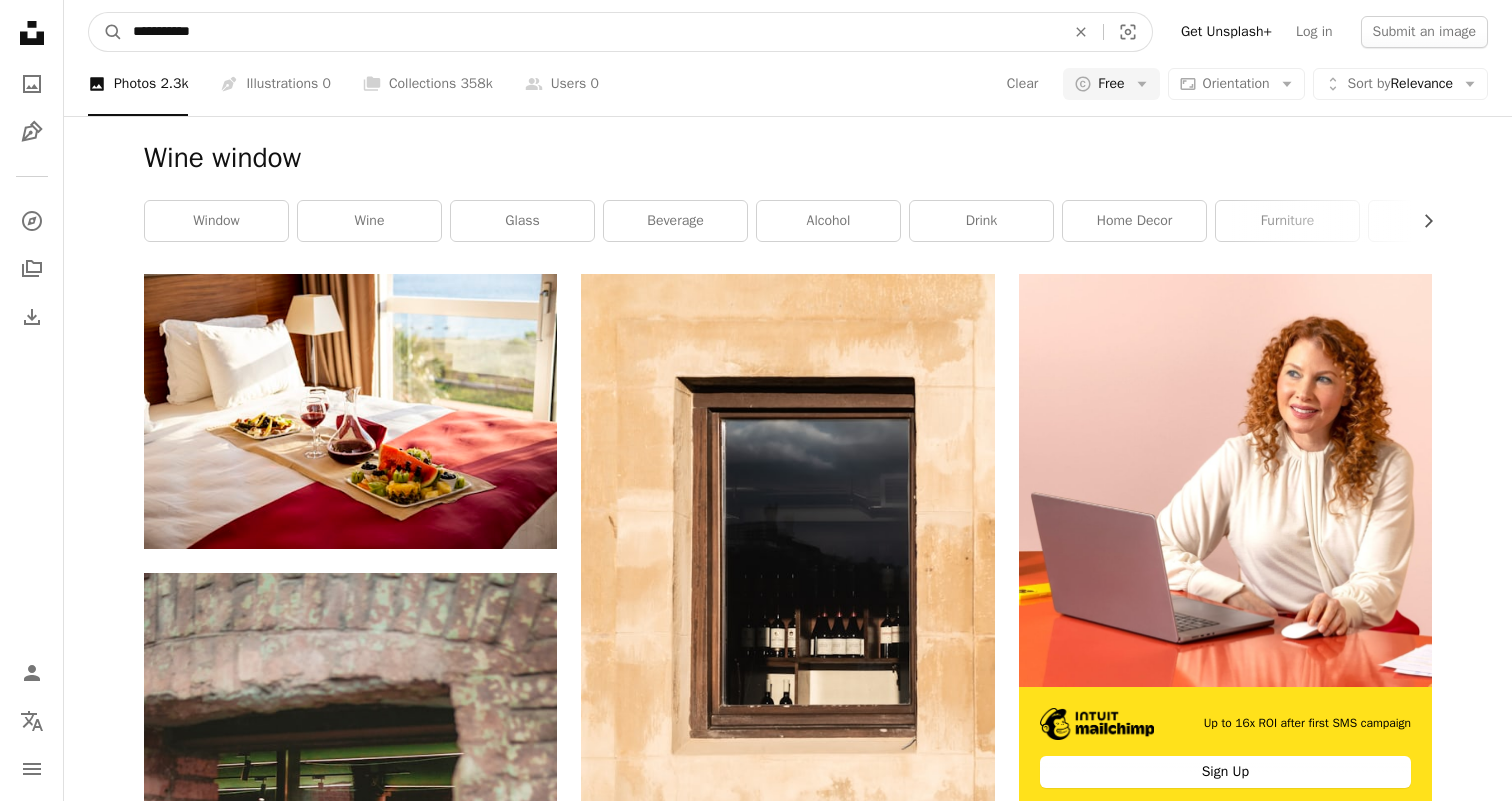 click on "**********" at bounding box center (591, 32) 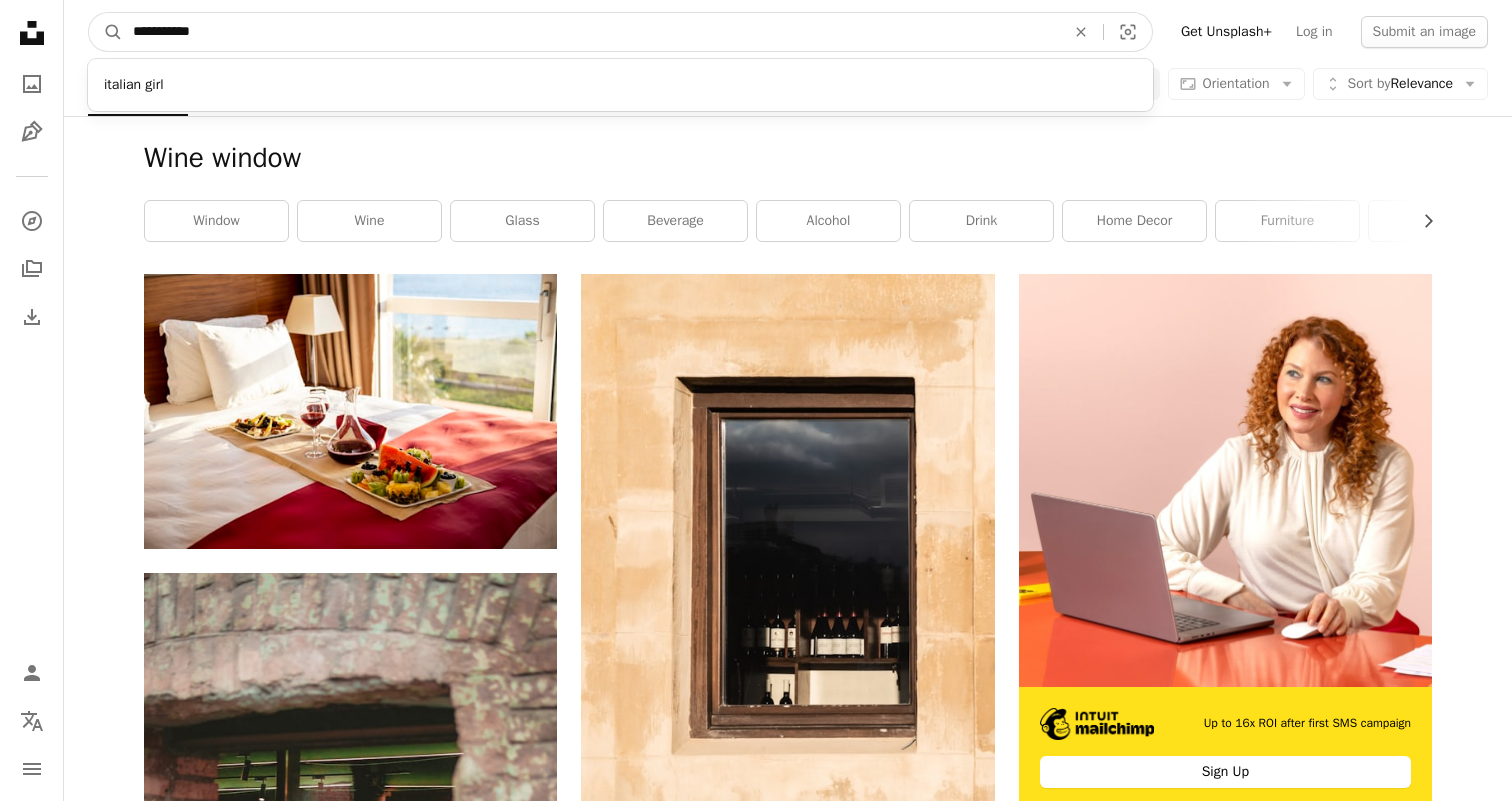 type on "**********" 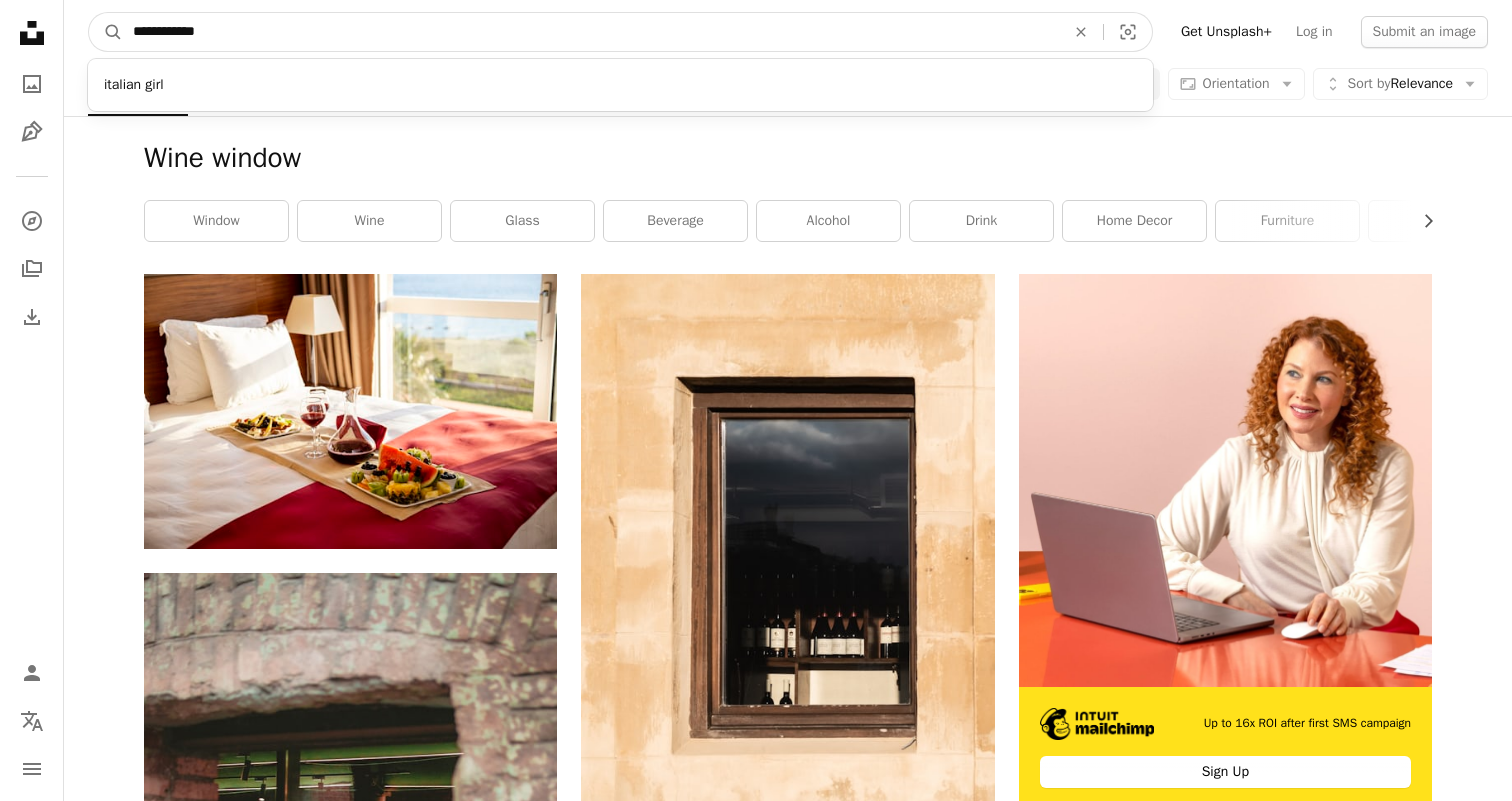 click on "A magnifying glass" at bounding box center (106, 32) 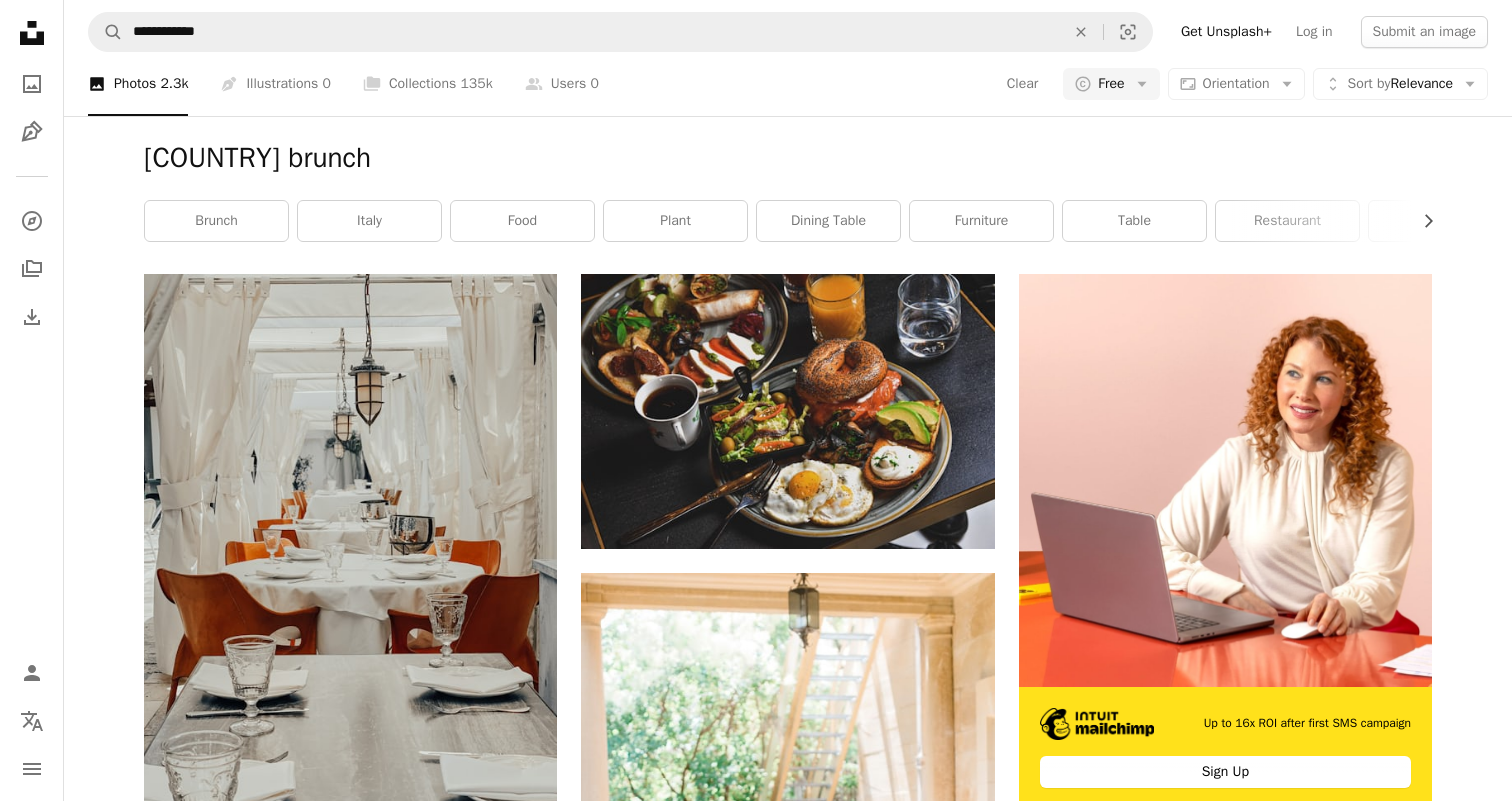 scroll, scrollTop: 0, scrollLeft: 0, axis: both 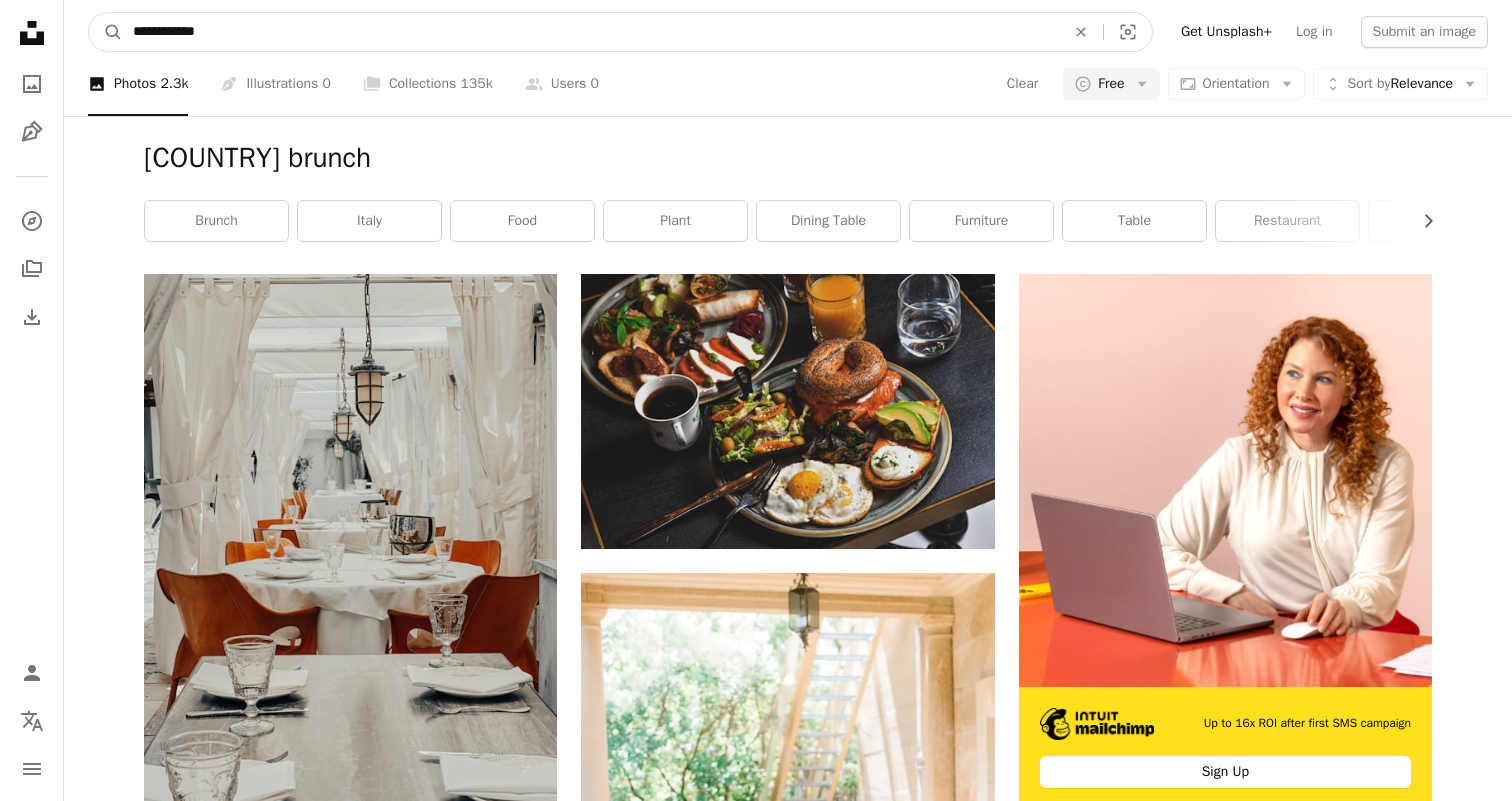 click on "**********" at bounding box center (591, 32) 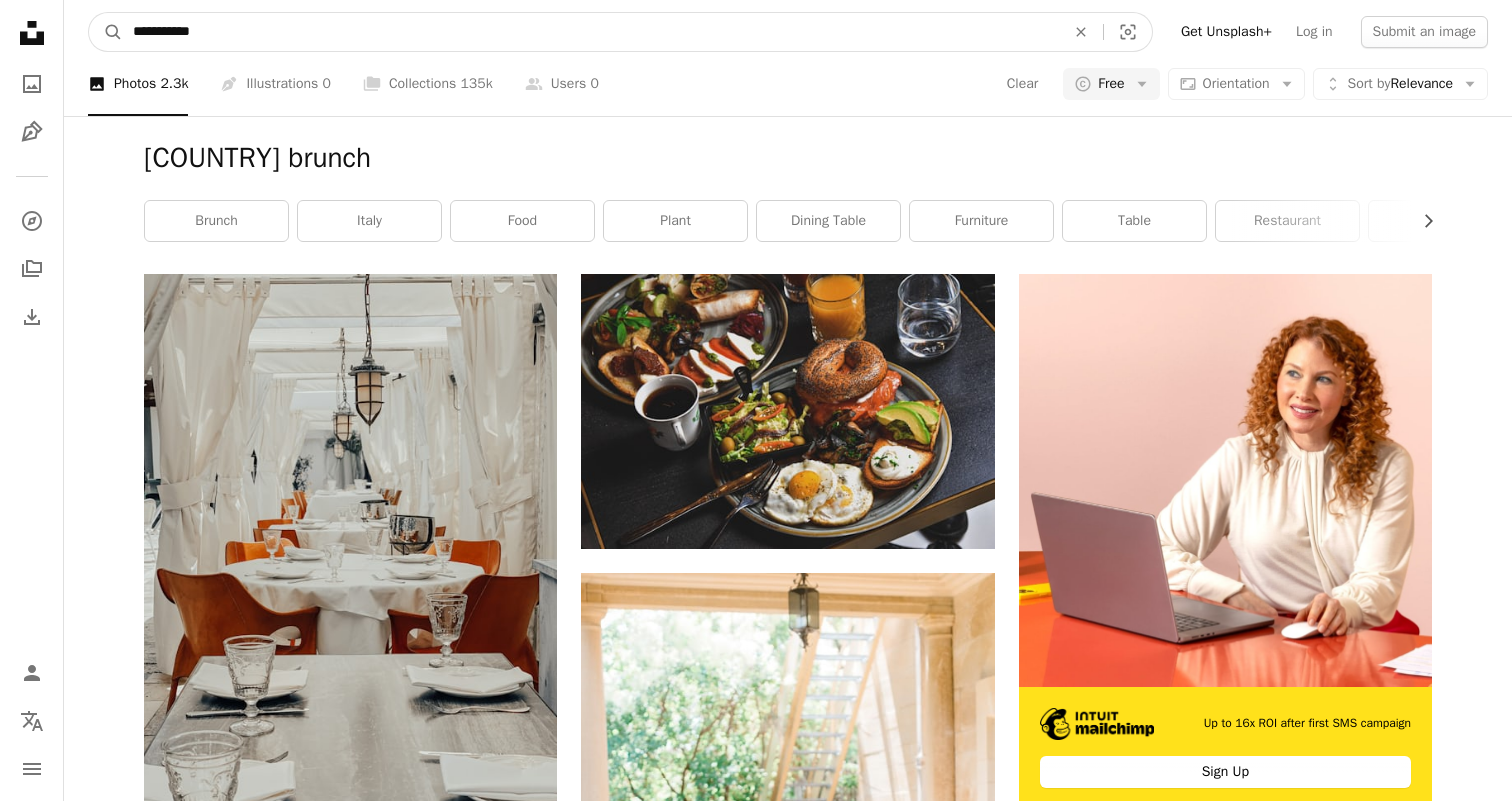 type on "**********" 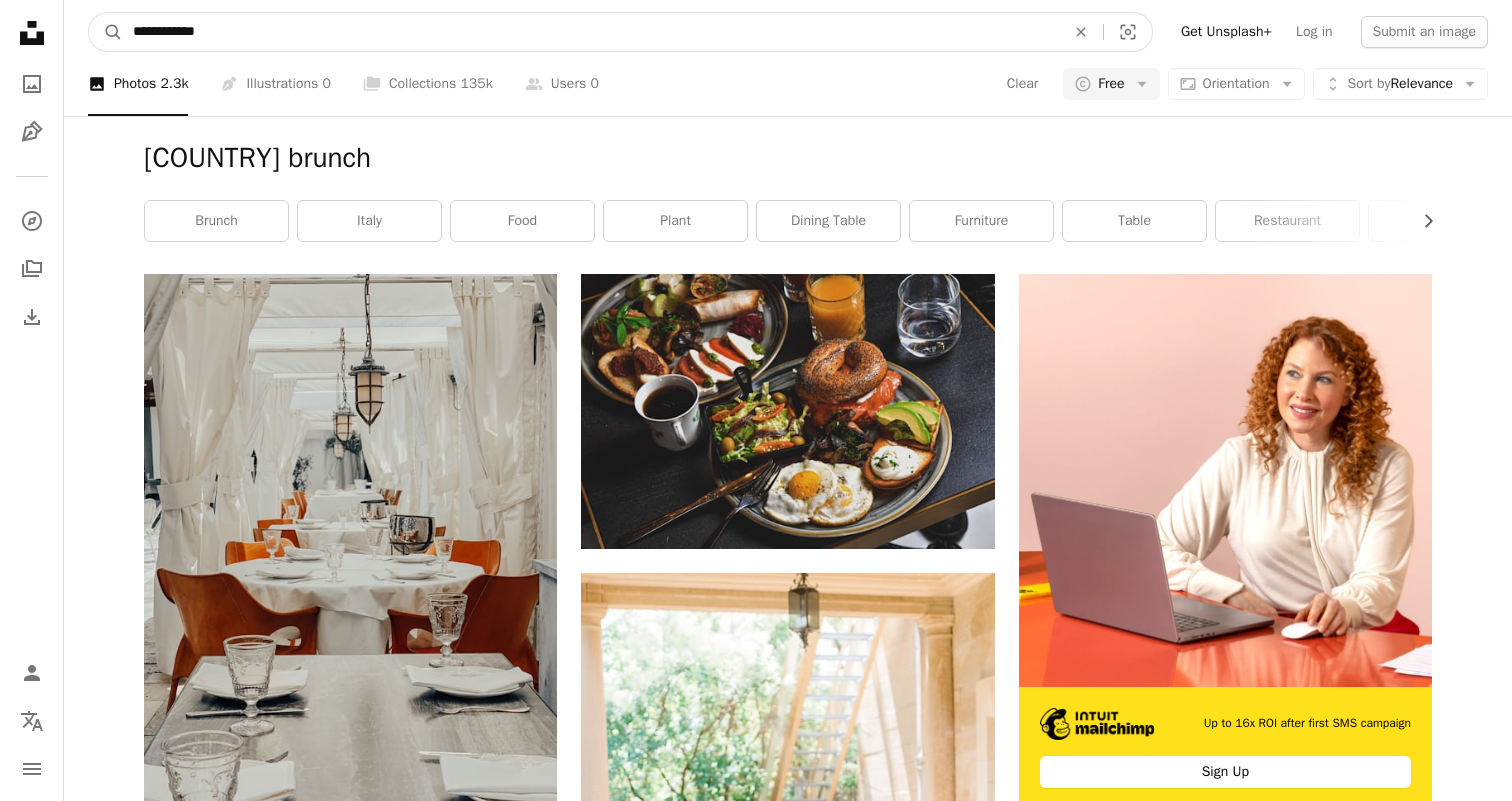 click on "A magnifying glass" at bounding box center [106, 32] 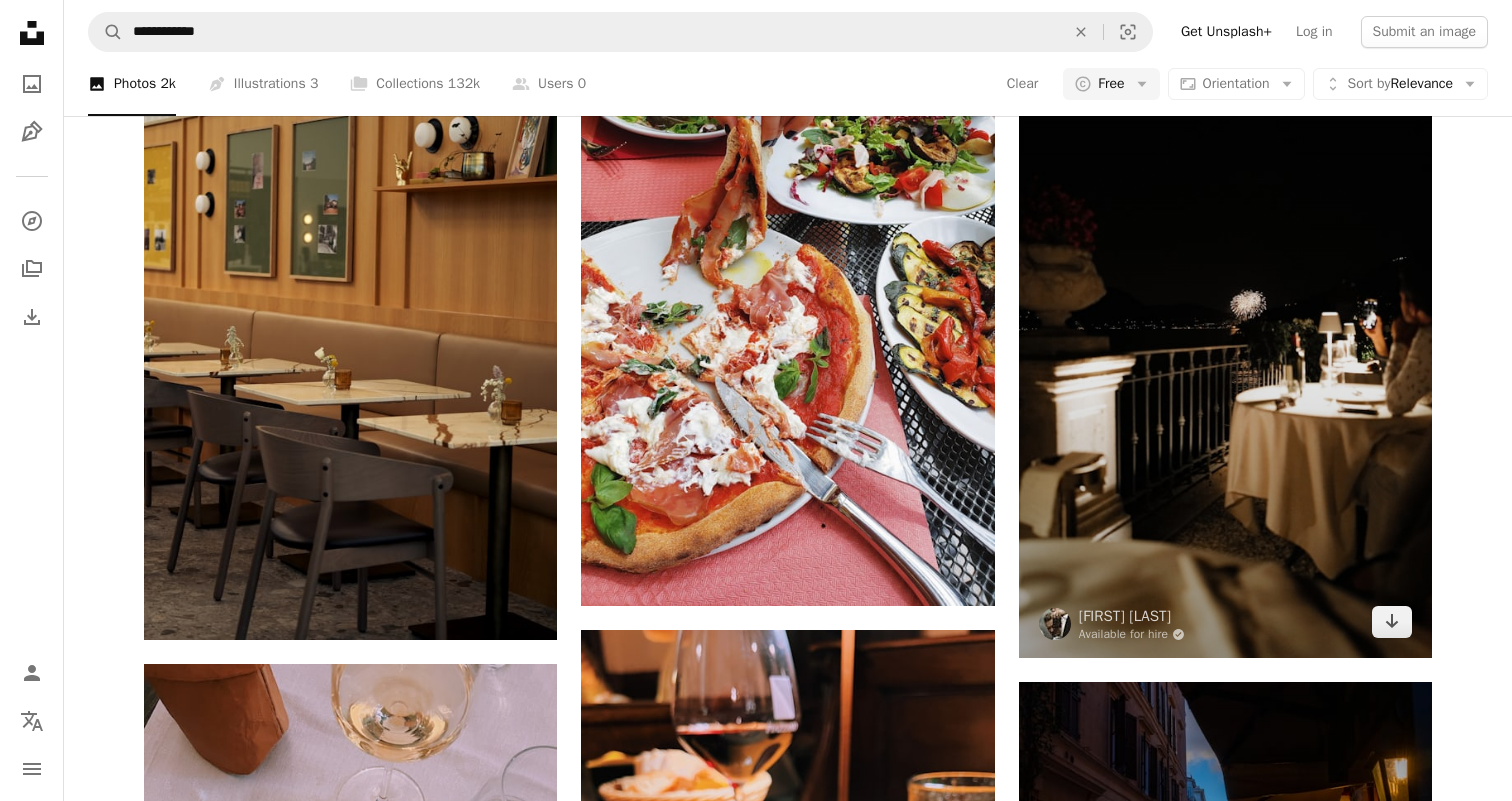 scroll, scrollTop: 759, scrollLeft: 0, axis: vertical 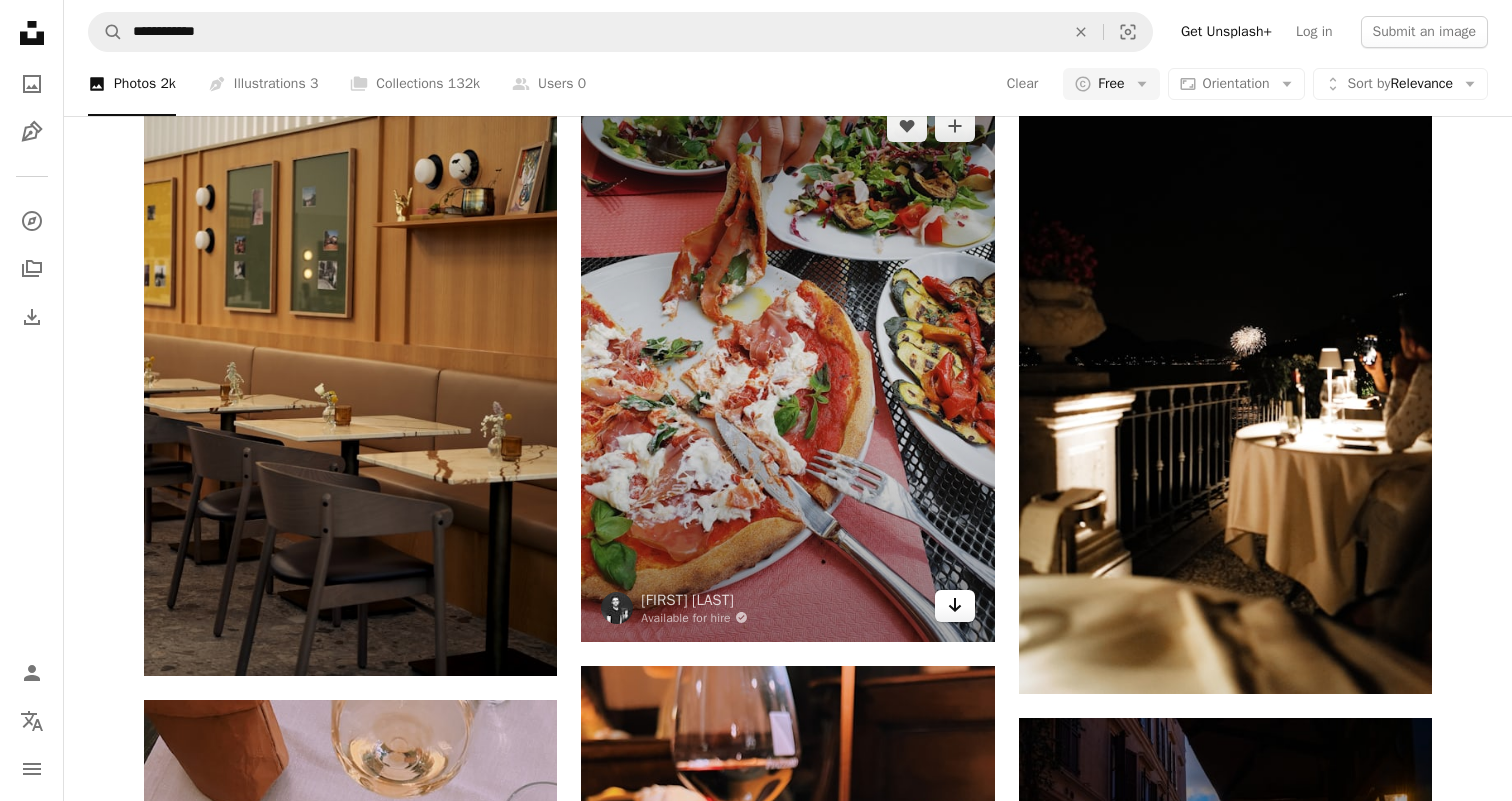 click on "Arrow pointing down" at bounding box center (955, 606) 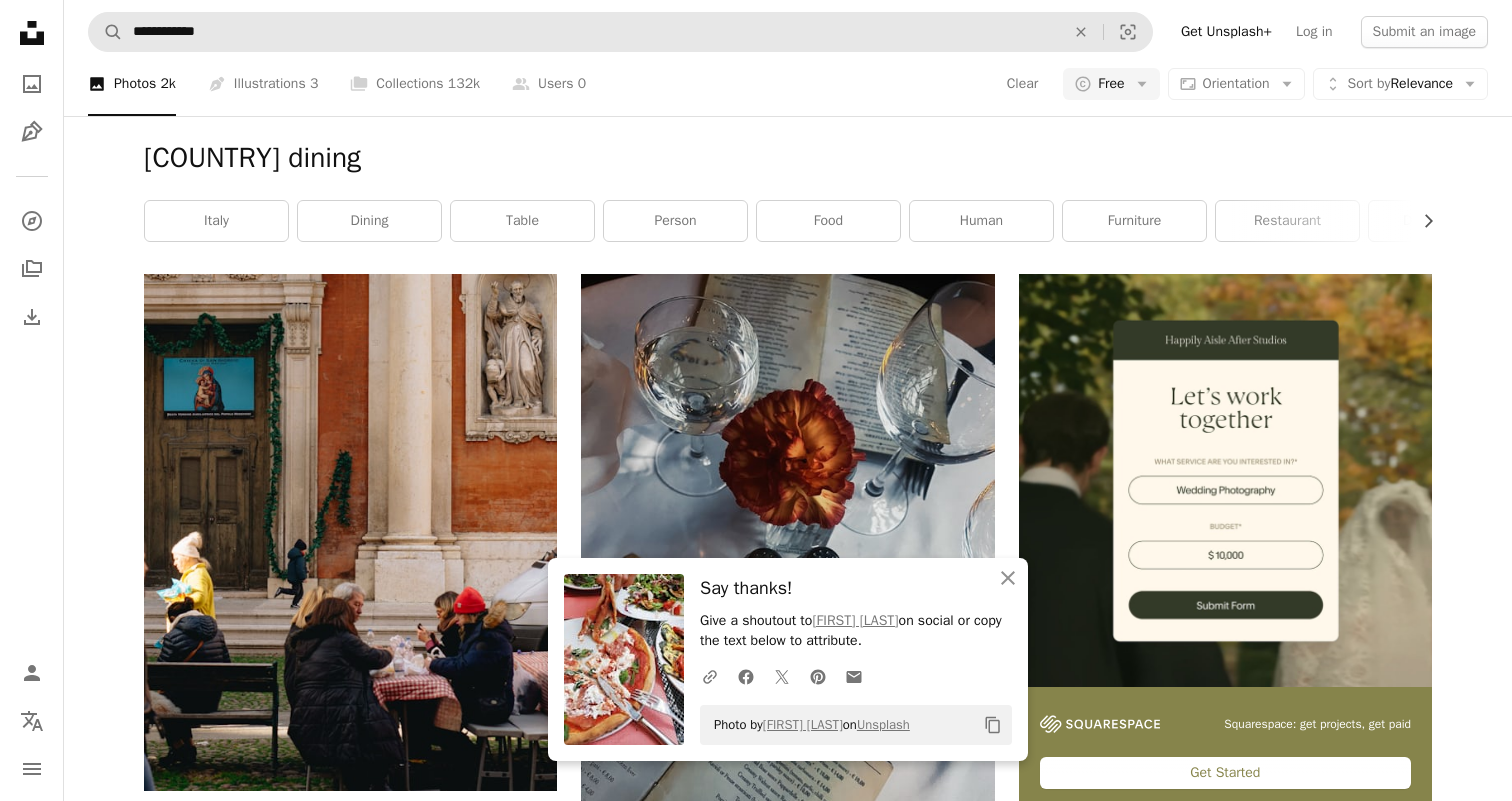 scroll, scrollTop: -1, scrollLeft: 0, axis: vertical 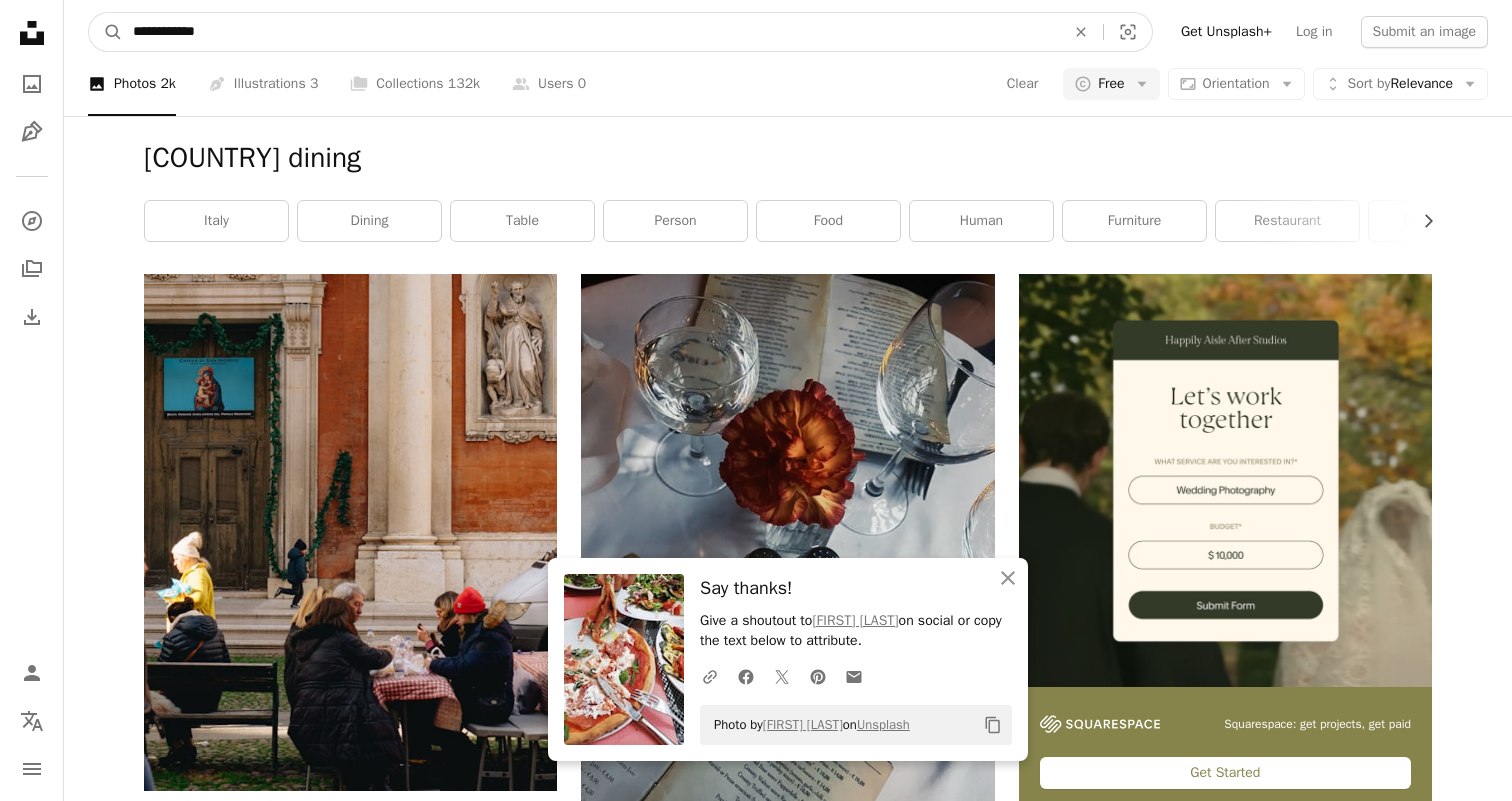 click on "**********" at bounding box center [591, 32] 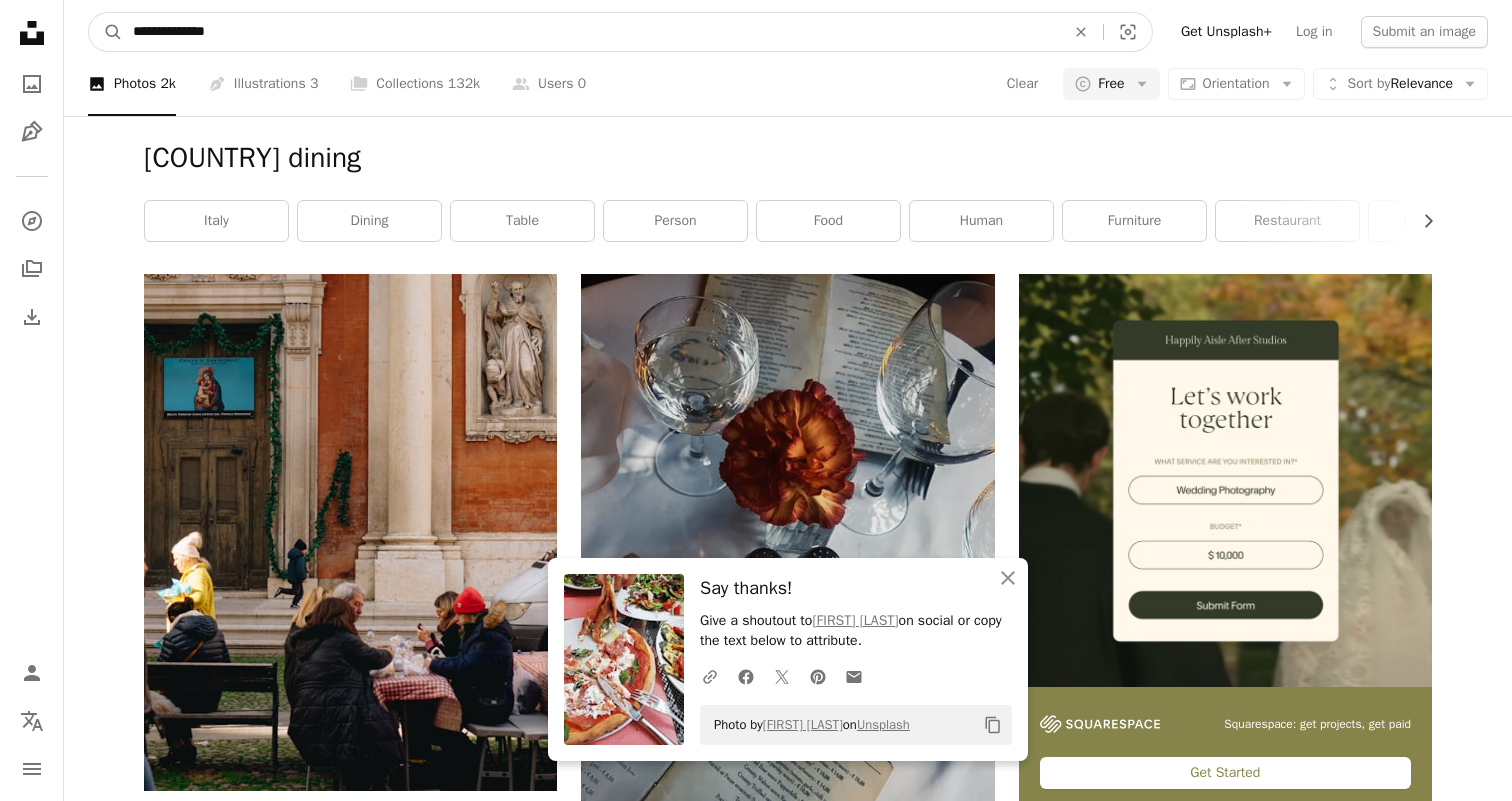 type on "**********" 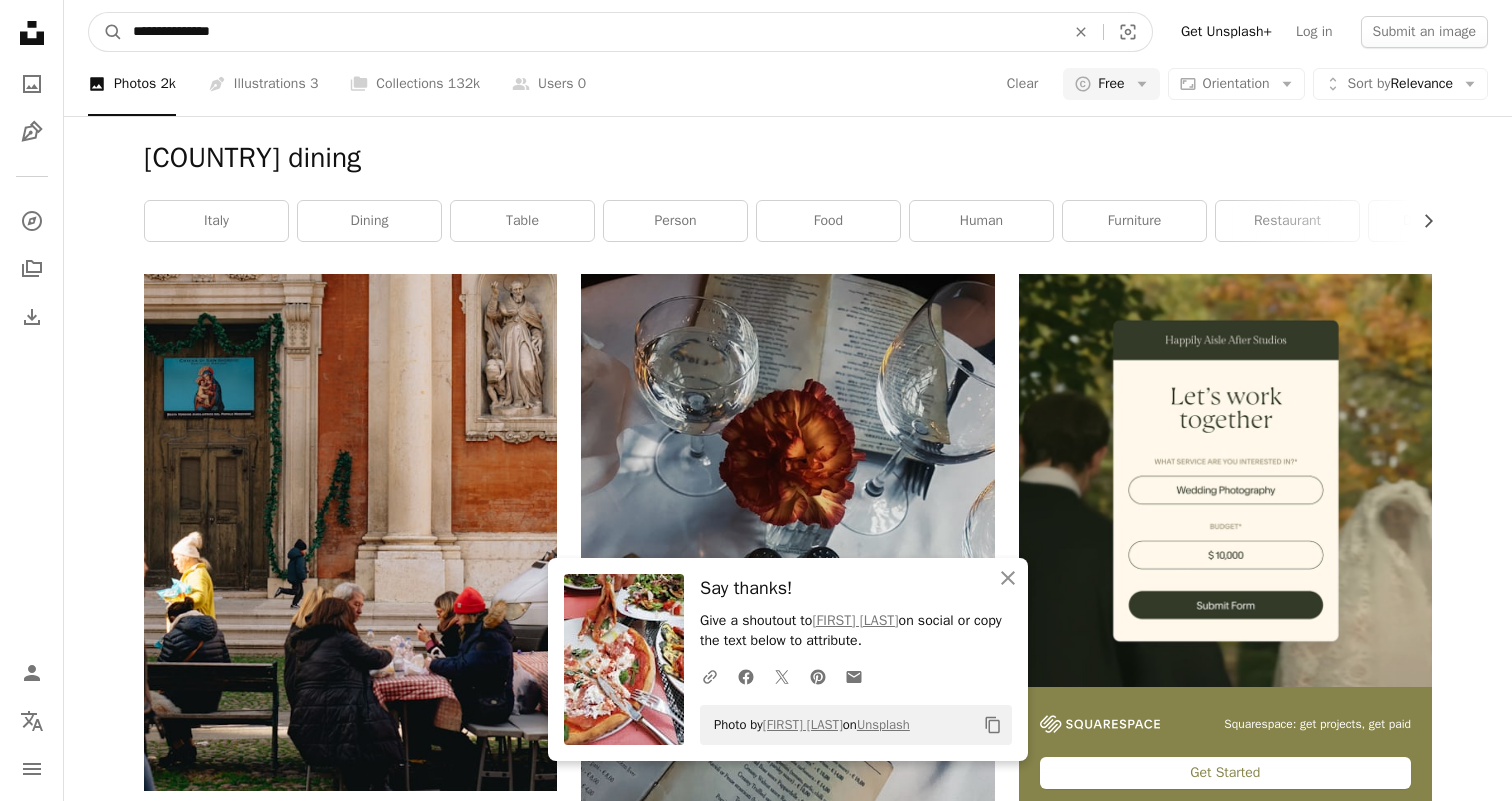 click on "A magnifying glass" at bounding box center [106, 32] 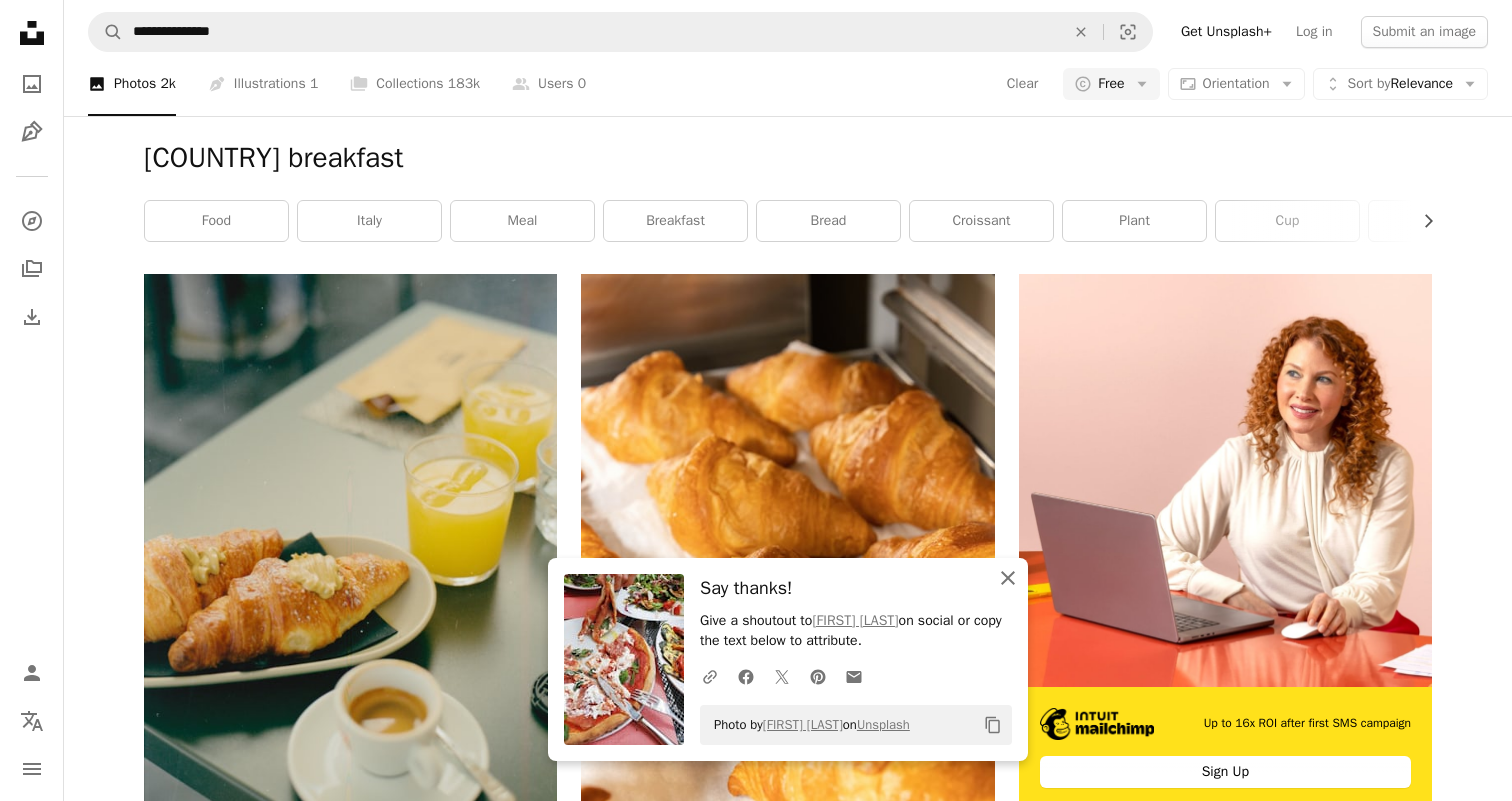 click on "An X shape" 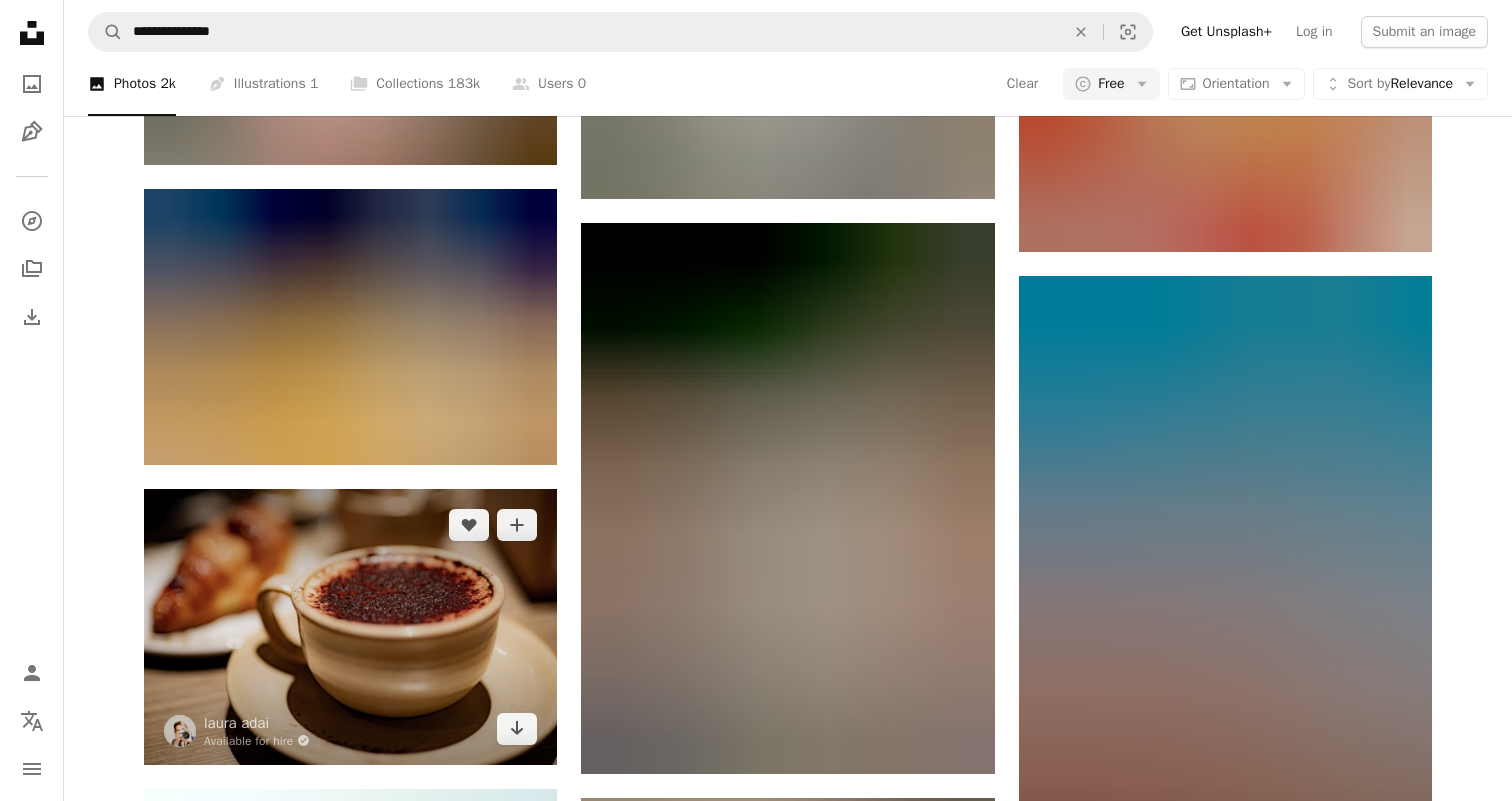 scroll, scrollTop: 1678, scrollLeft: 0, axis: vertical 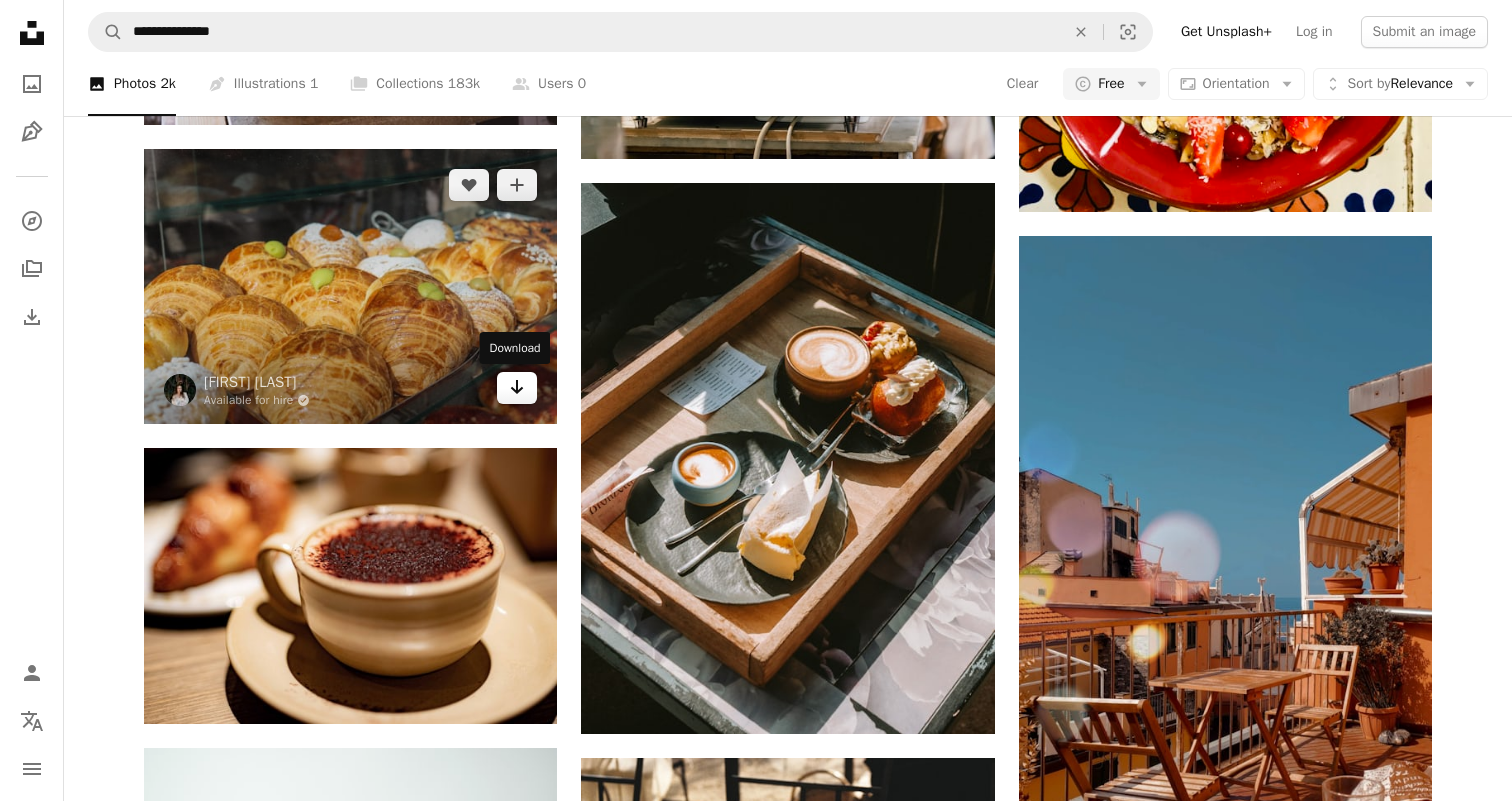 click on "Arrow pointing down" 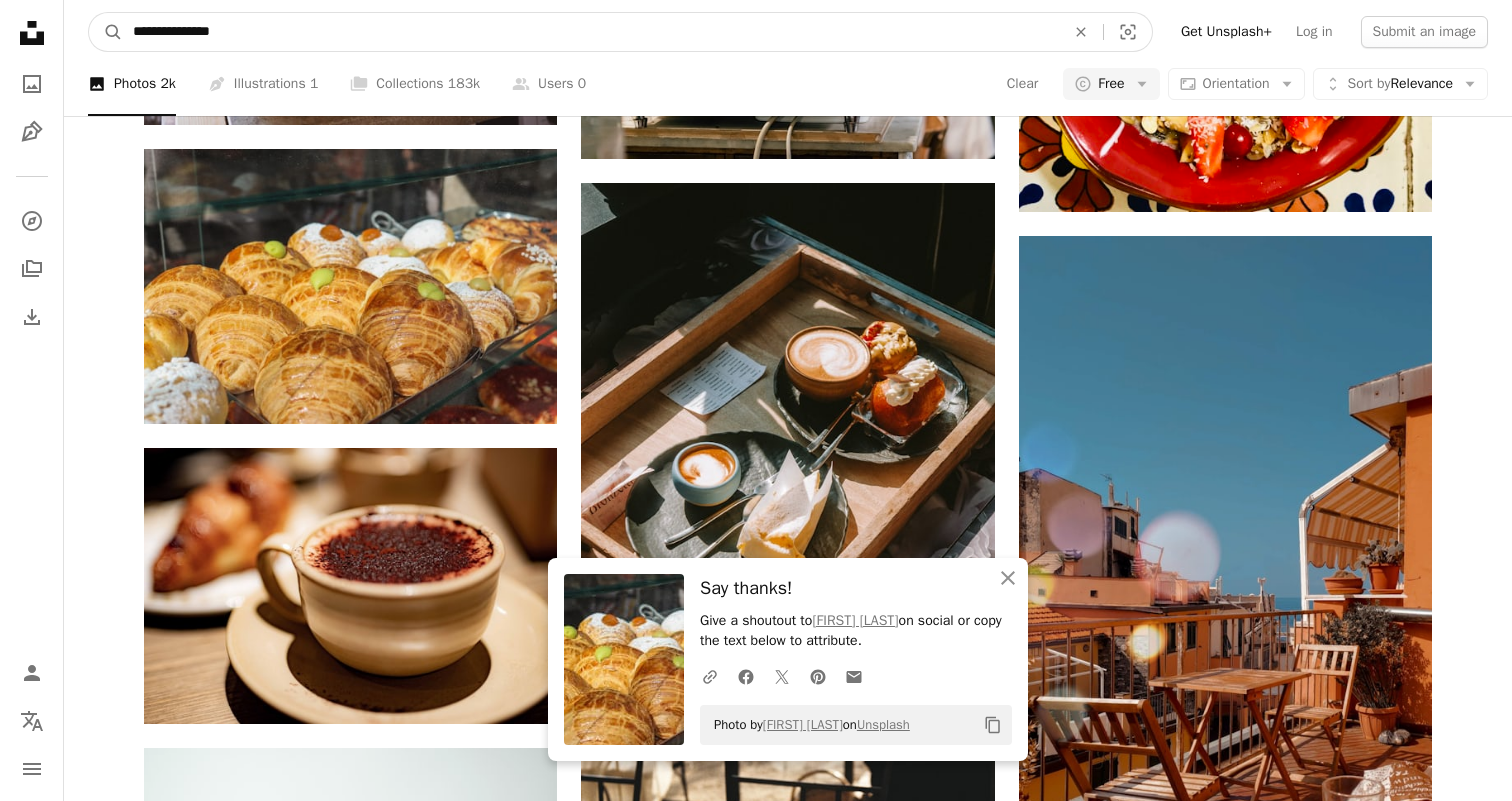 click on "**********" at bounding box center [591, 32] 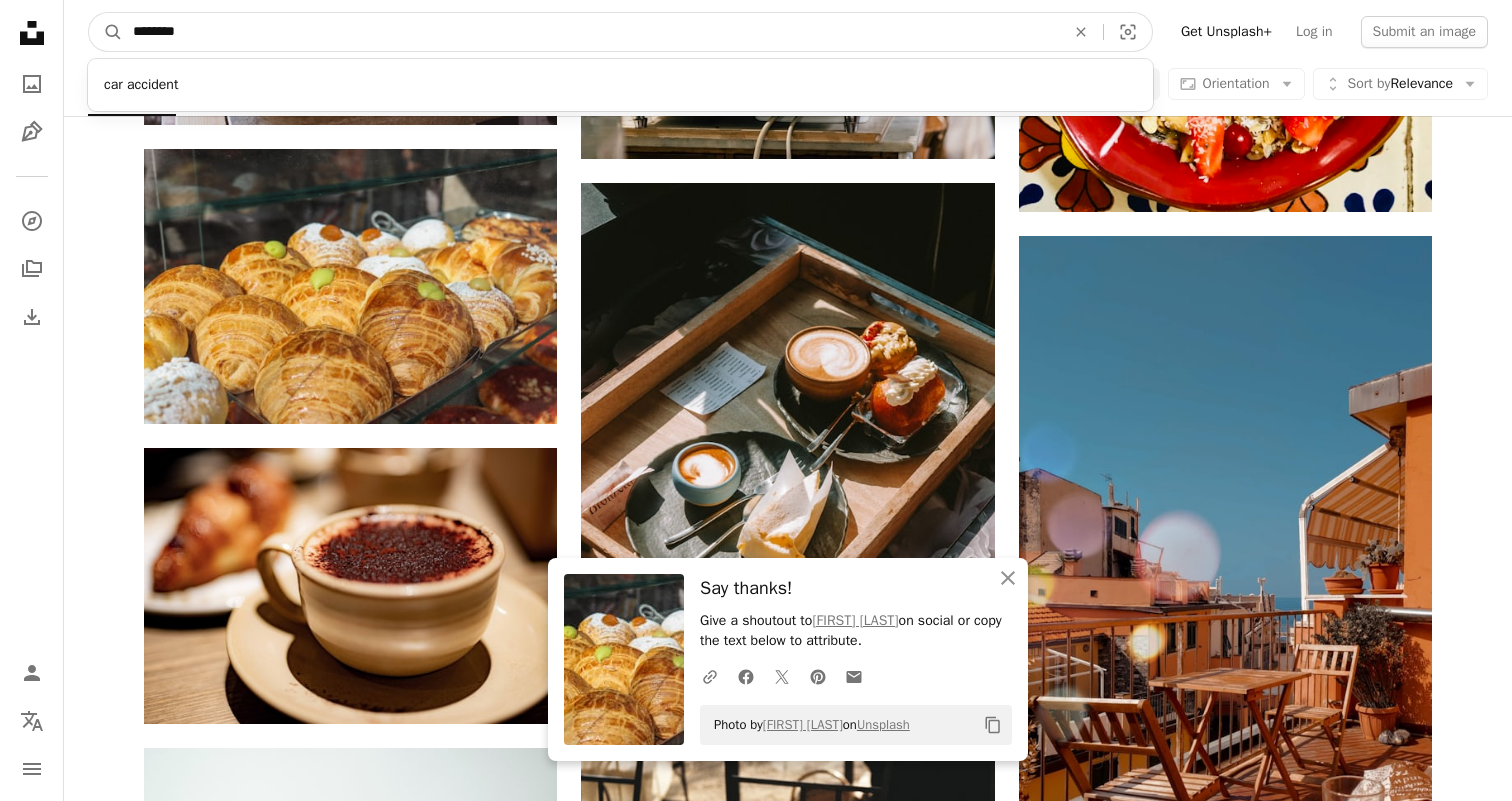 type on "********" 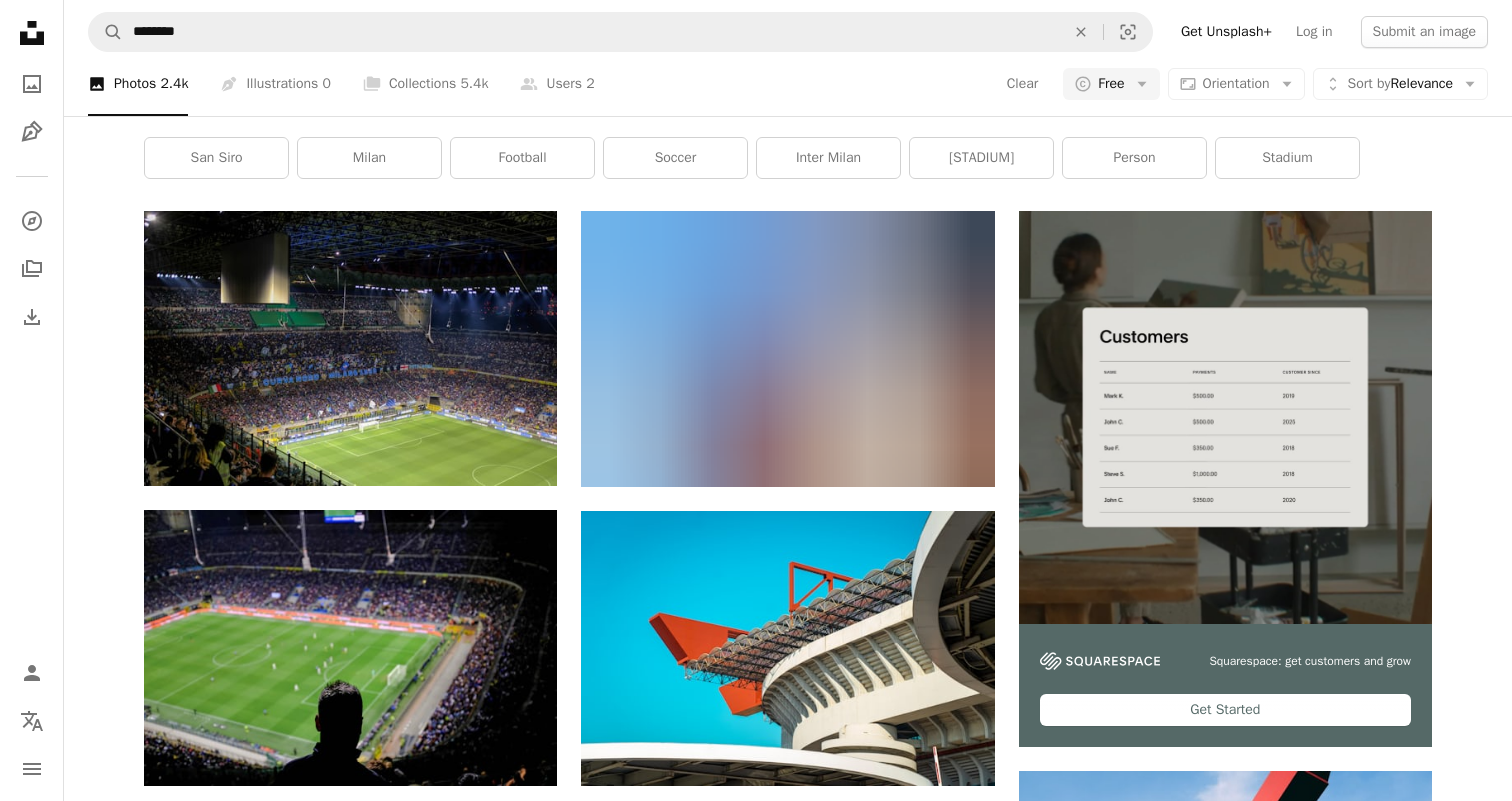 scroll, scrollTop: 88, scrollLeft: 0, axis: vertical 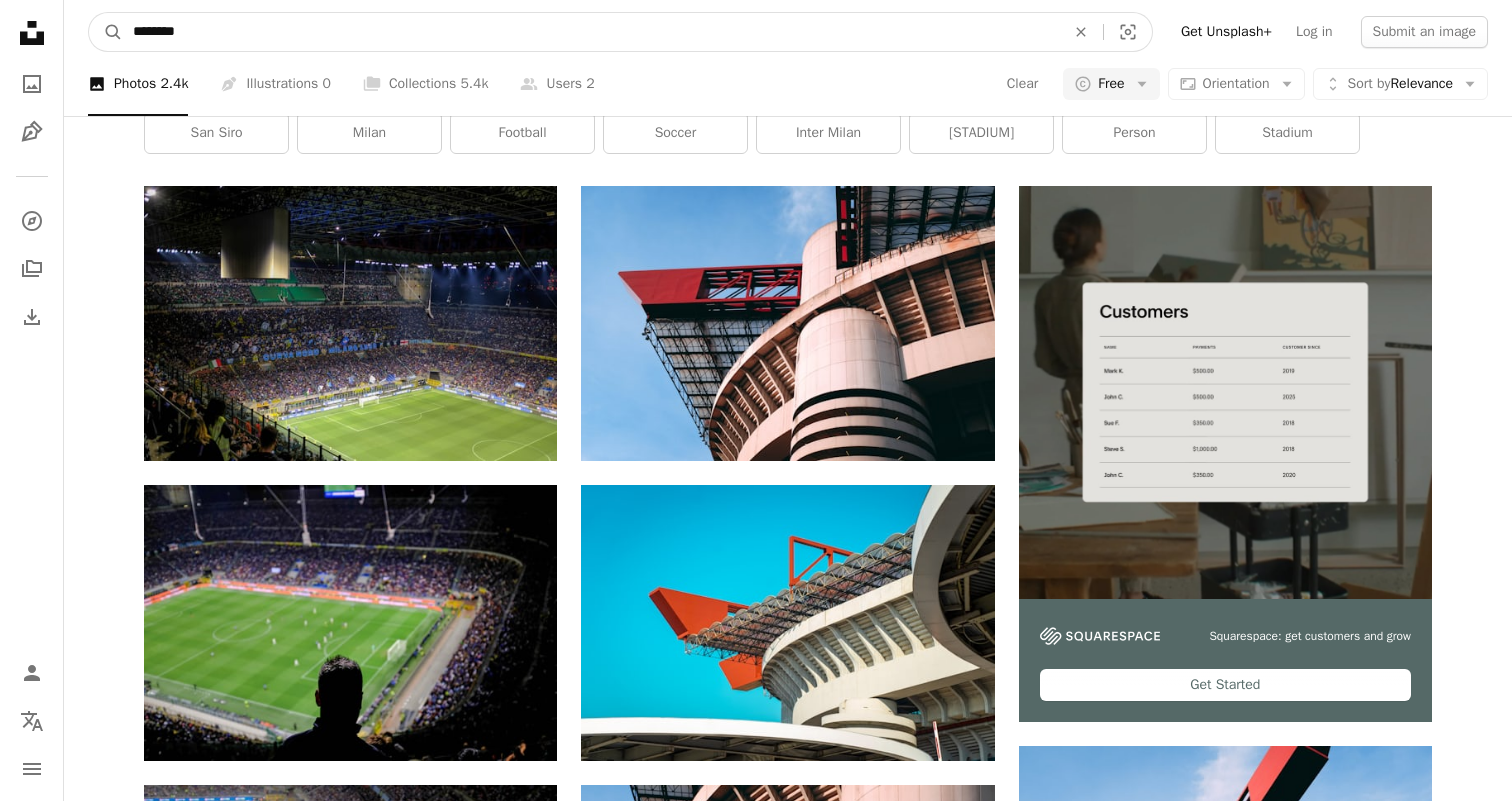 click on "********" at bounding box center (591, 32) 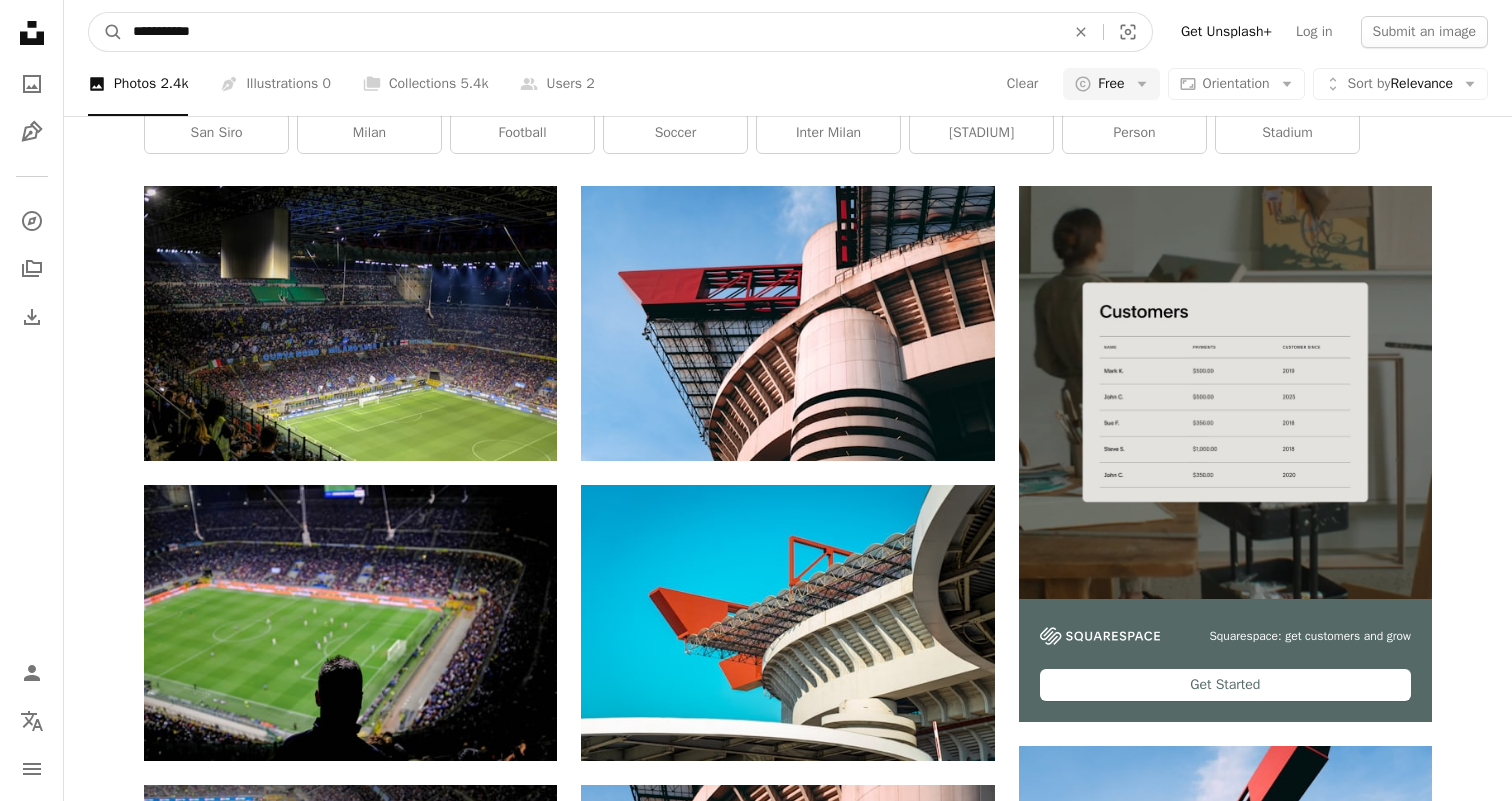 type on "**********" 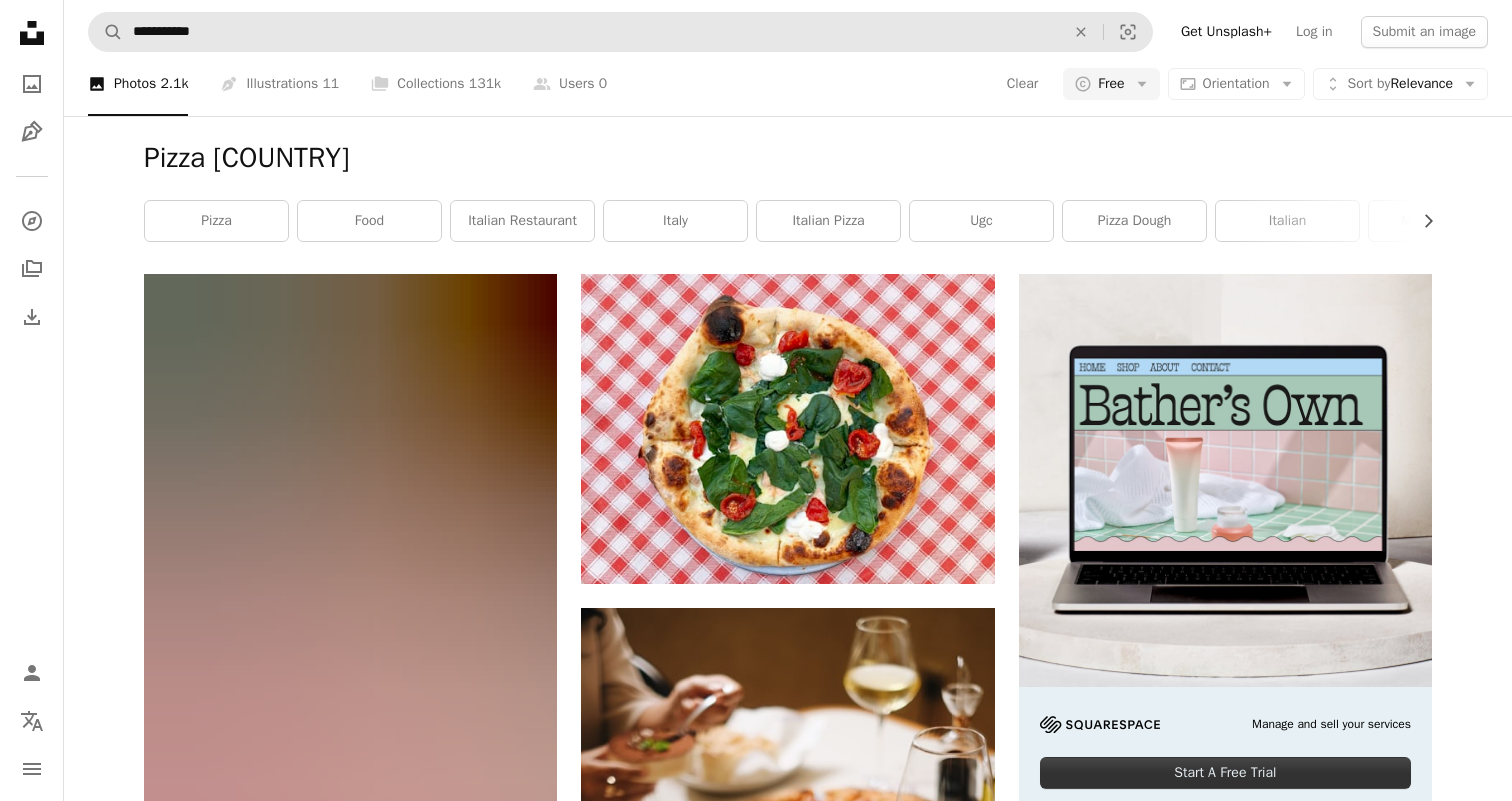 scroll, scrollTop: -1, scrollLeft: 0, axis: vertical 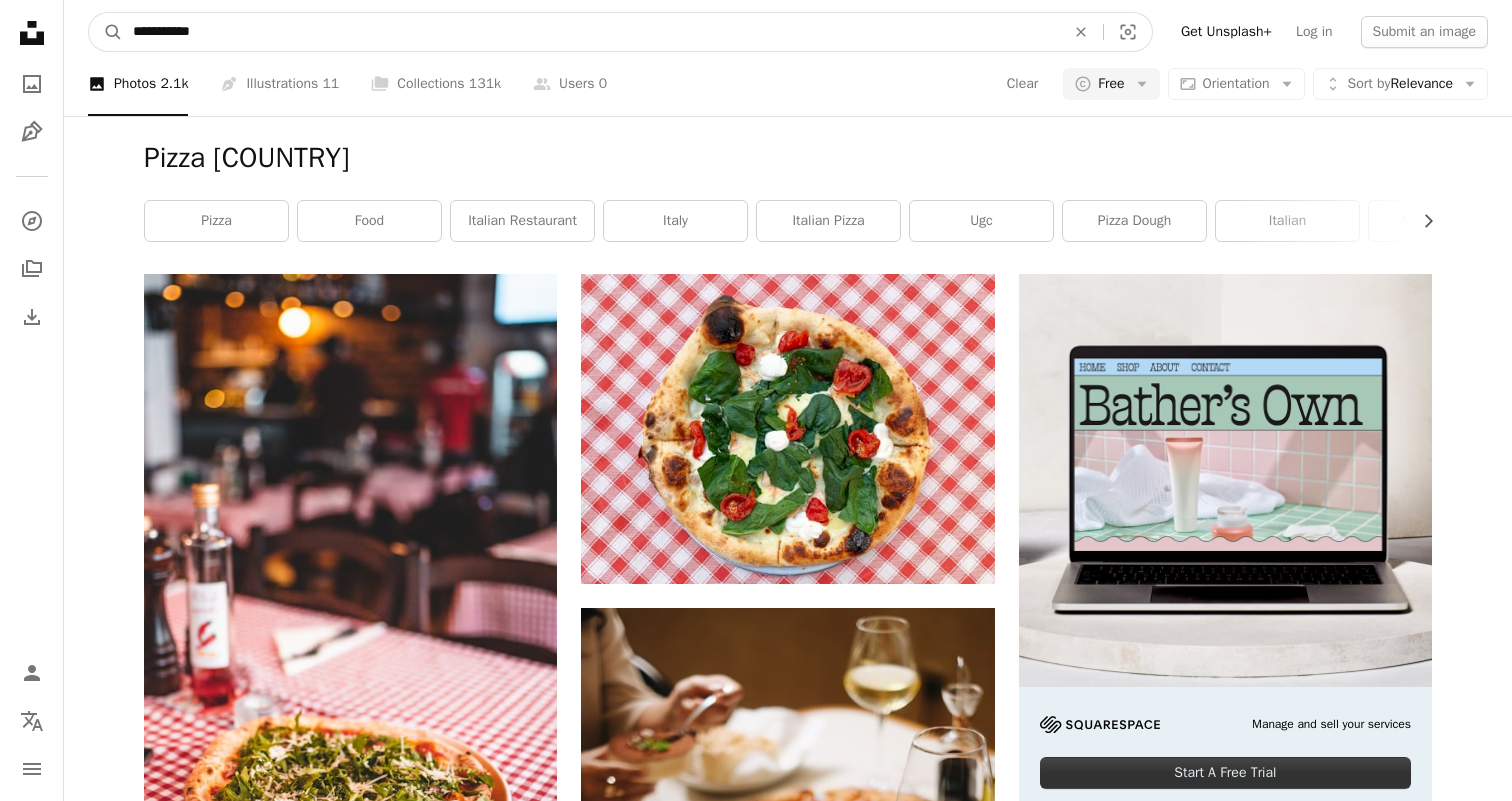 click on "**********" at bounding box center [591, 32] 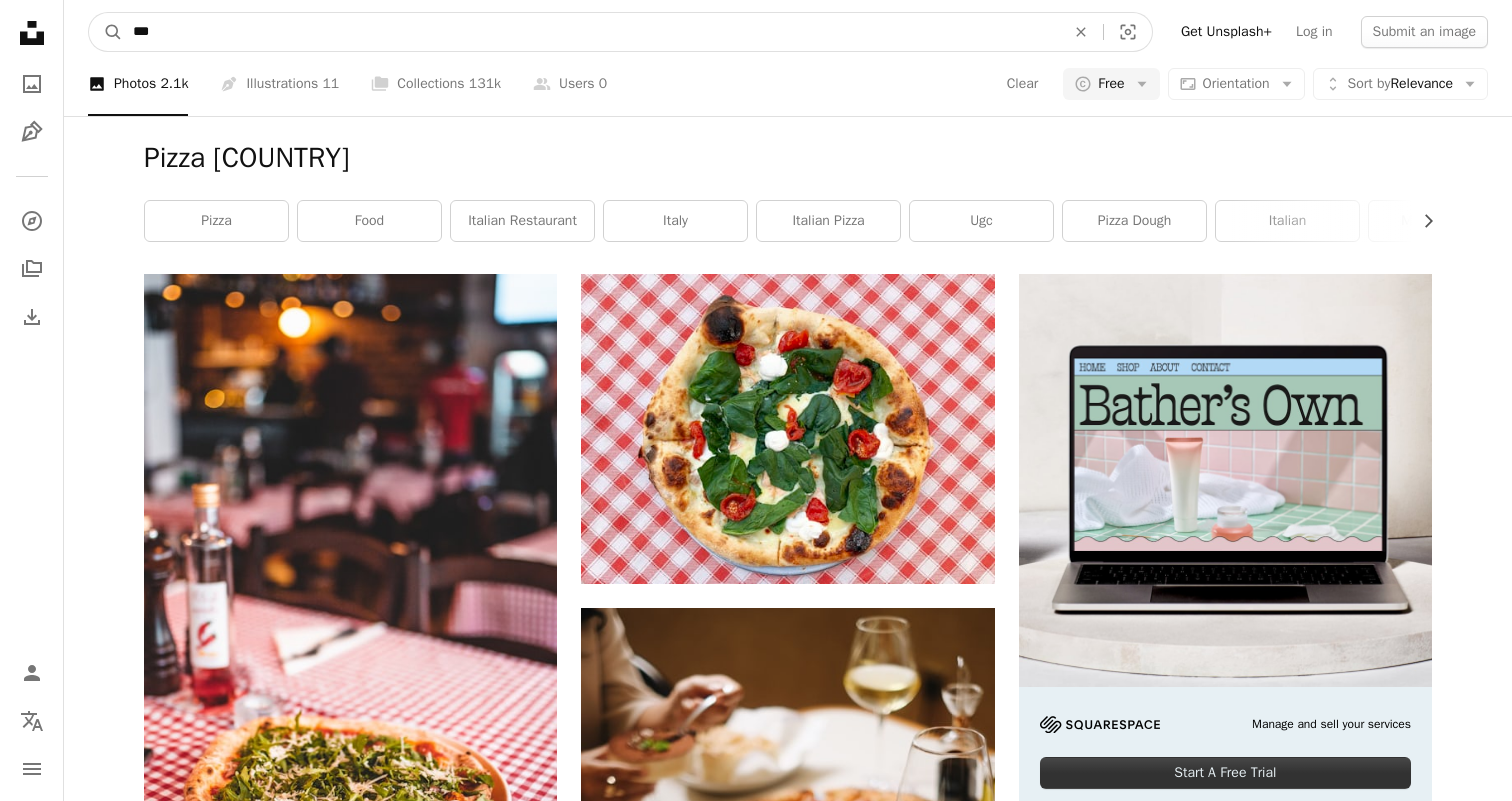 type on "****" 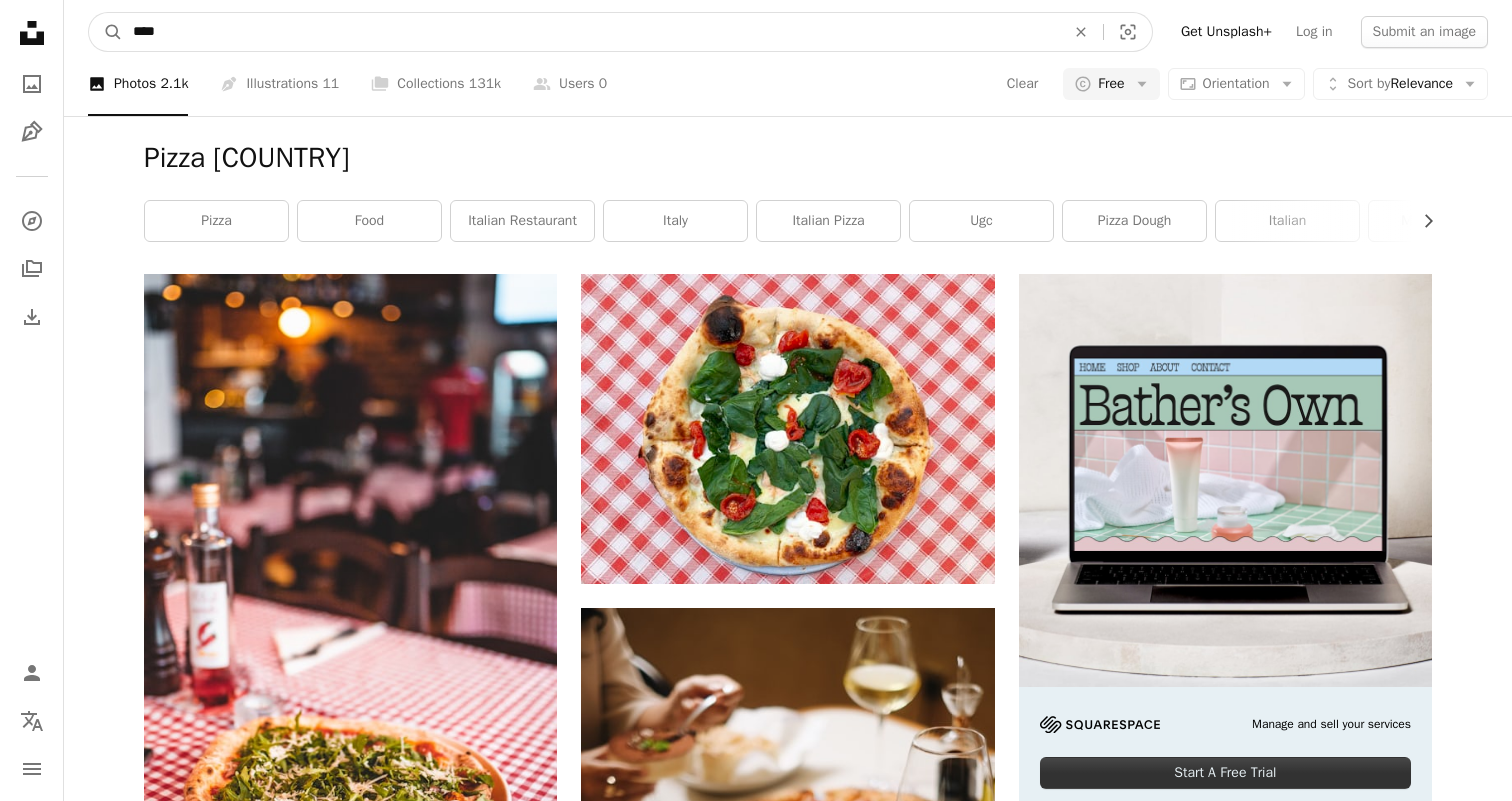 click on "A magnifying glass" at bounding box center [106, 32] 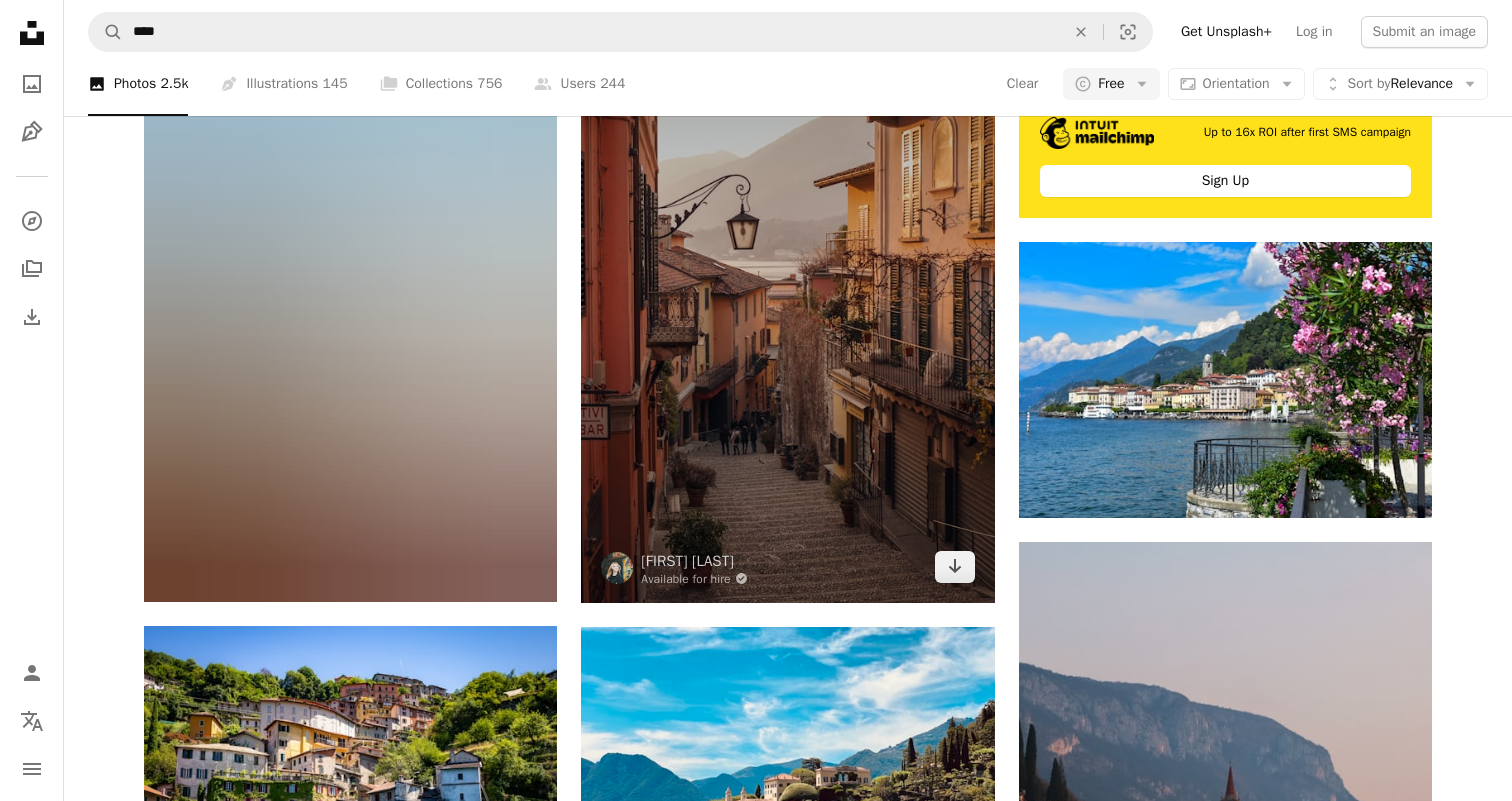 scroll, scrollTop: 1250, scrollLeft: 0, axis: vertical 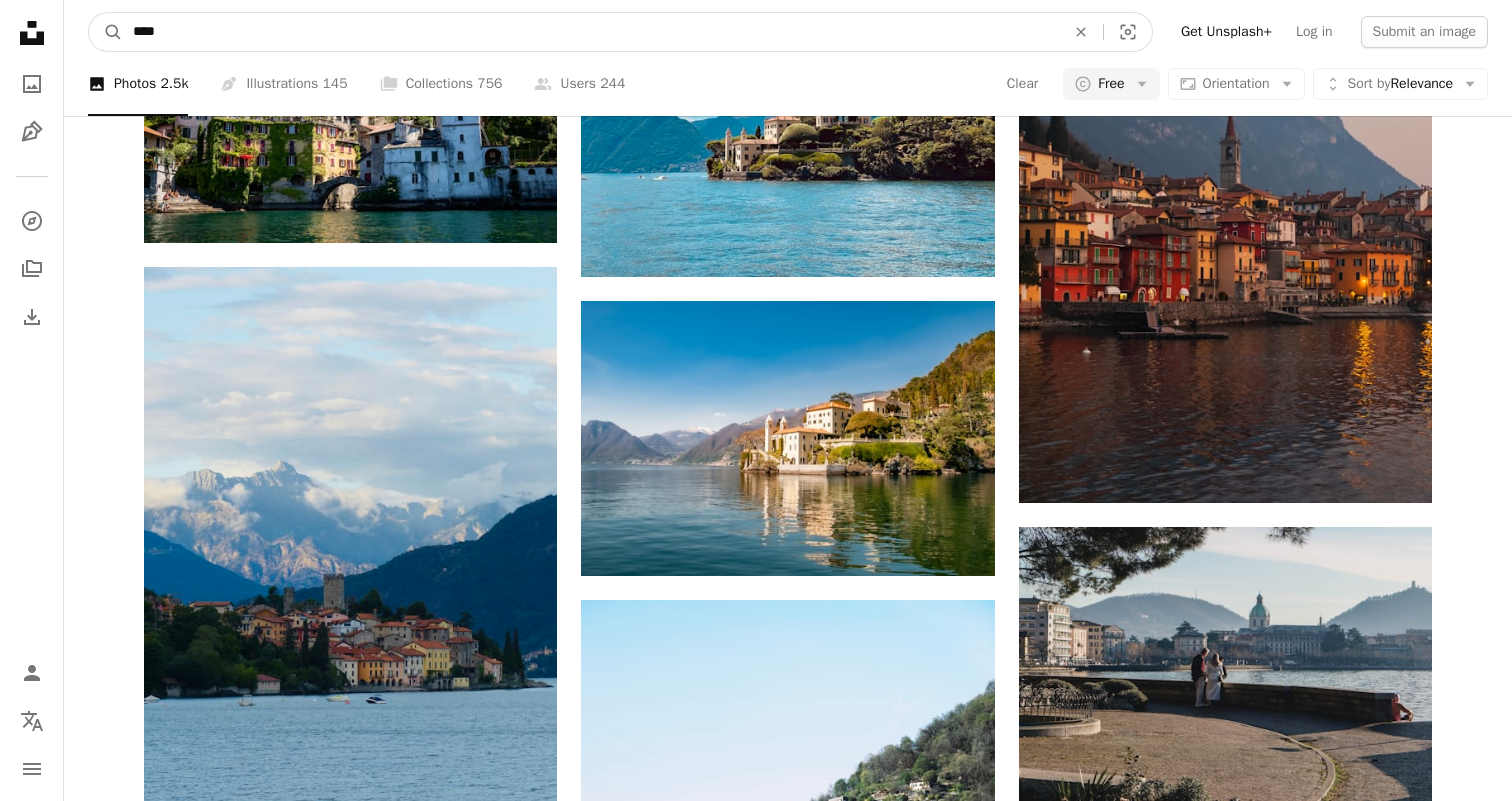 click on "****" at bounding box center [591, 32] 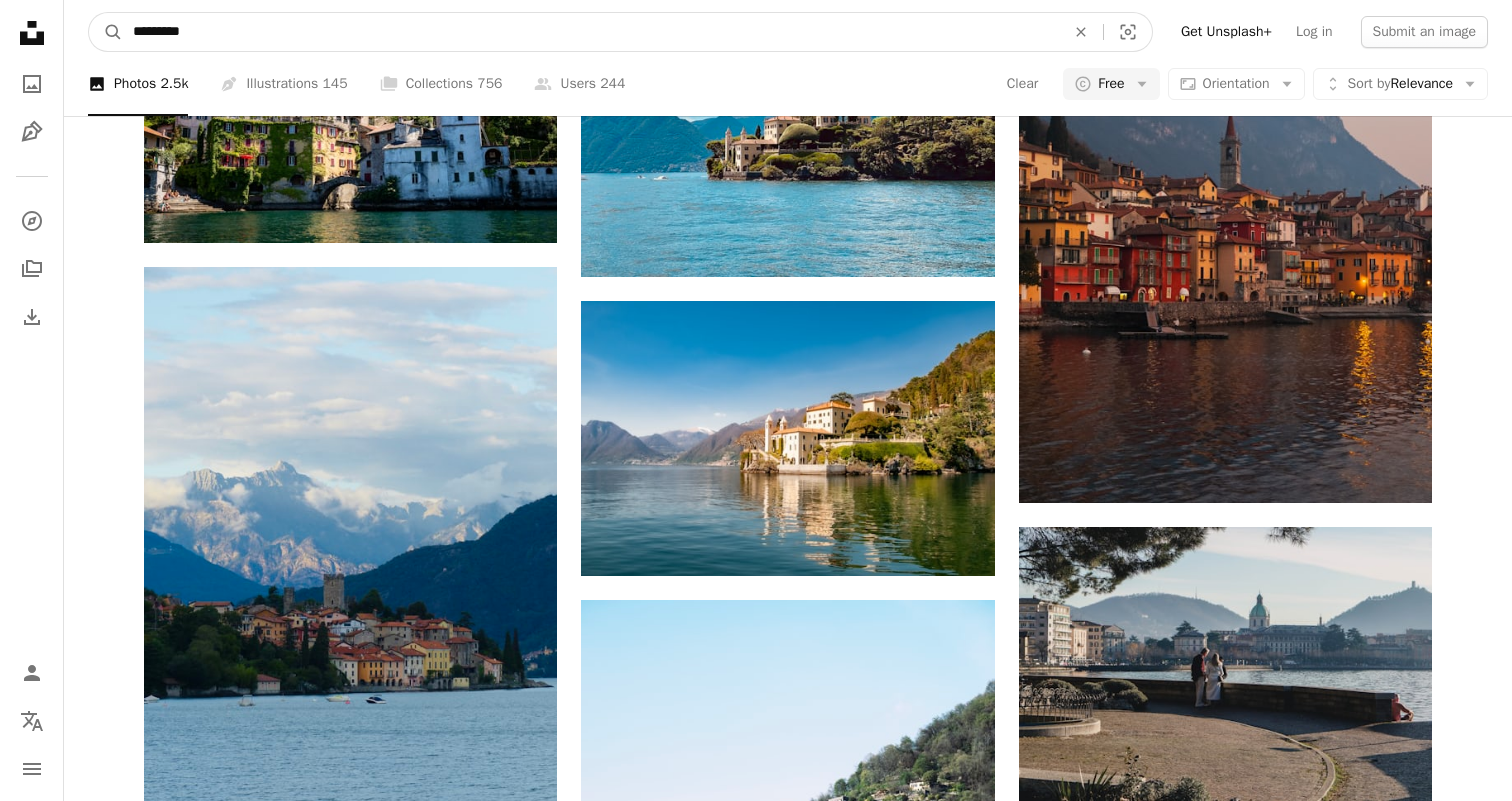 type on "**********" 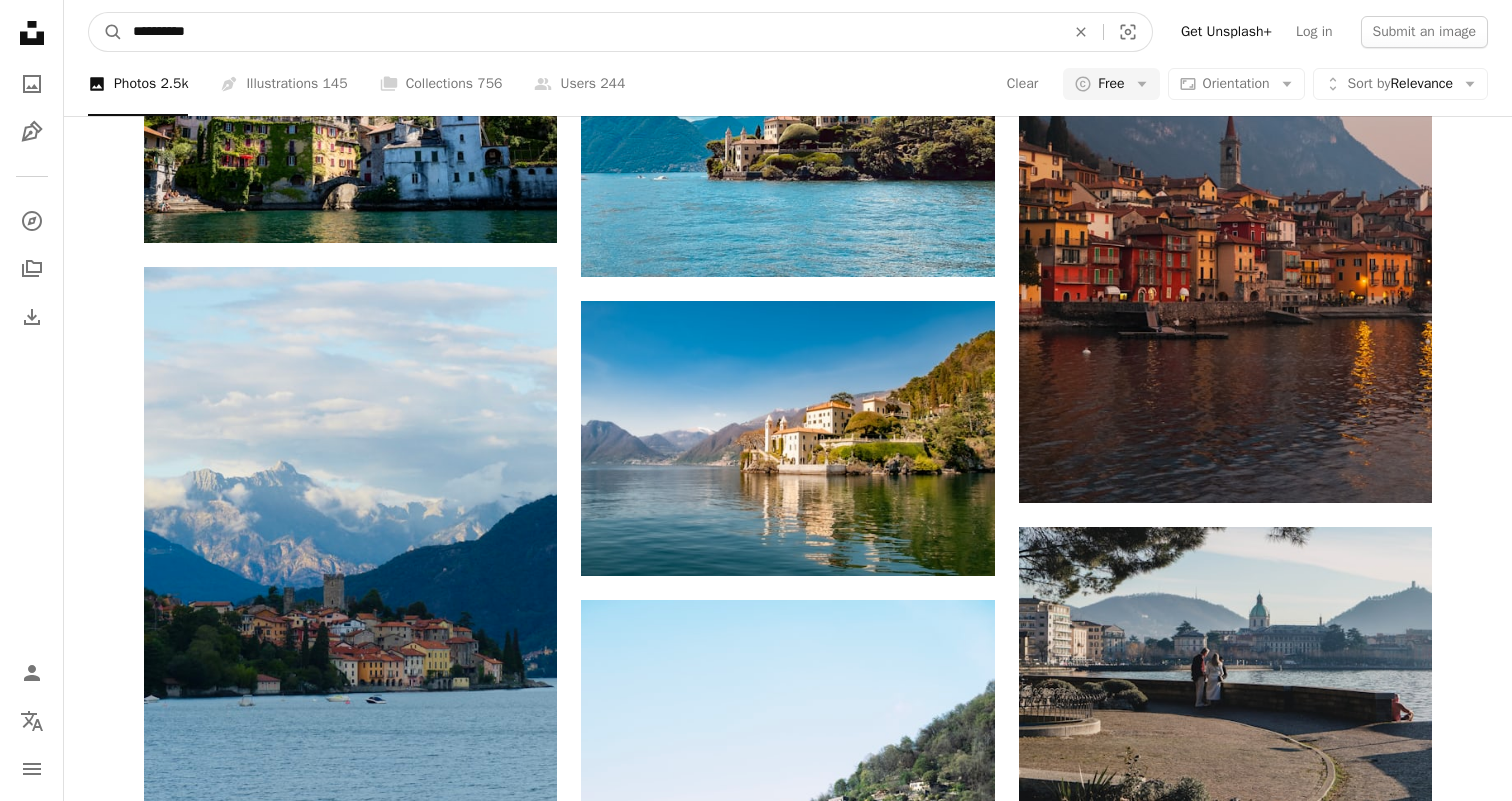 click on "A magnifying glass" at bounding box center (106, 32) 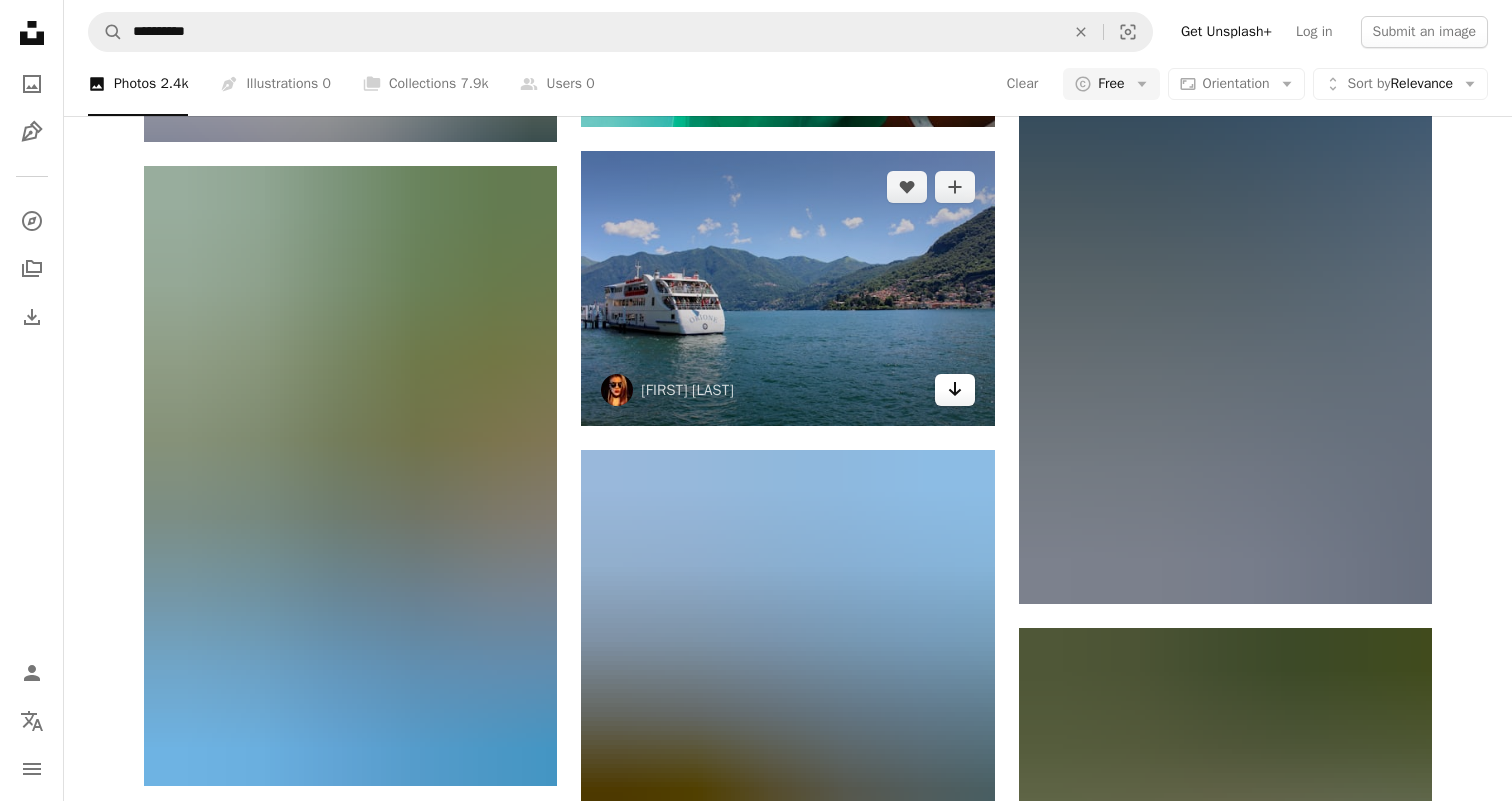 scroll, scrollTop: 967, scrollLeft: 0, axis: vertical 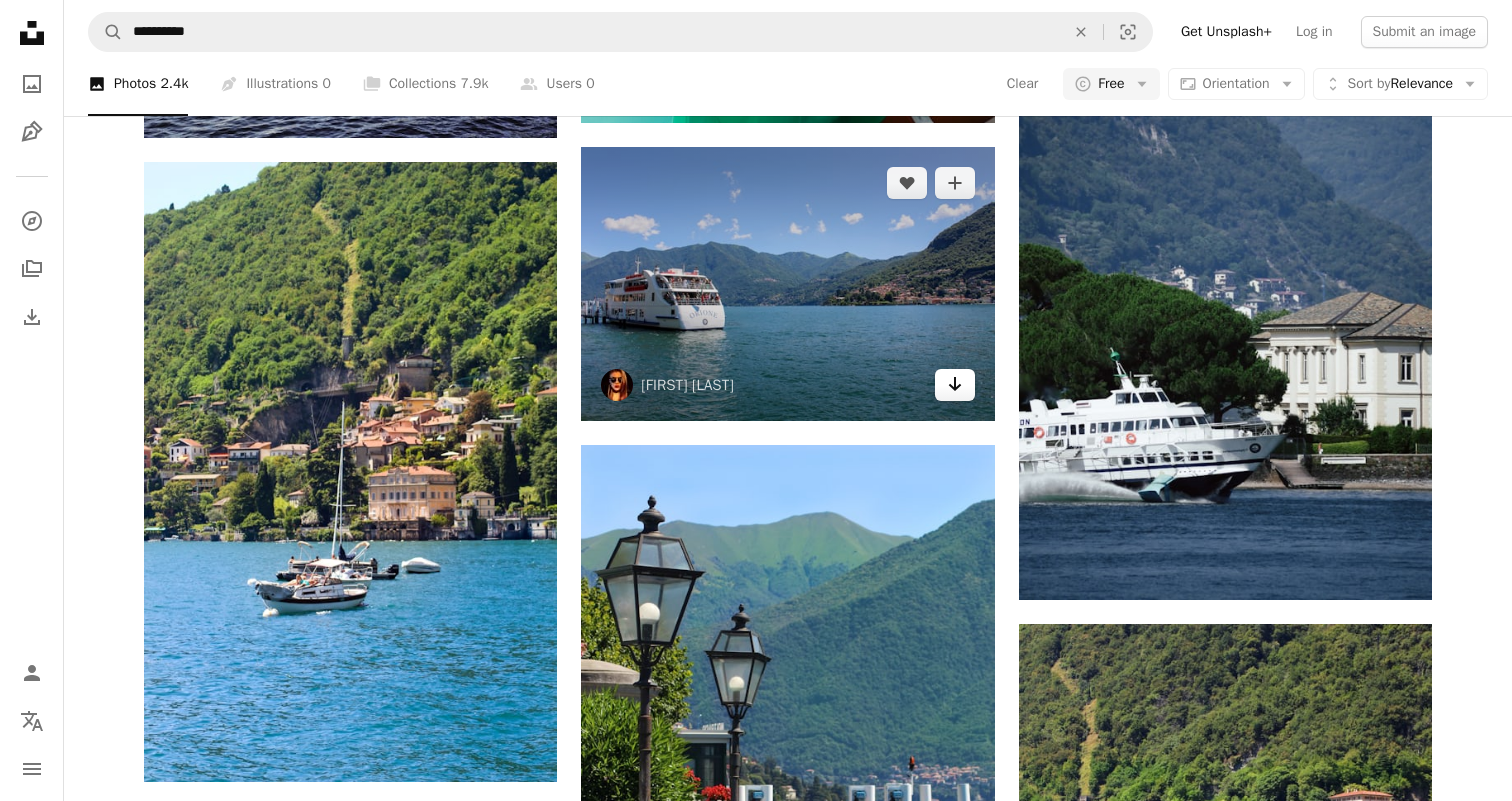 click 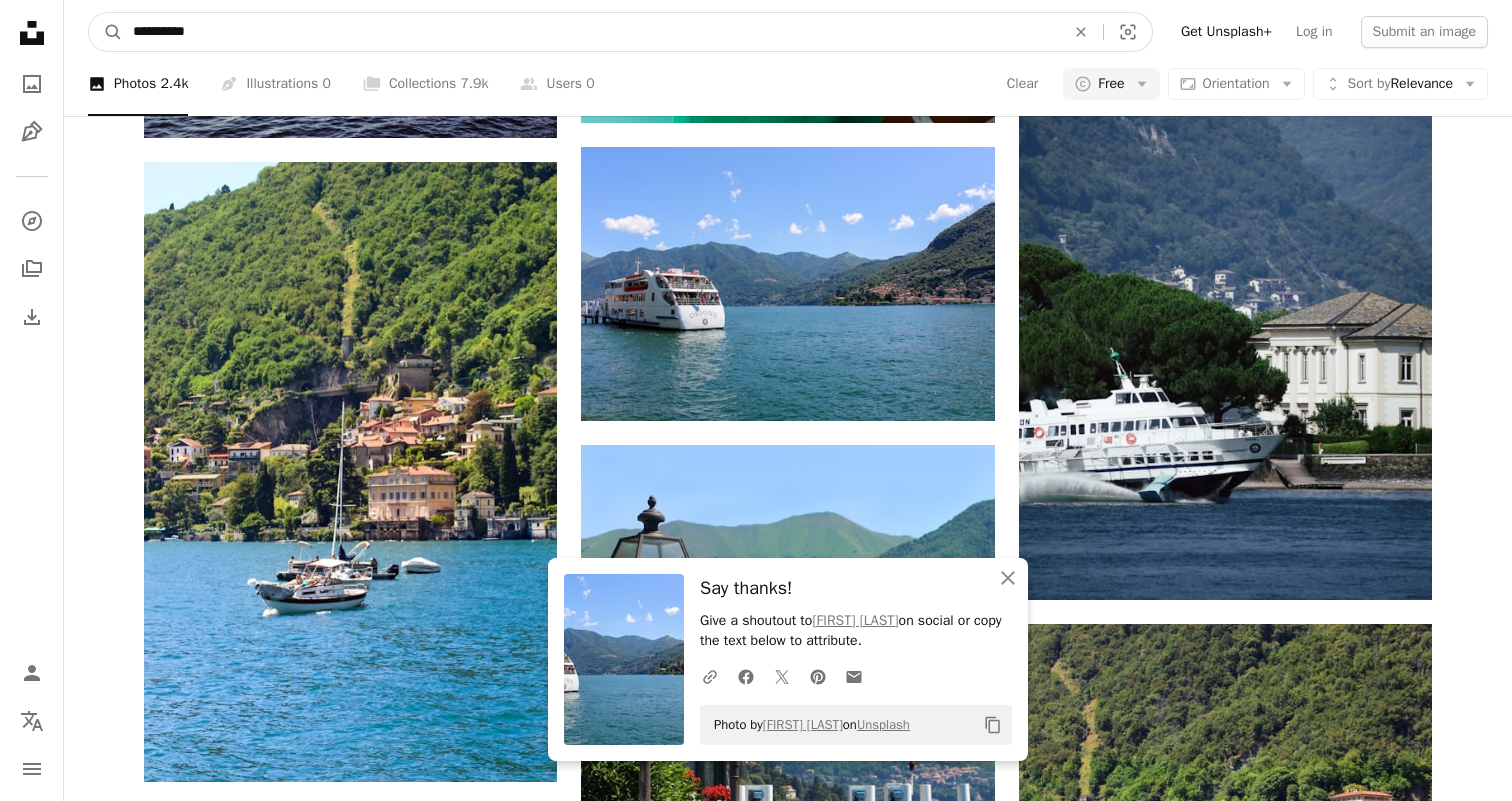 click on "**********" at bounding box center (591, 32) 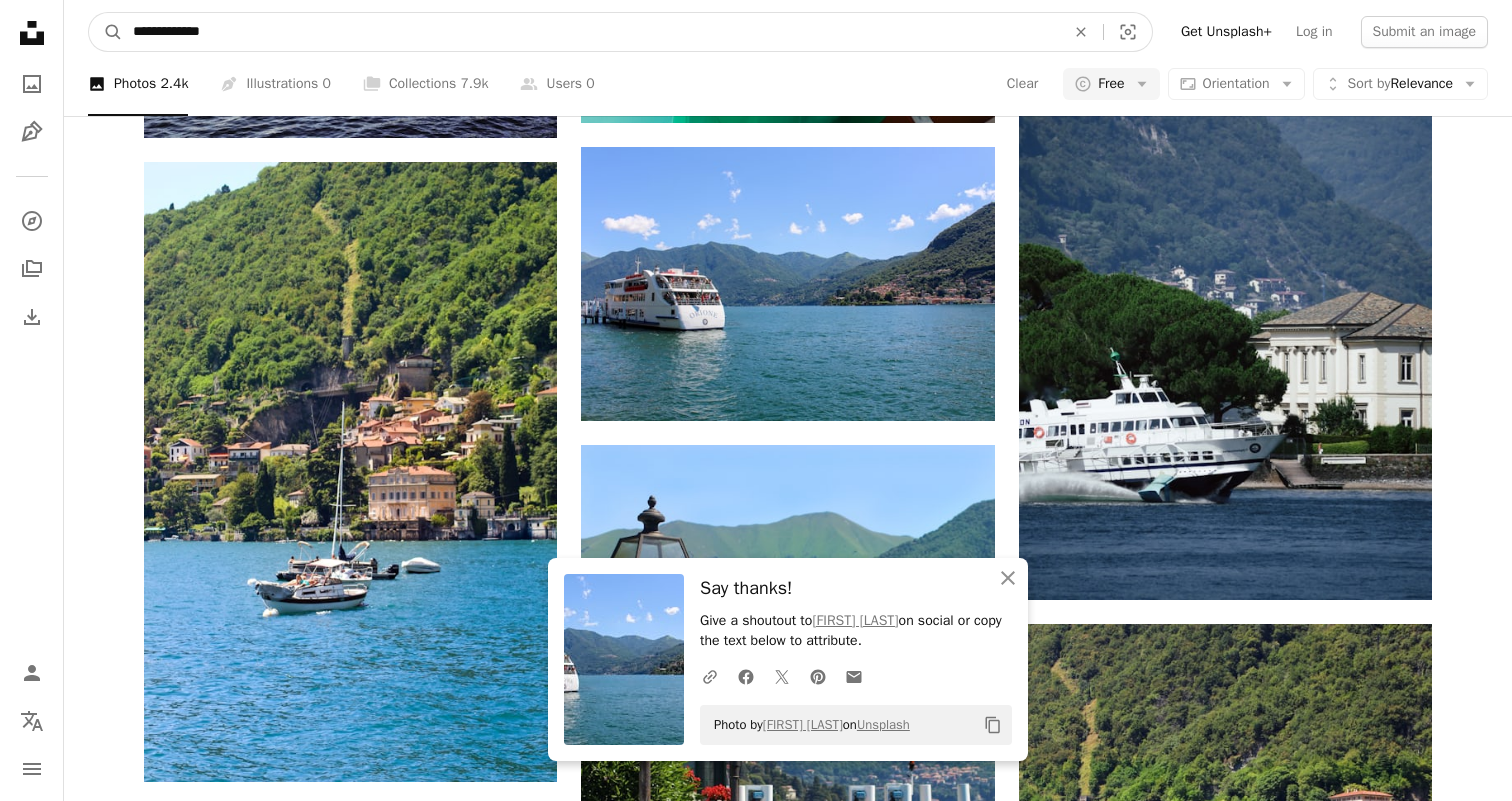 type on "**********" 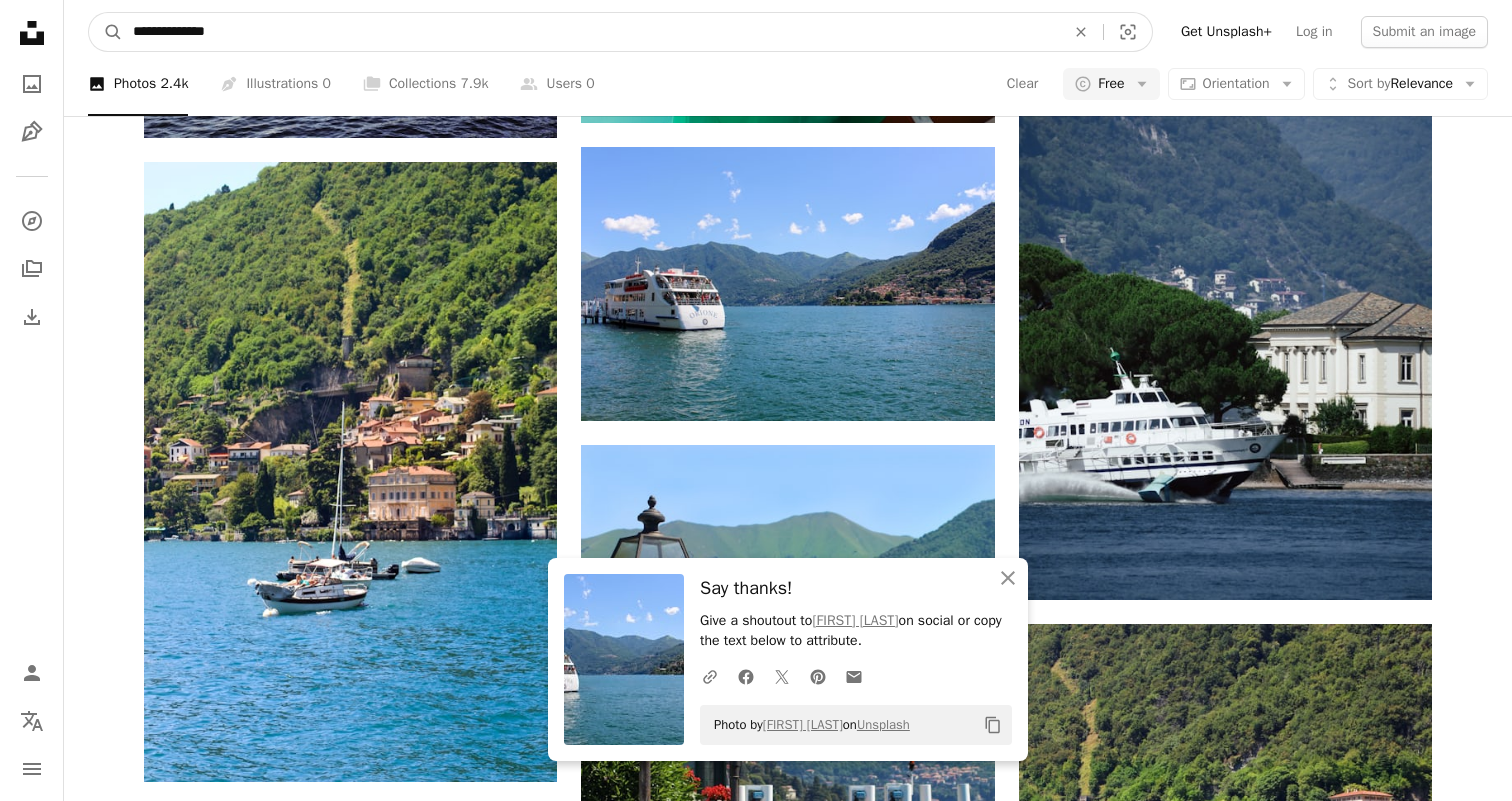 click on "A magnifying glass" at bounding box center [106, 32] 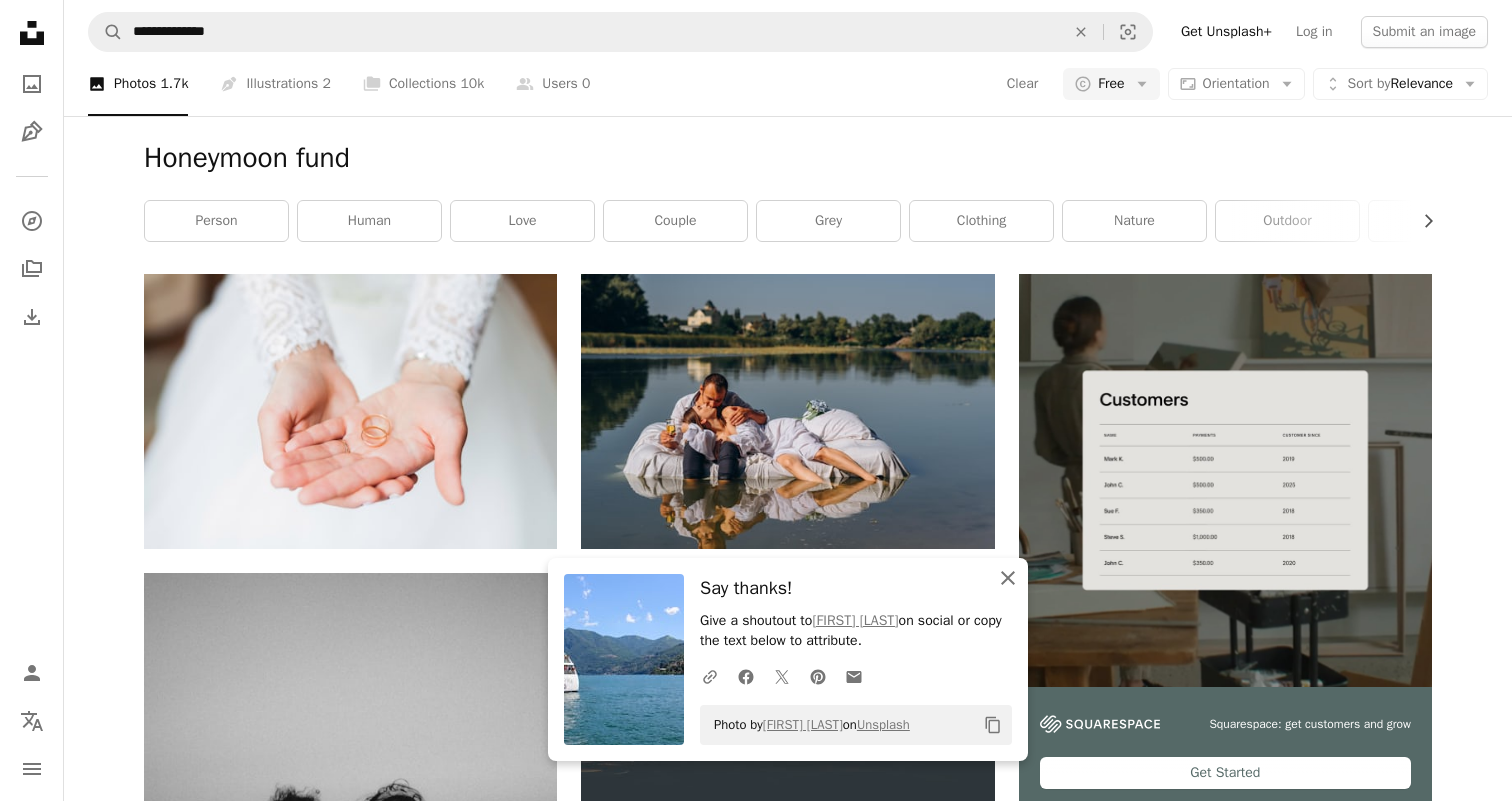 click on "An X shape" 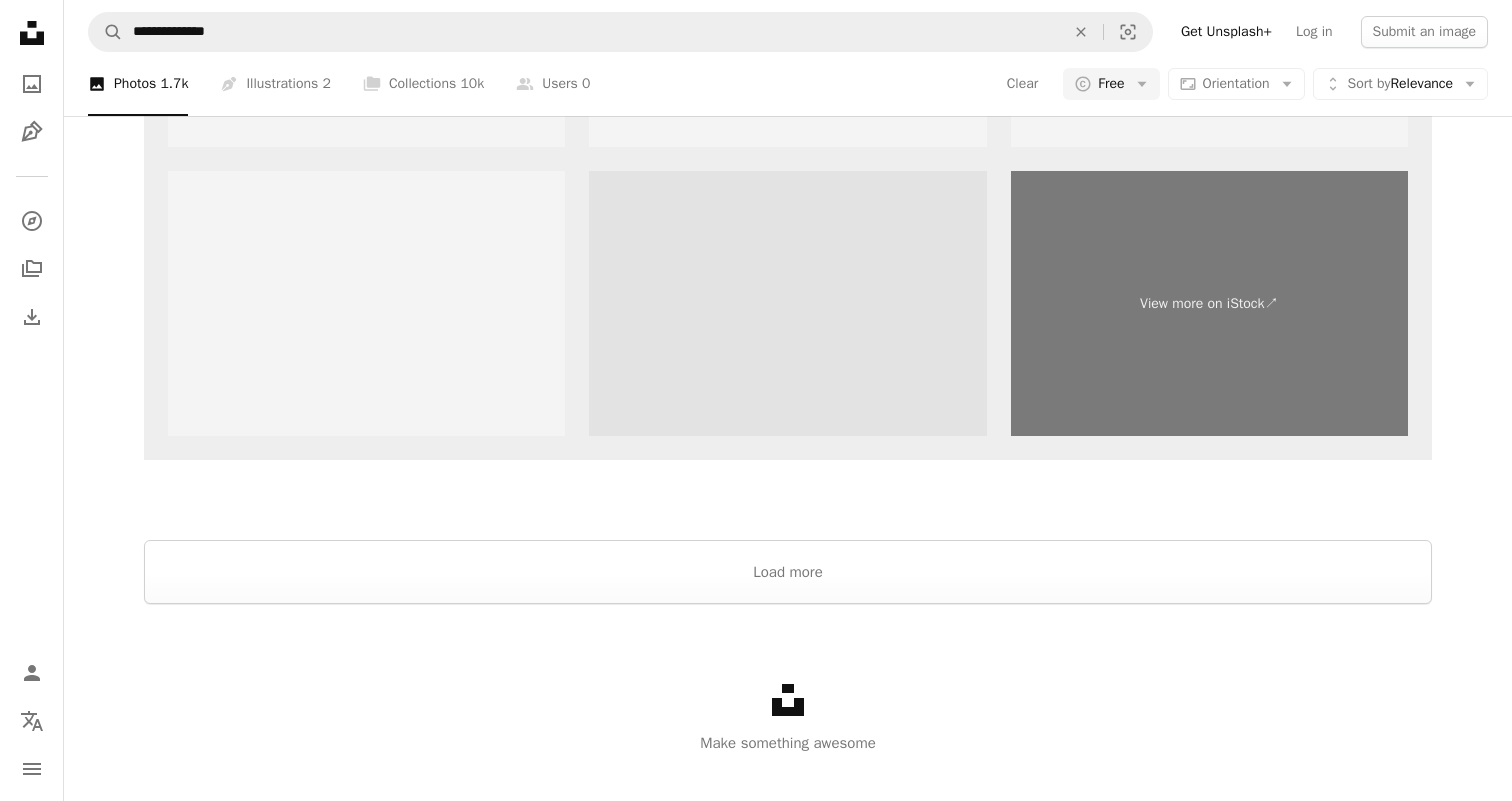 scroll, scrollTop: 2294, scrollLeft: 0, axis: vertical 